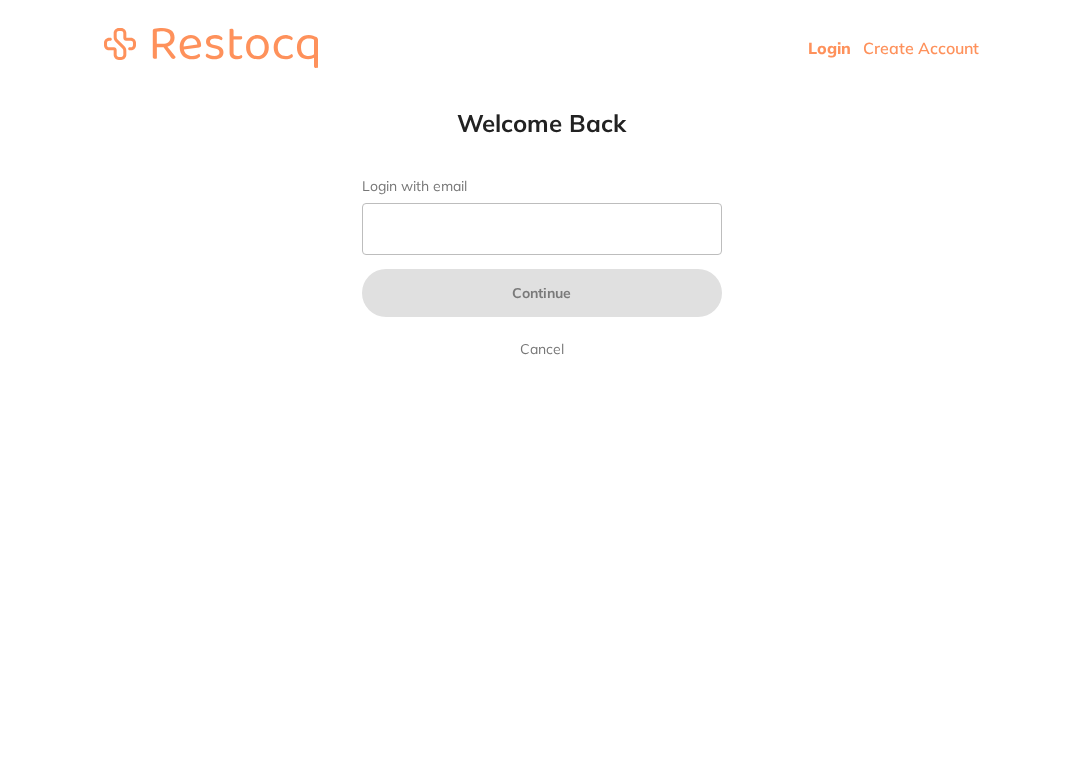 scroll, scrollTop: 0, scrollLeft: 0, axis: both 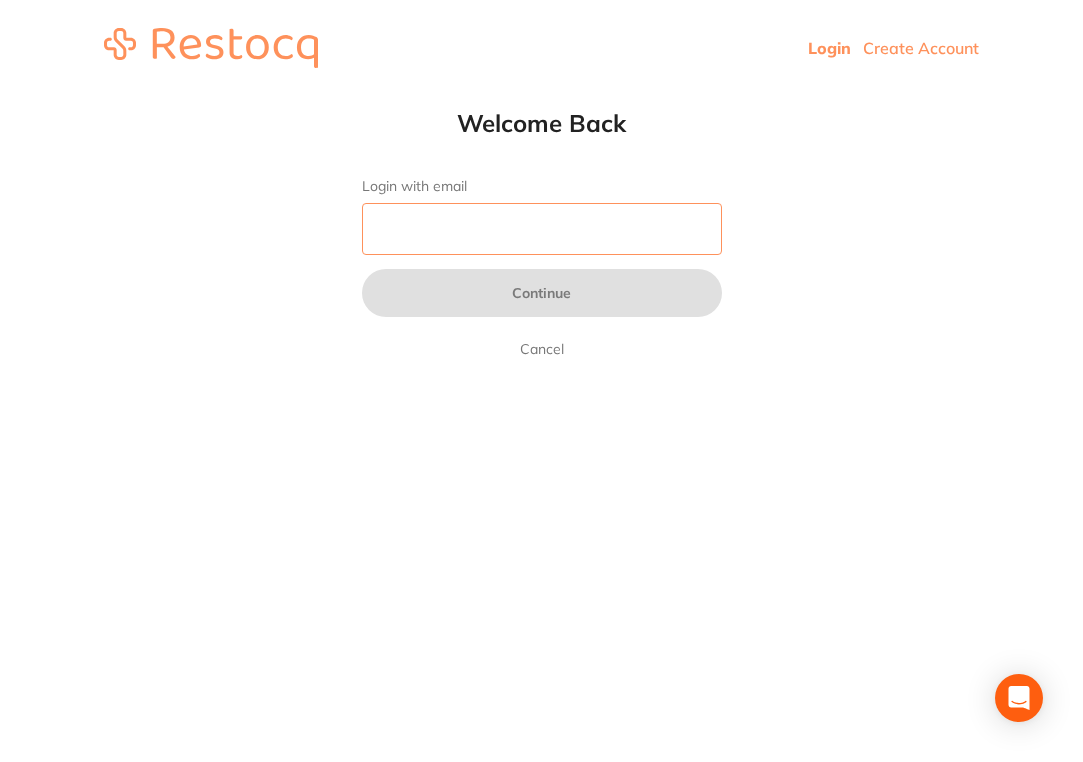type on "[EMAIL_ADDRESS][DOMAIN_NAME]" 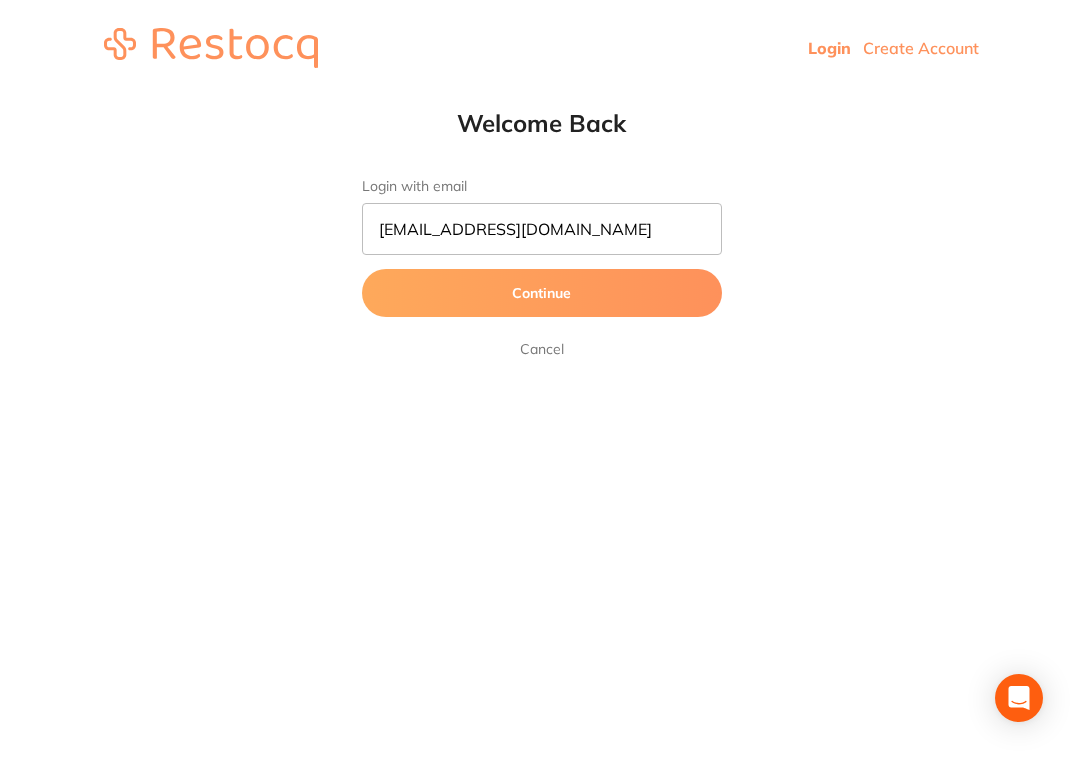 click on "Continue" at bounding box center (542, 293) 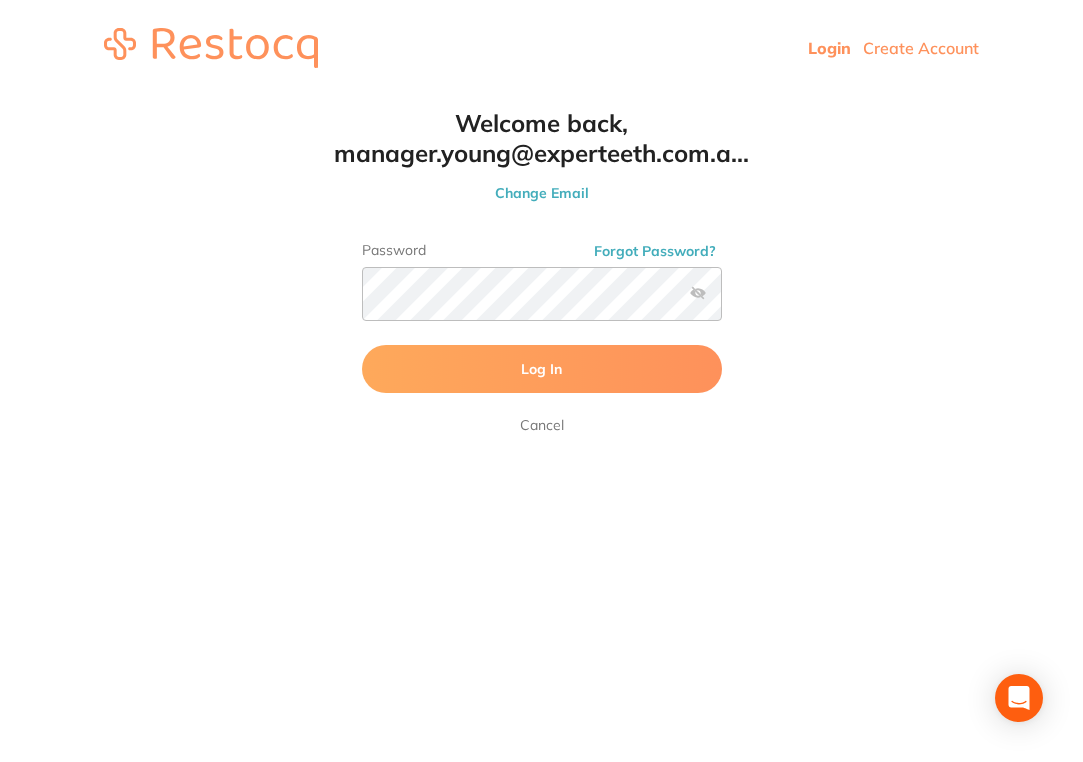 click on "Log In" at bounding box center [542, 369] 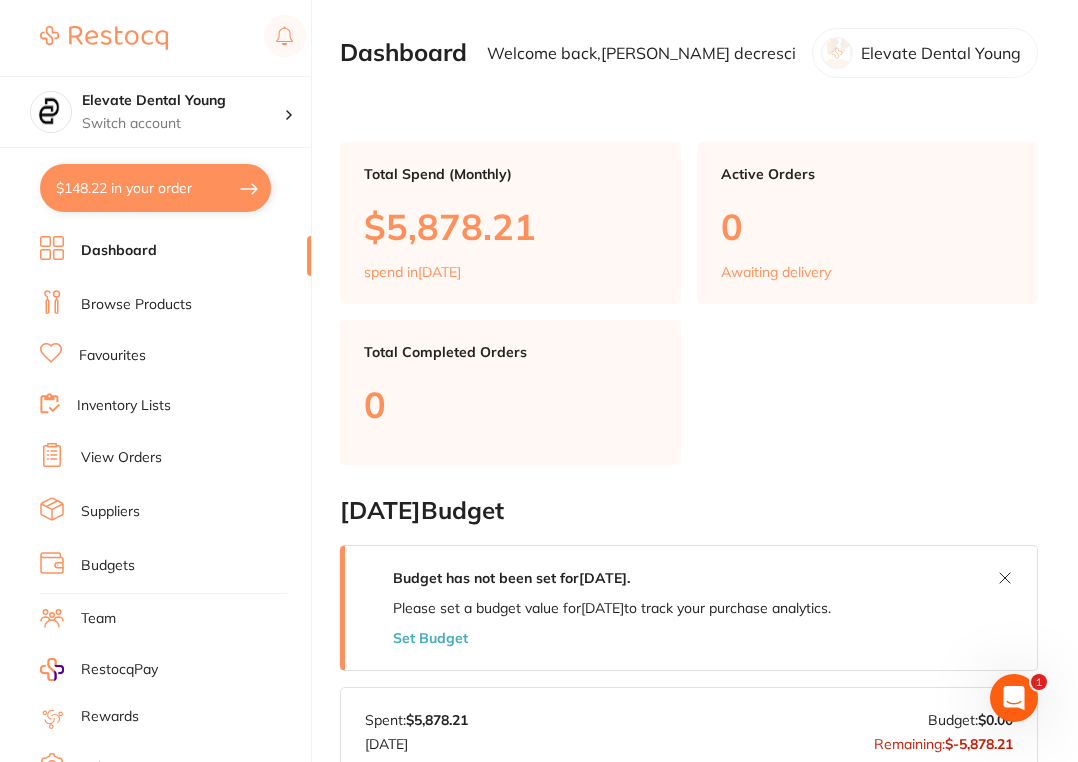 scroll, scrollTop: 0, scrollLeft: 0, axis: both 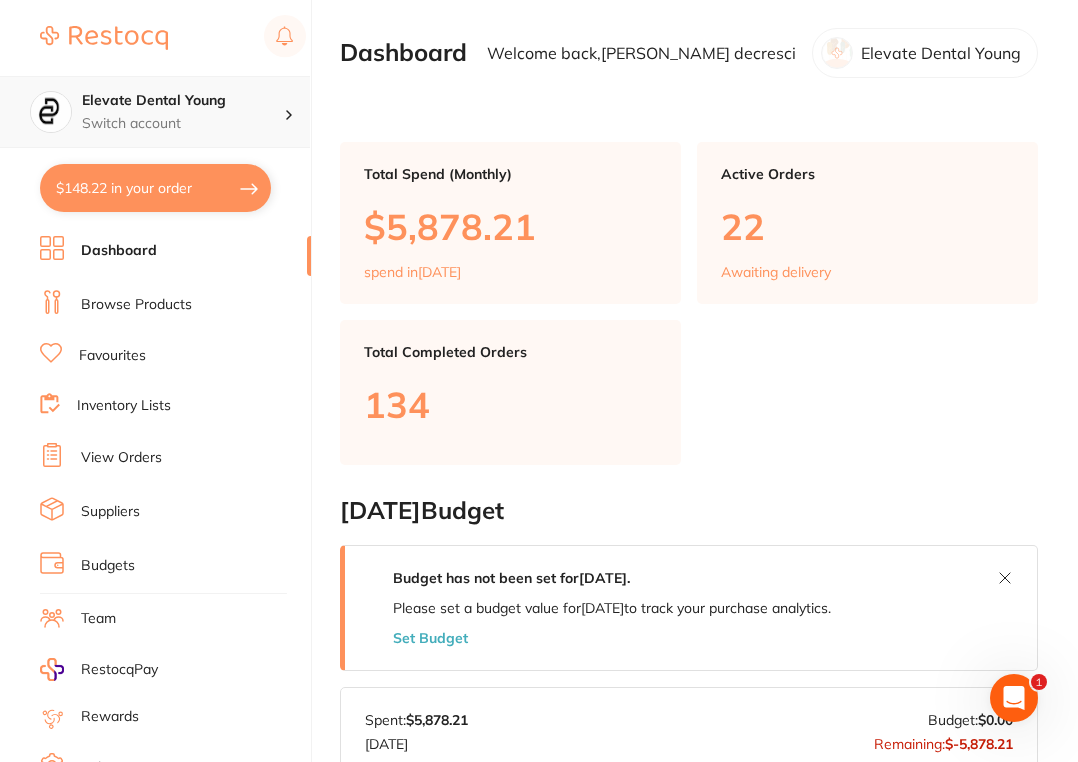 click on "Elevate Dental Young" at bounding box center [183, 101] 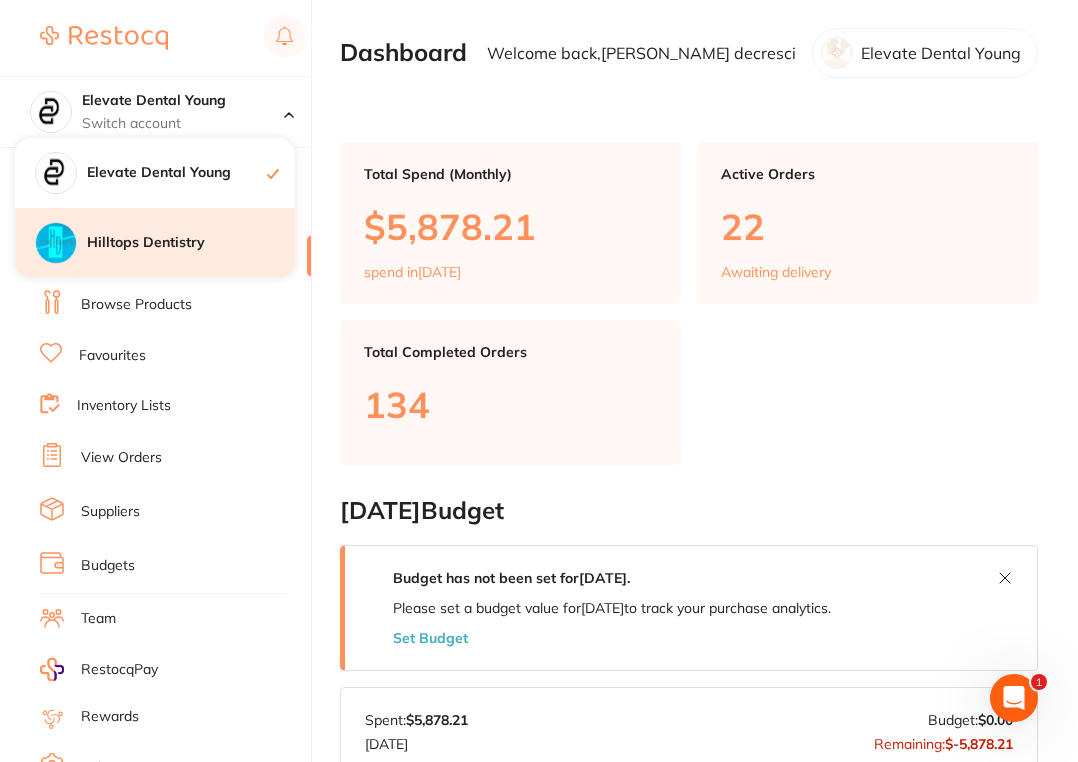click on "Hilltops Dentistry" at bounding box center (155, 243) 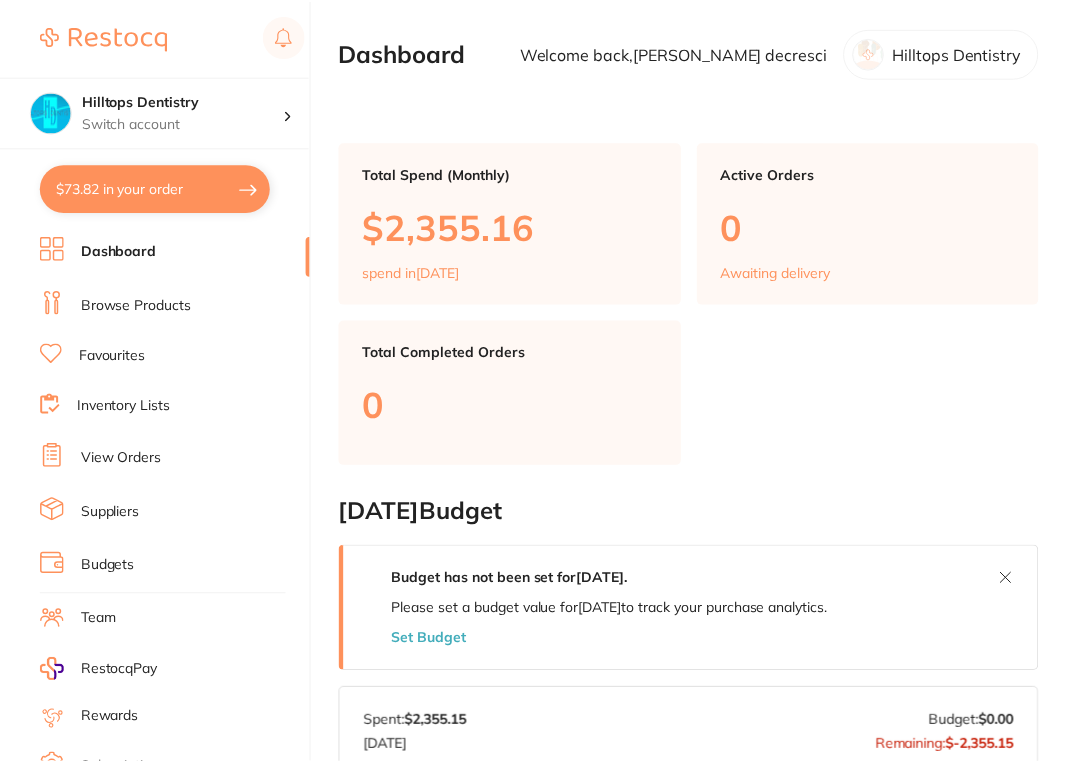 scroll, scrollTop: 0, scrollLeft: 0, axis: both 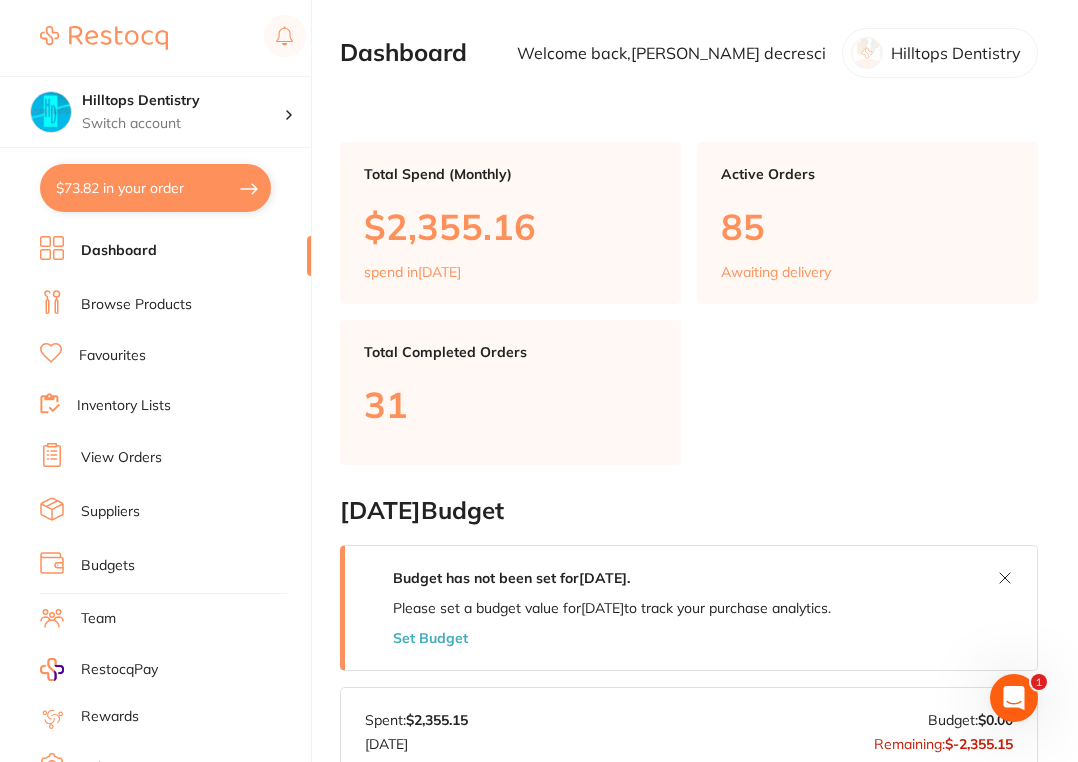 click on "$73.82   in your order" at bounding box center (155, 188) 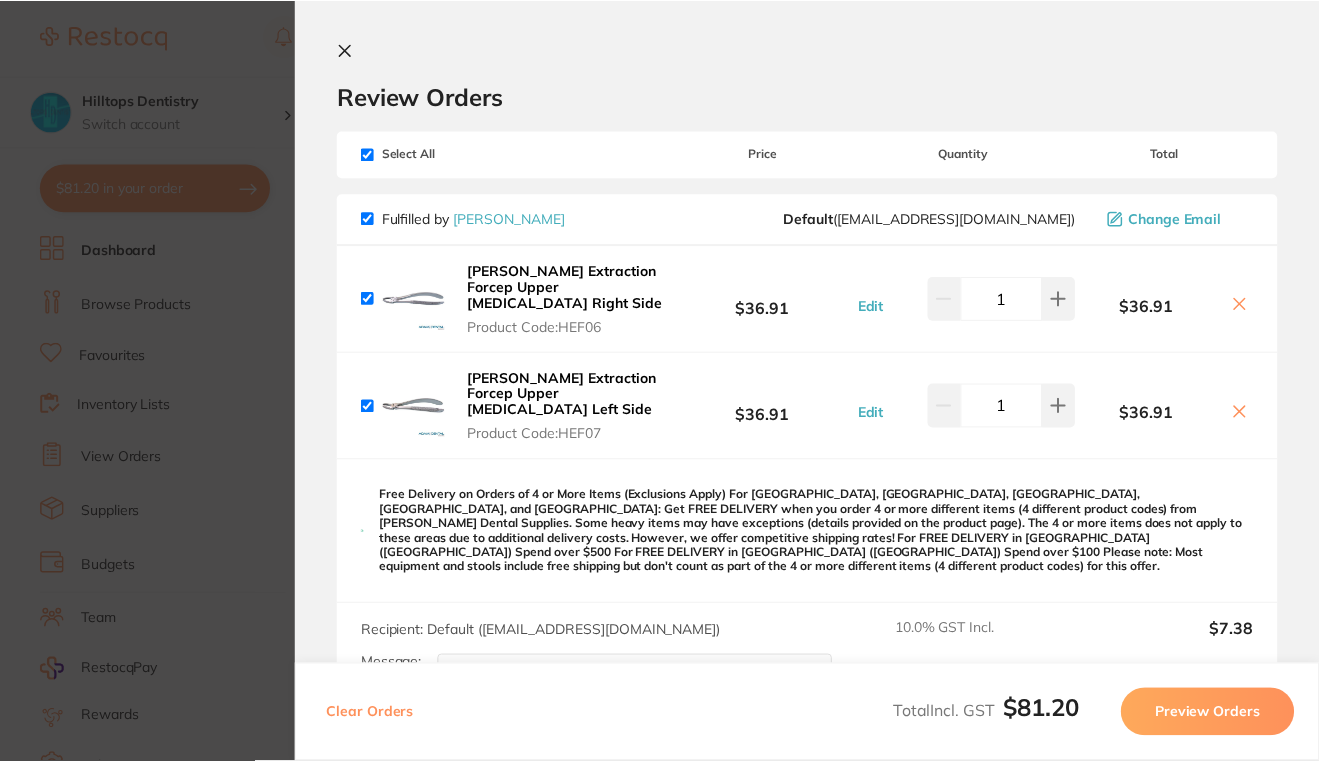 scroll, scrollTop: 41, scrollLeft: 0, axis: vertical 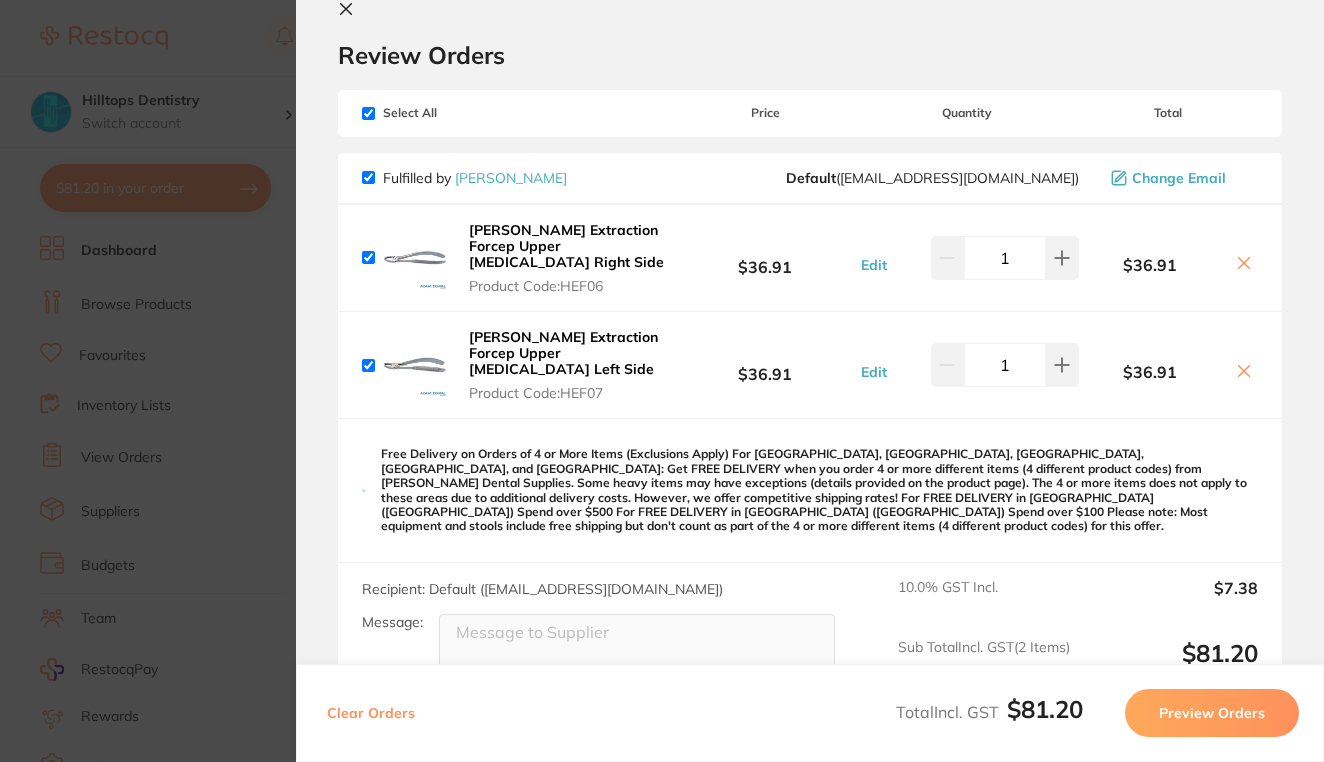click 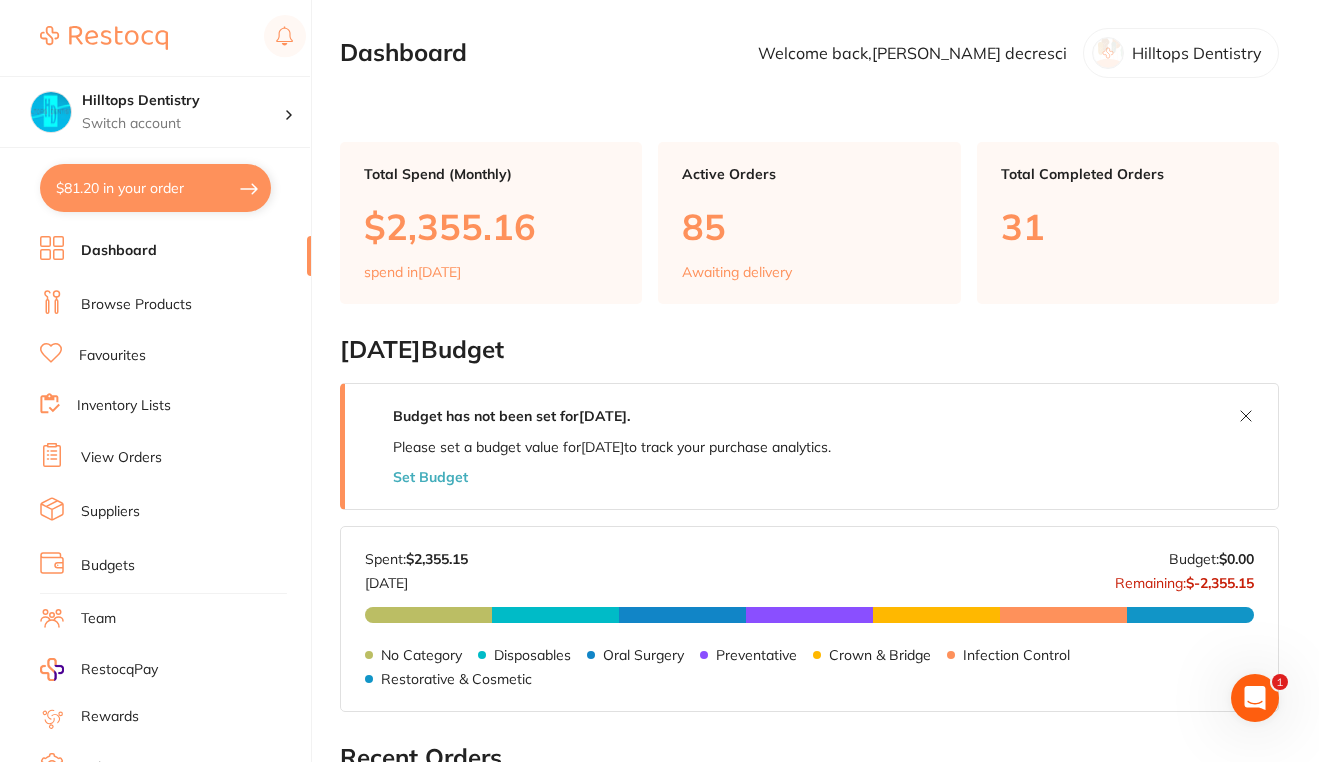 click on "Browse Products" at bounding box center (136, 305) 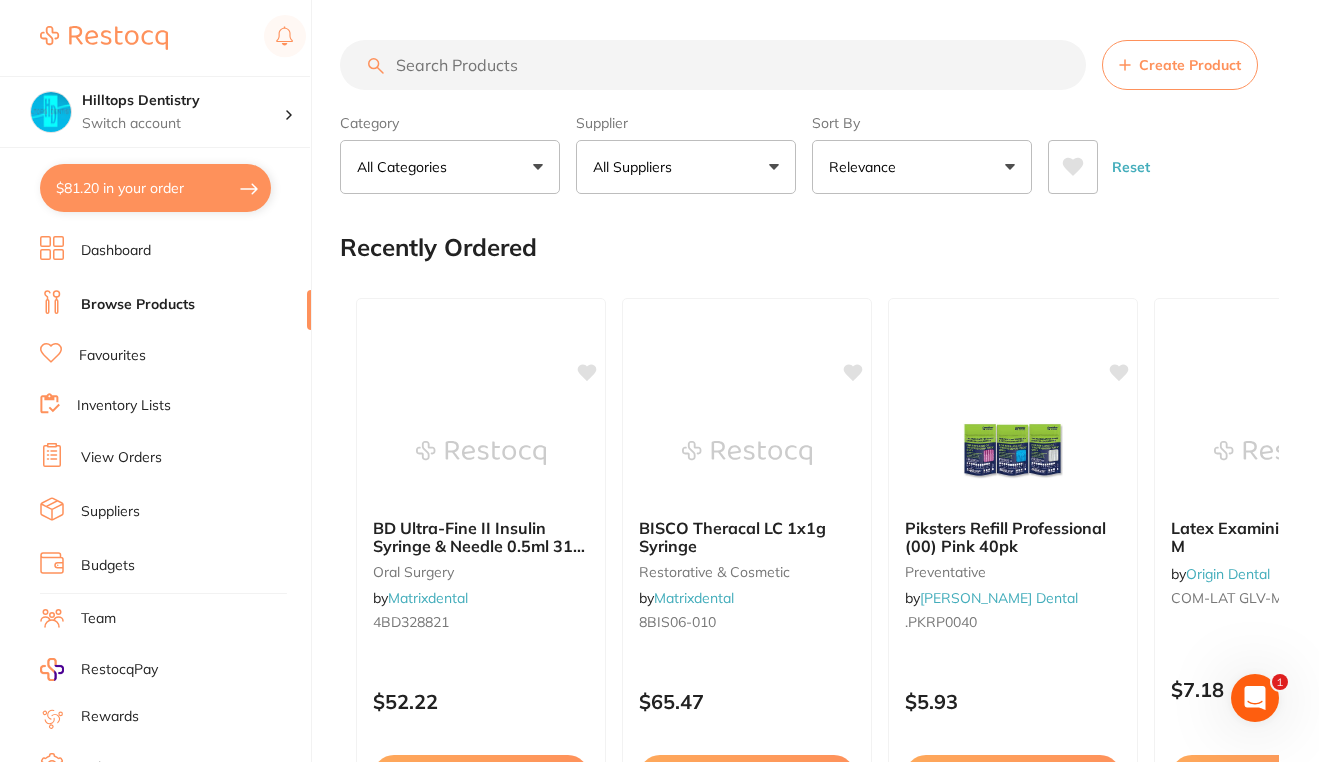 scroll, scrollTop: 0, scrollLeft: 0, axis: both 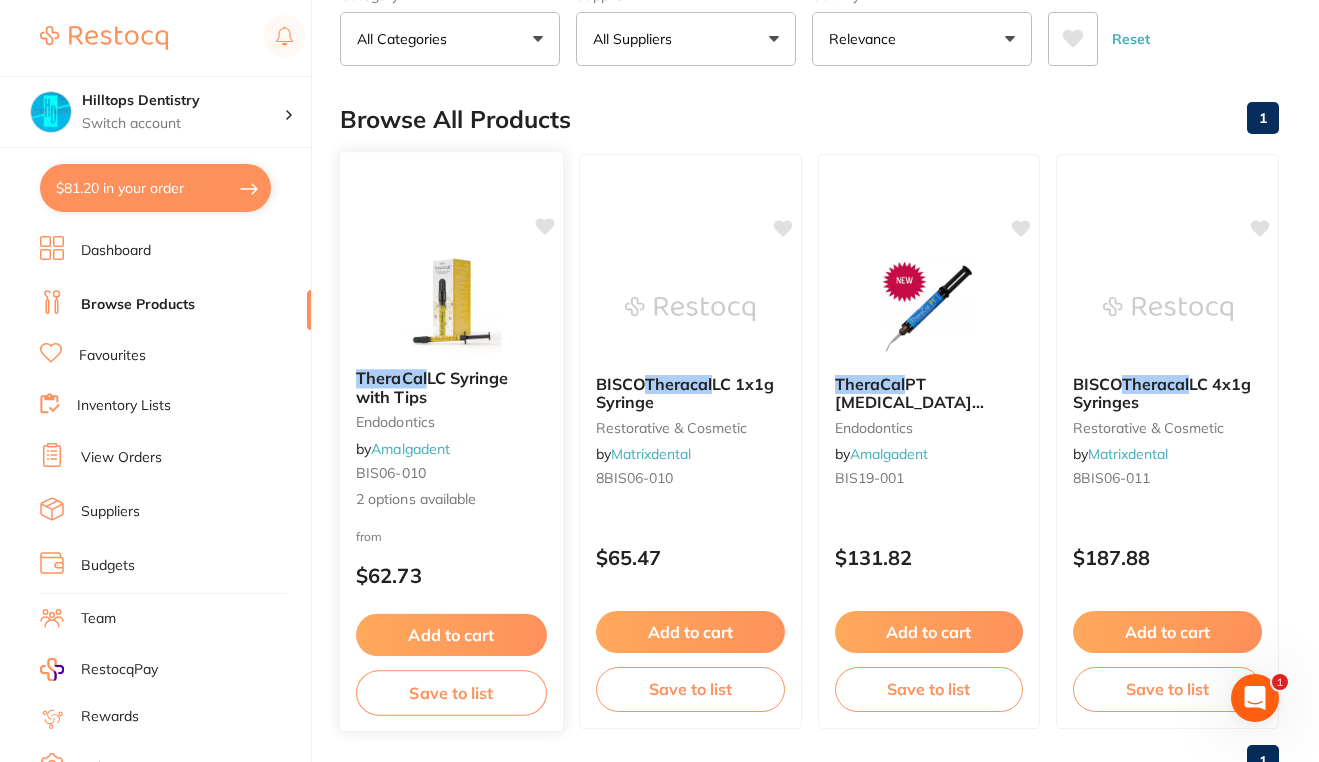type on "thereracal" 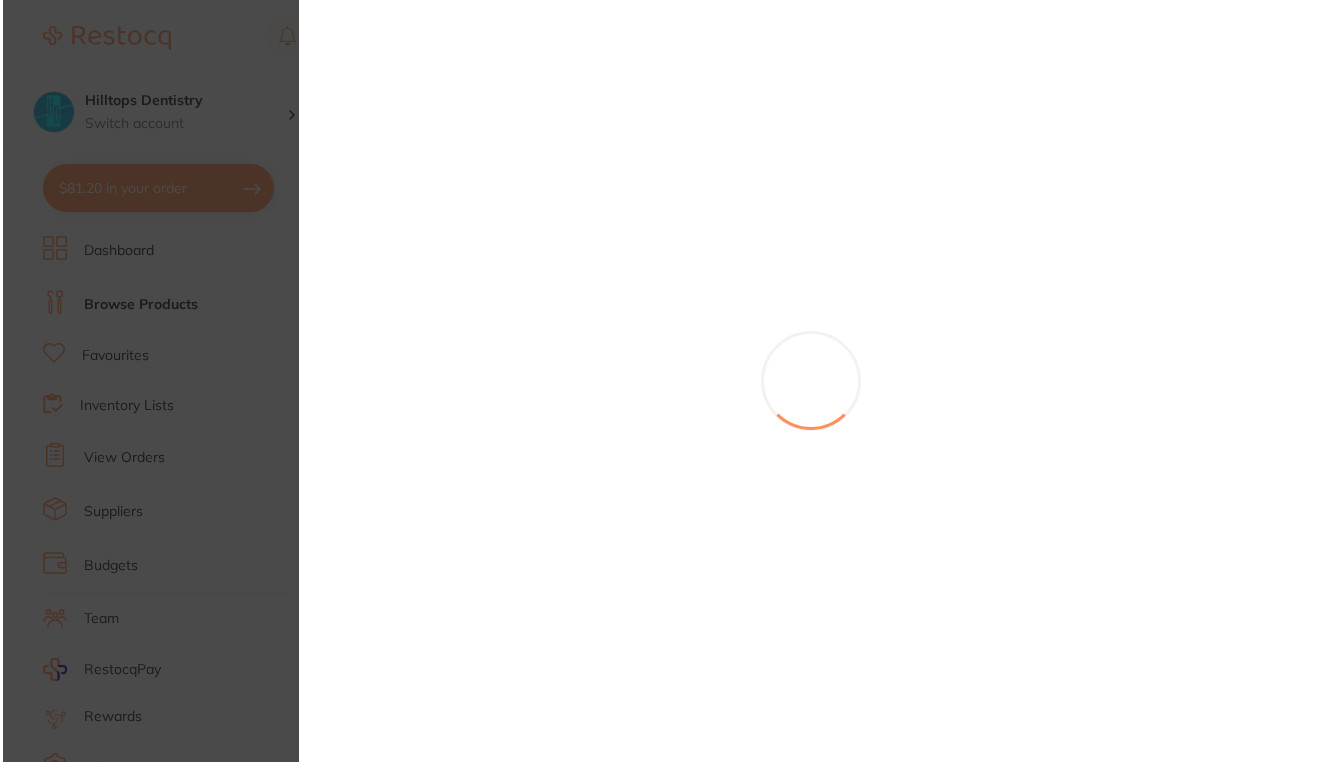 scroll, scrollTop: 0, scrollLeft: 0, axis: both 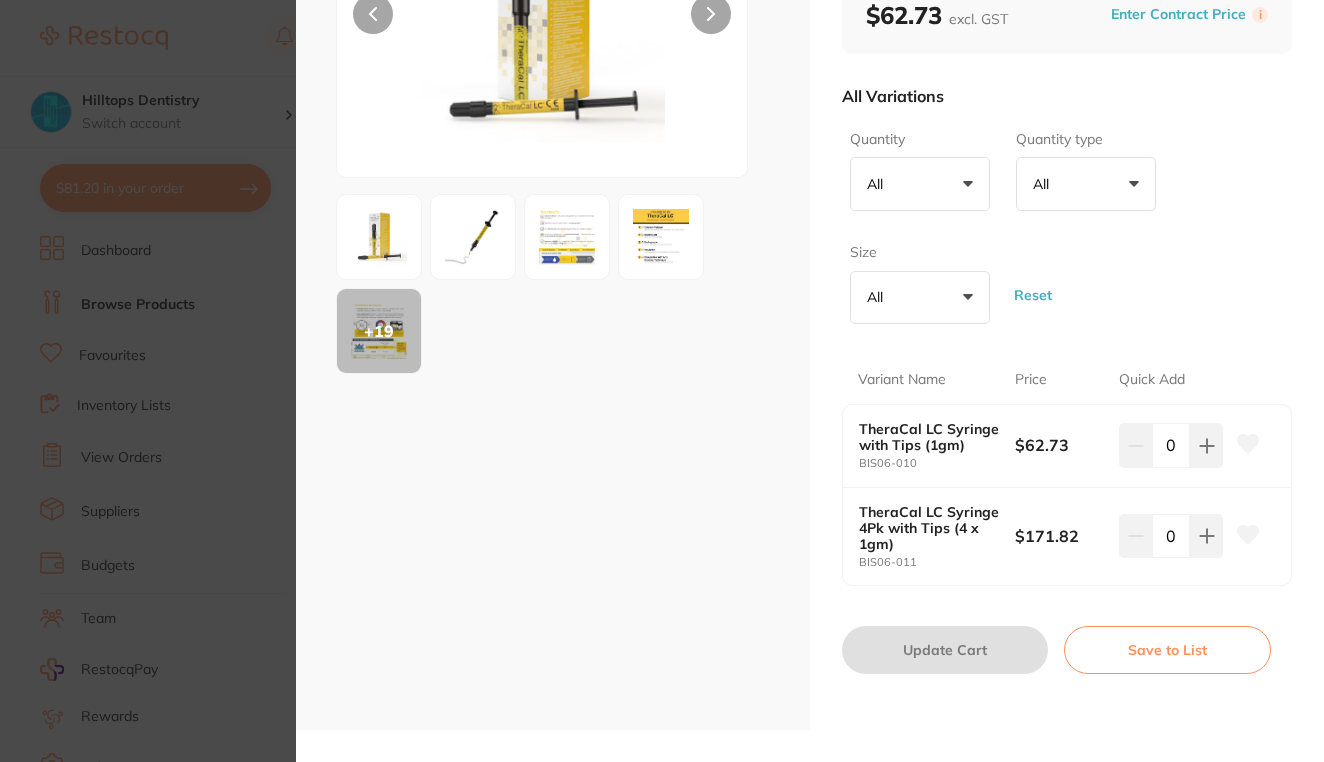 click on "All +0" at bounding box center [920, 184] 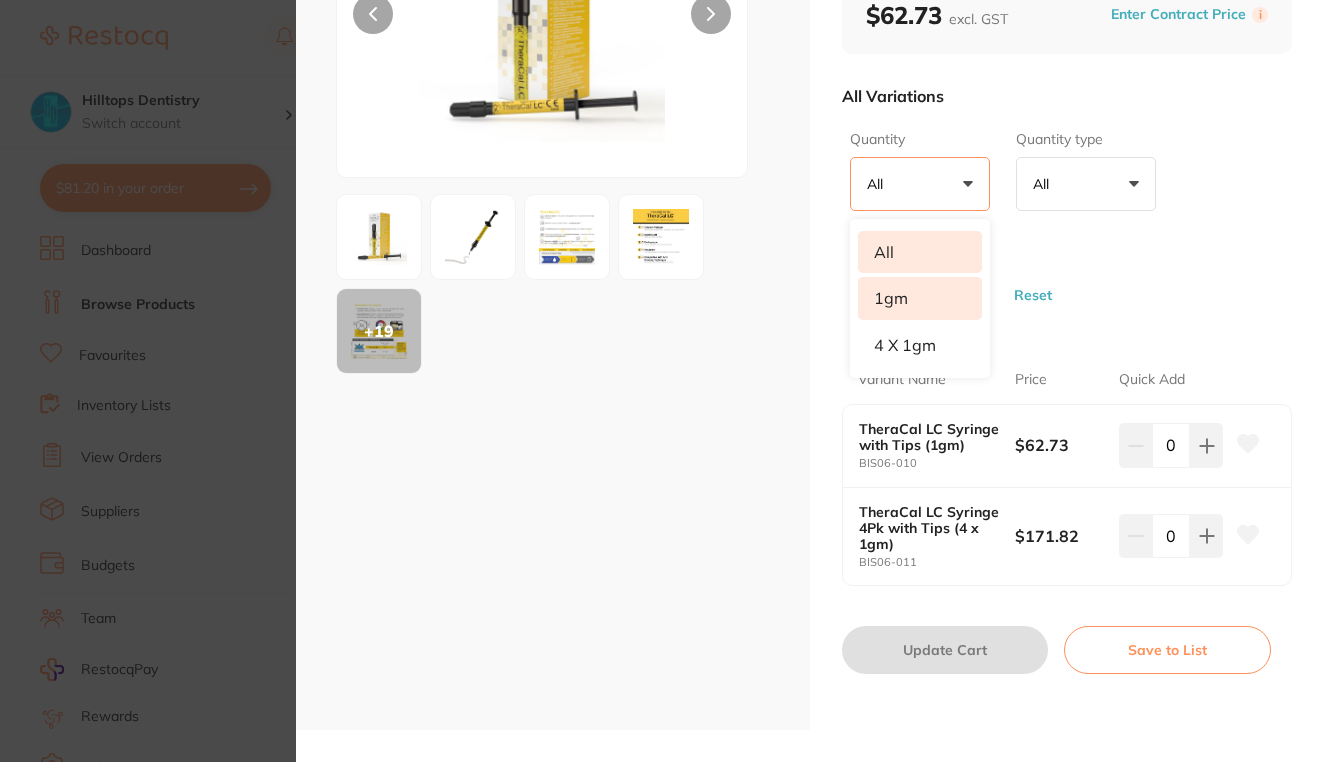 click on "1gm" at bounding box center (920, 298) 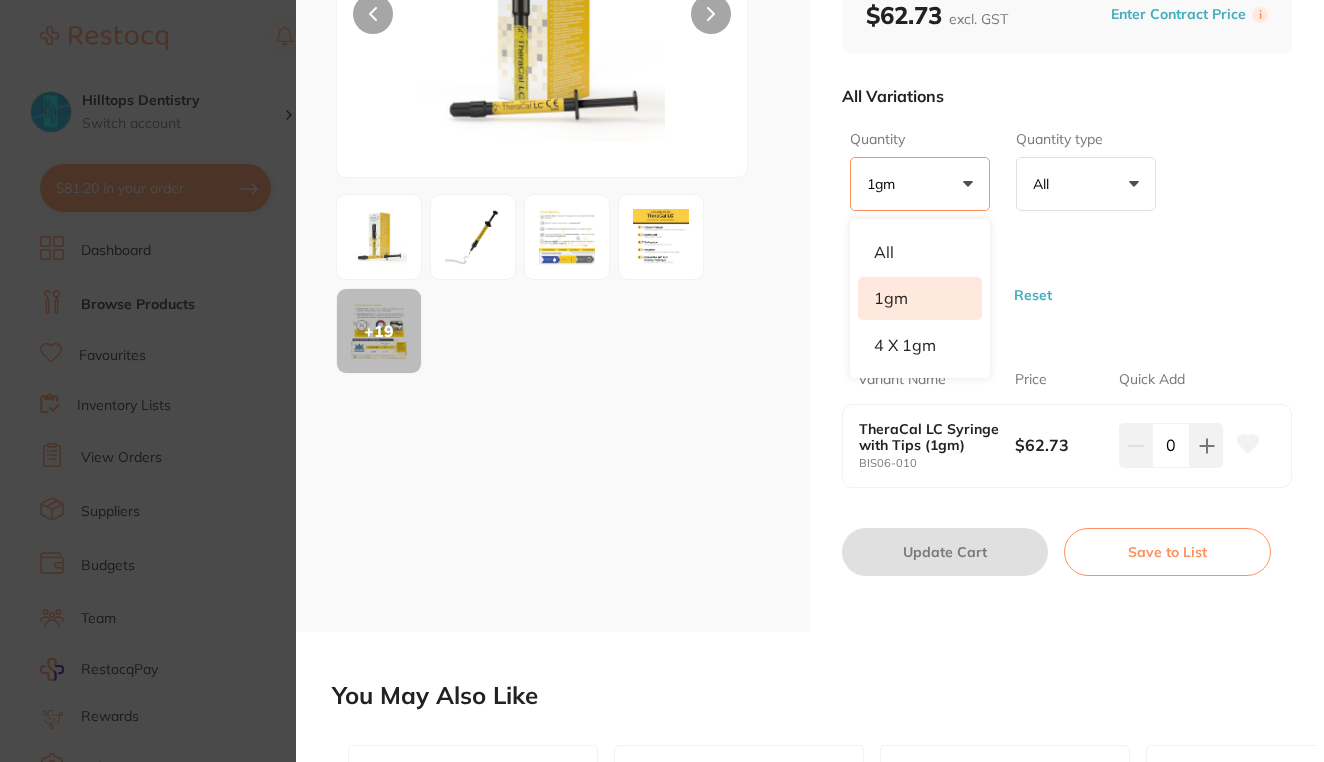 scroll, scrollTop: 0, scrollLeft: 0, axis: both 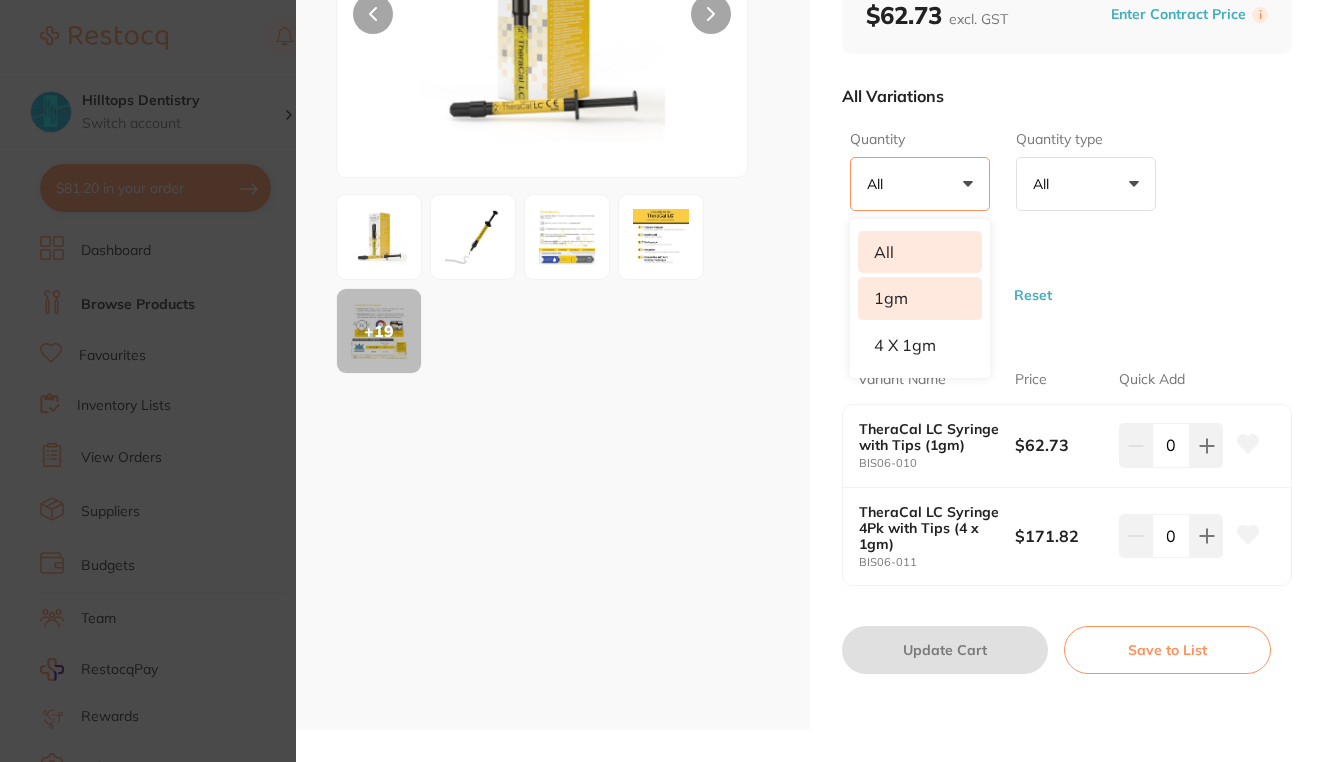 click on "1gm" at bounding box center (920, 298) 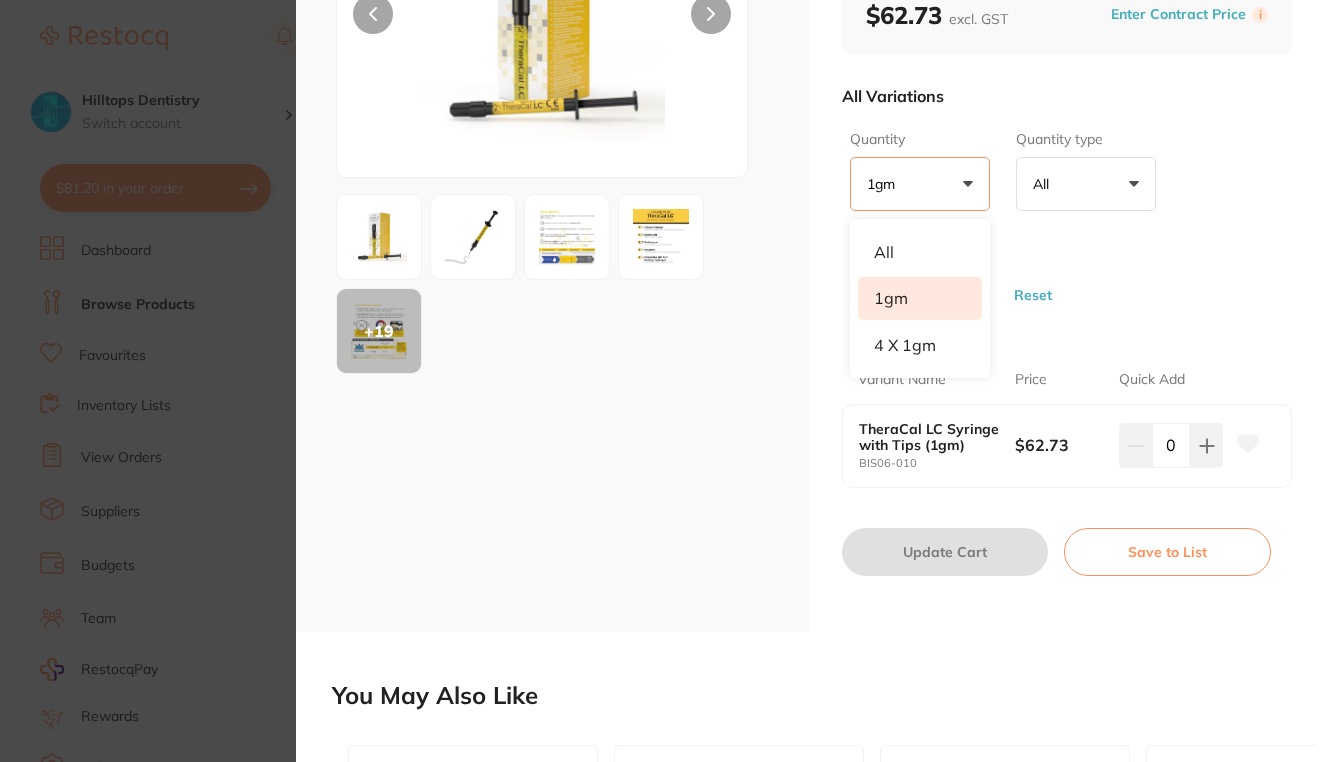 scroll, scrollTop: 0, scrollLeft: 0, axis: both 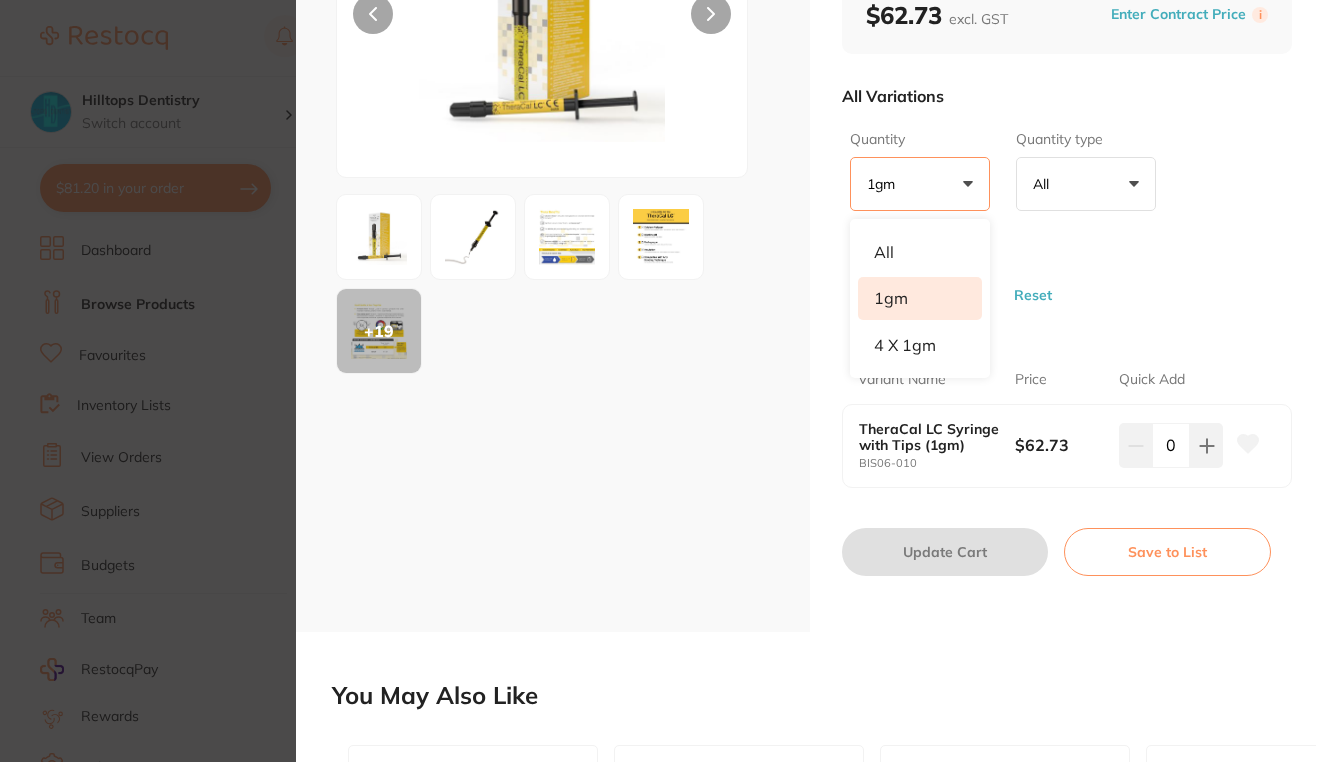 click on "Quantity 1gm +0 All 1gm 4 x 1gm Quantity type All +0 All Unit Size All +0 All 1 Unit Reset" at bounding box center (1067, 227) 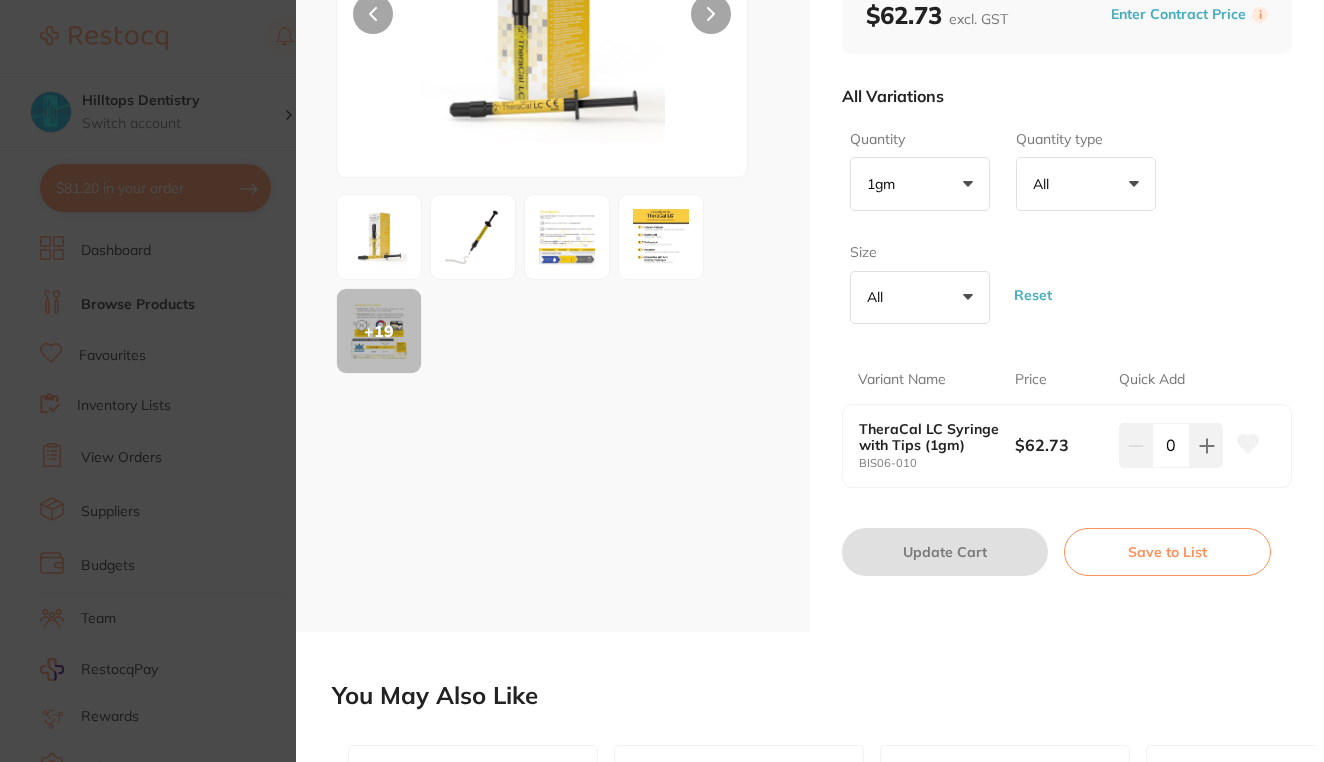 scroll, scrollTop: 0, scrollLeft: 0, axis: both 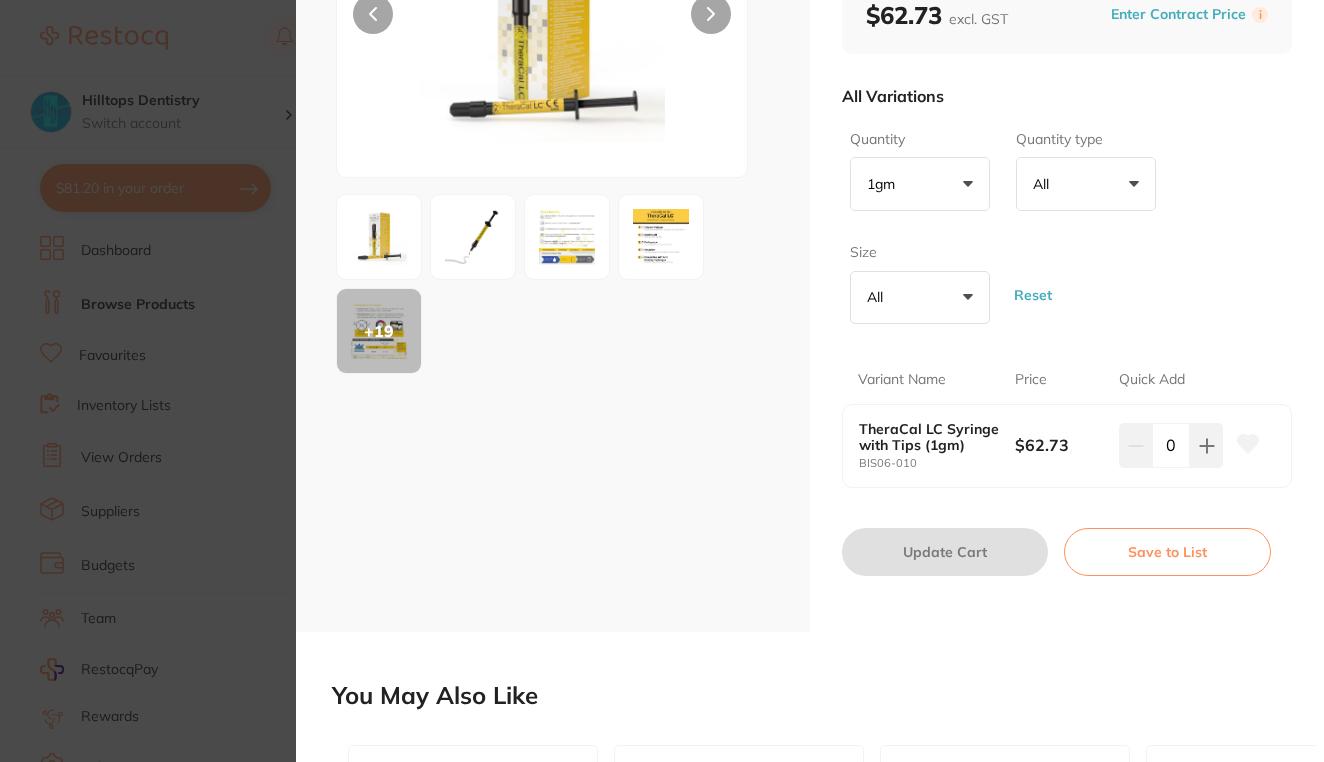 click on "All +0" at bounding box center (1086, 184) 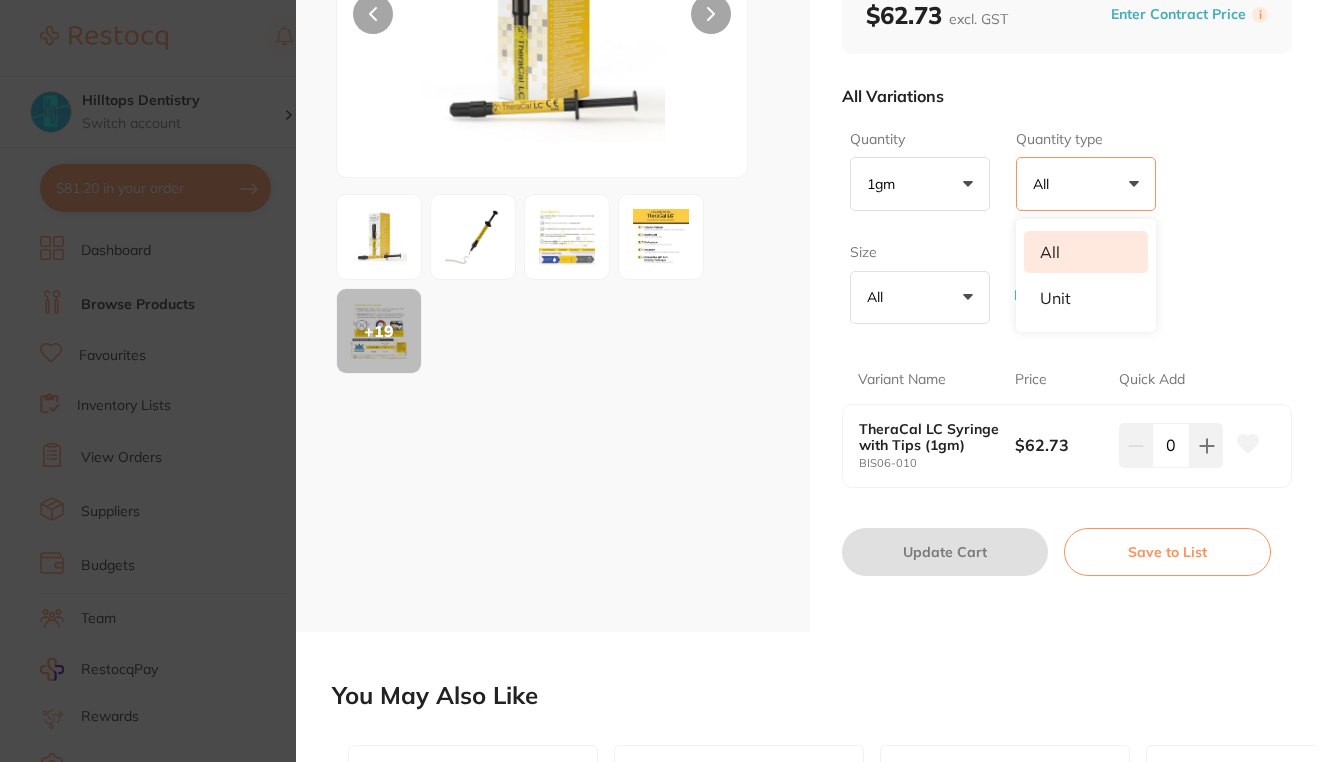 scroll, scrollTop: 0, scrollLeft: 0, axis: both 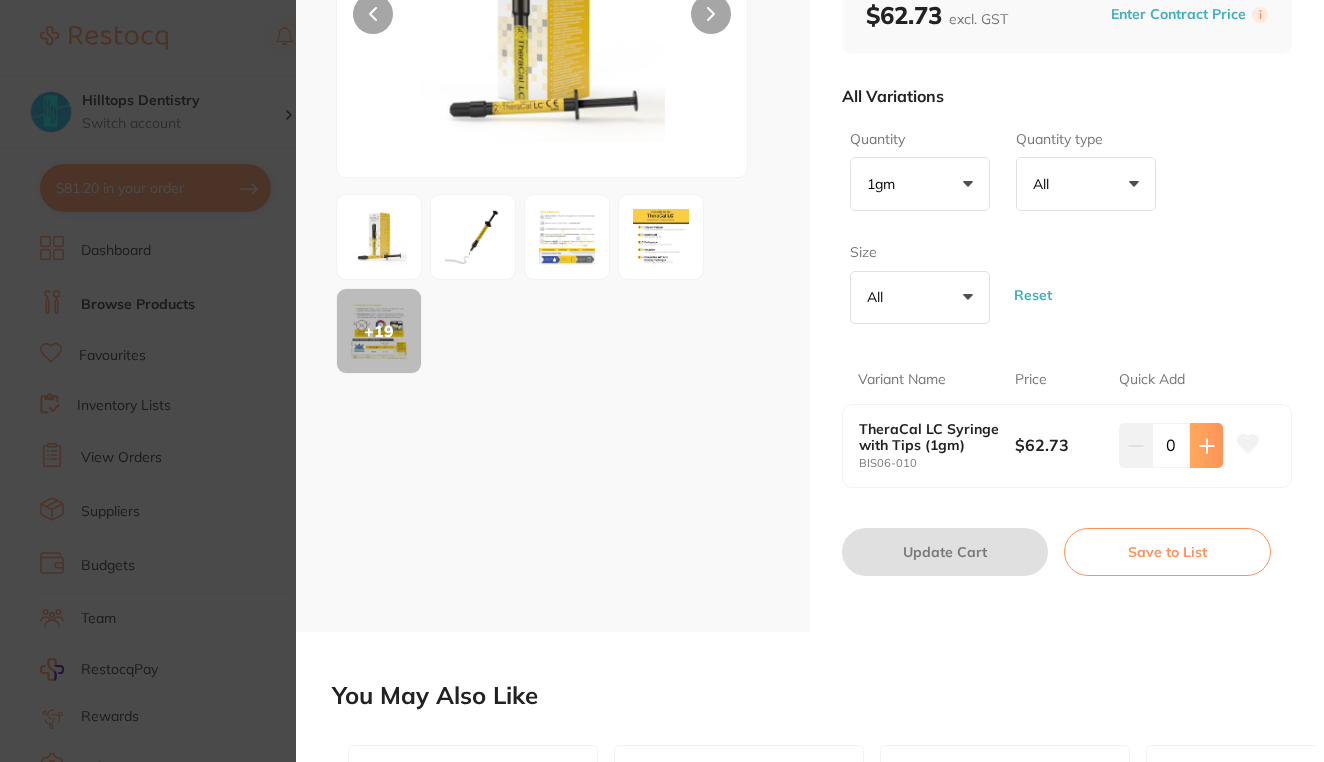 click at bounding box center (1206, 445) 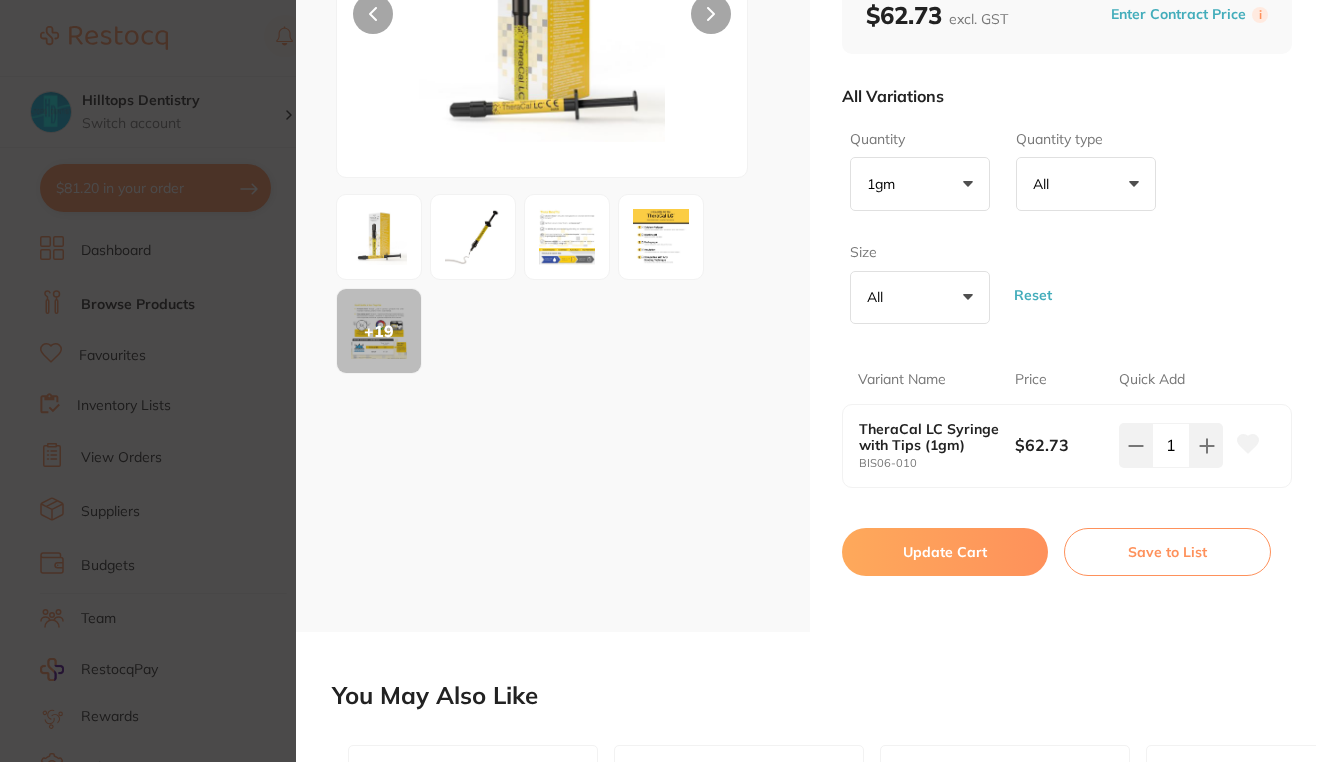 scroll, scrollTop: 0, scrollLeft: 0, axis: both 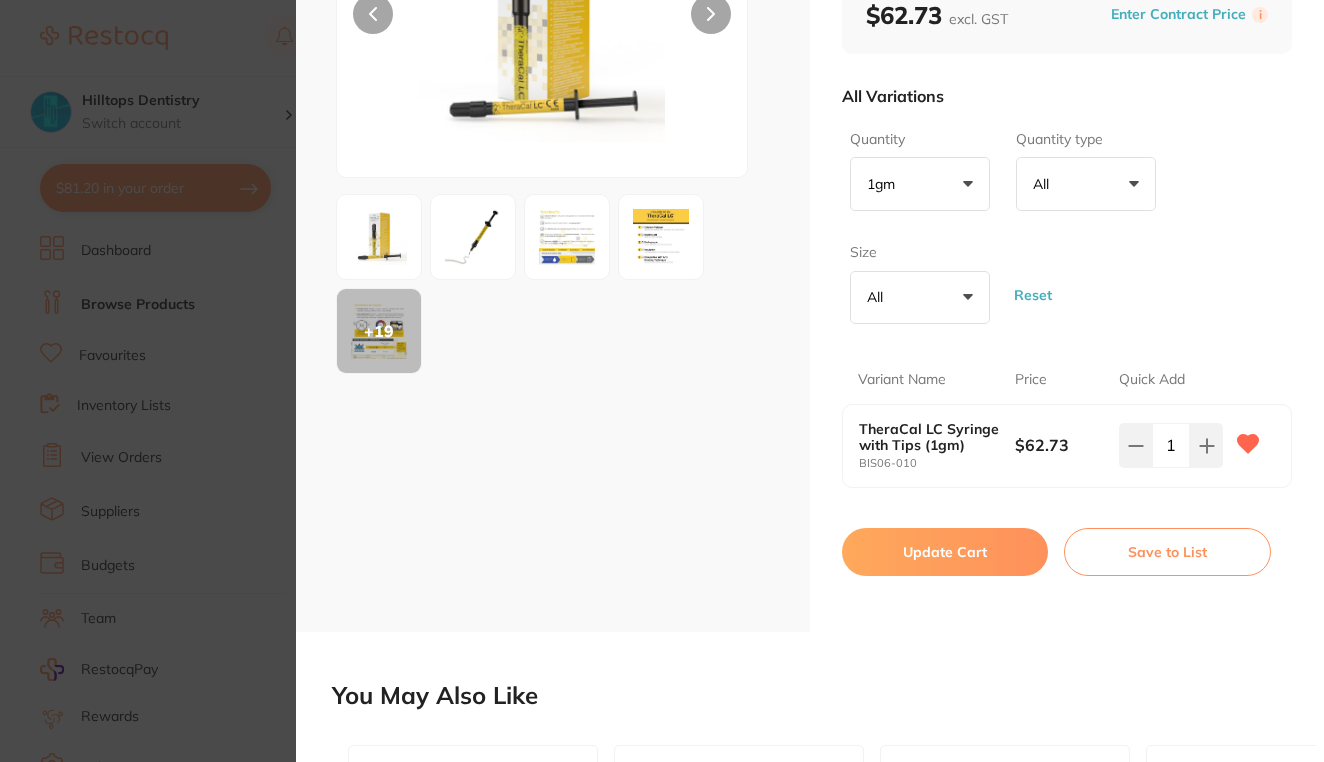 click on "Update Cart" at bounding box center (945, 552) 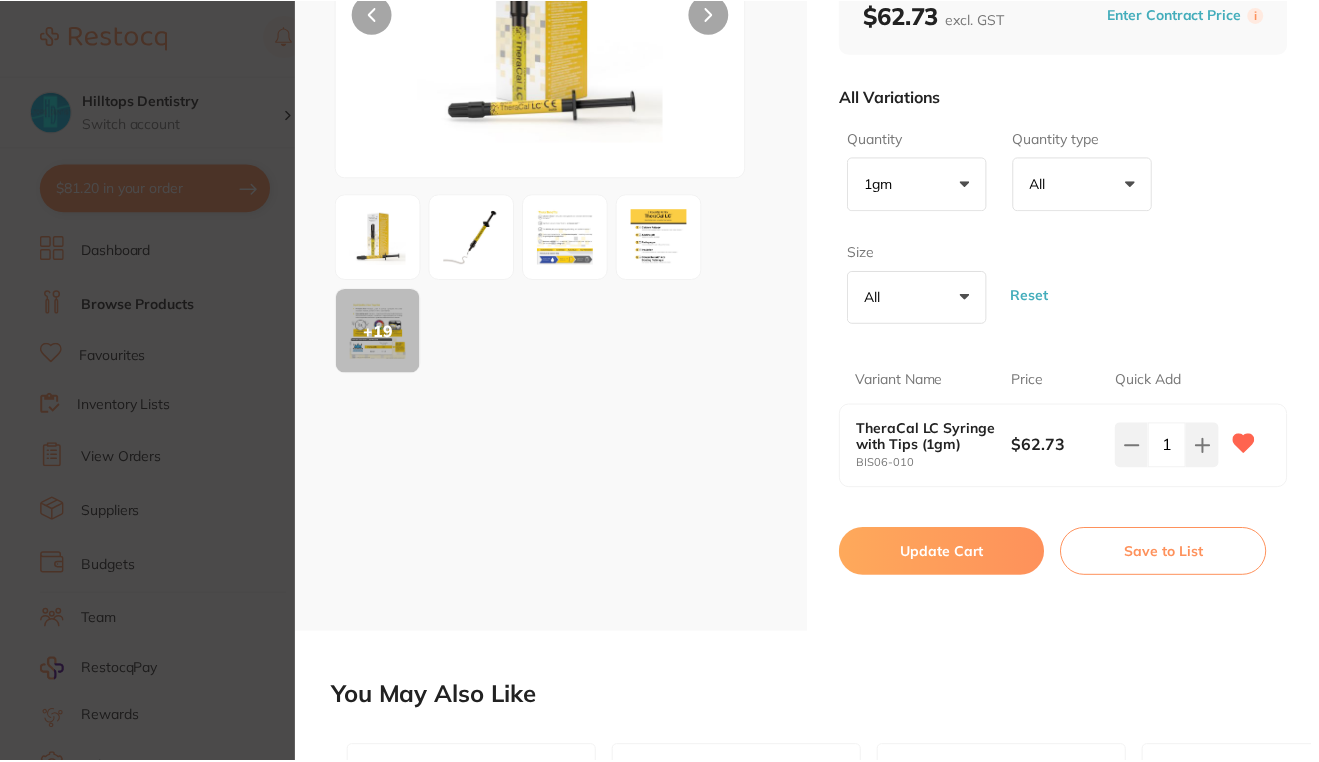 scroll, scrollTop: 128, scrollLeft: 0, axis: vertical 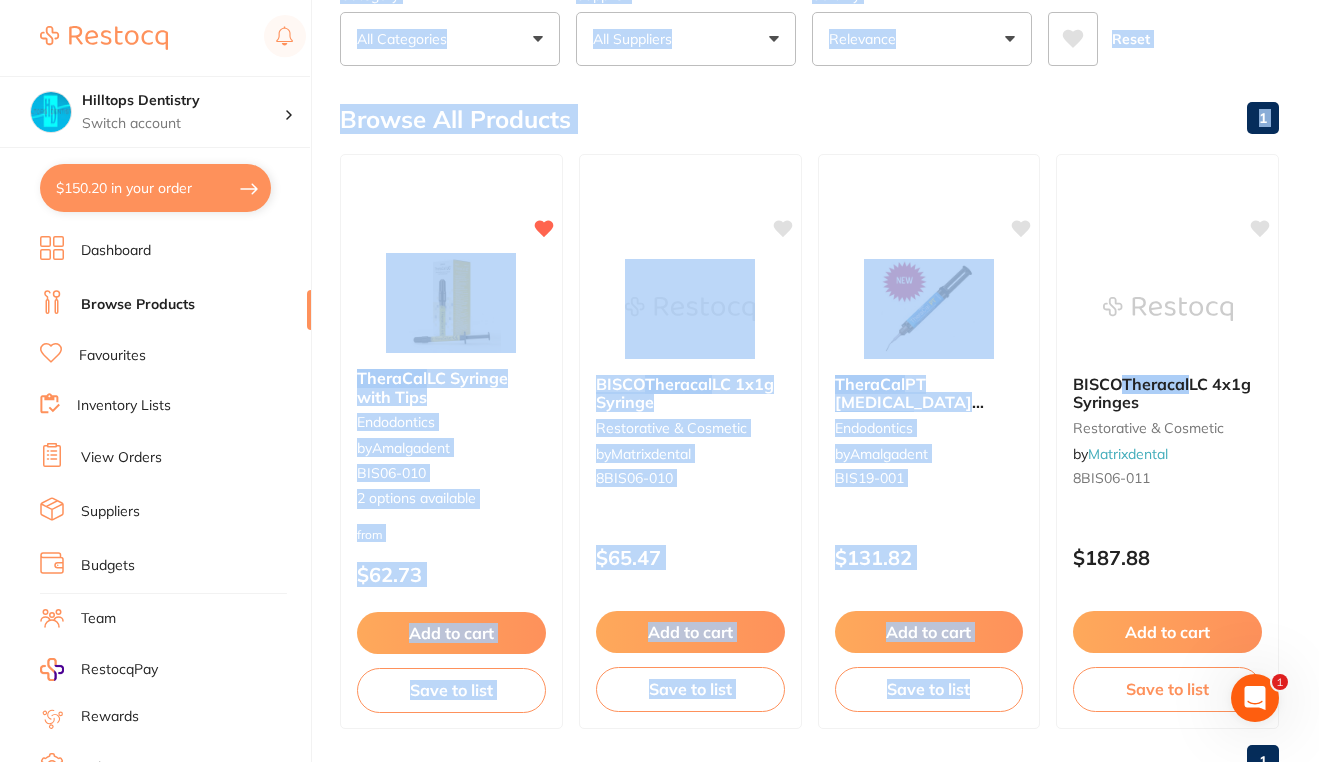 drag, startPoint x: 1318, startPoint y: 175, endPoint x: 1322, endPoint y: 101, distance: 74.10803 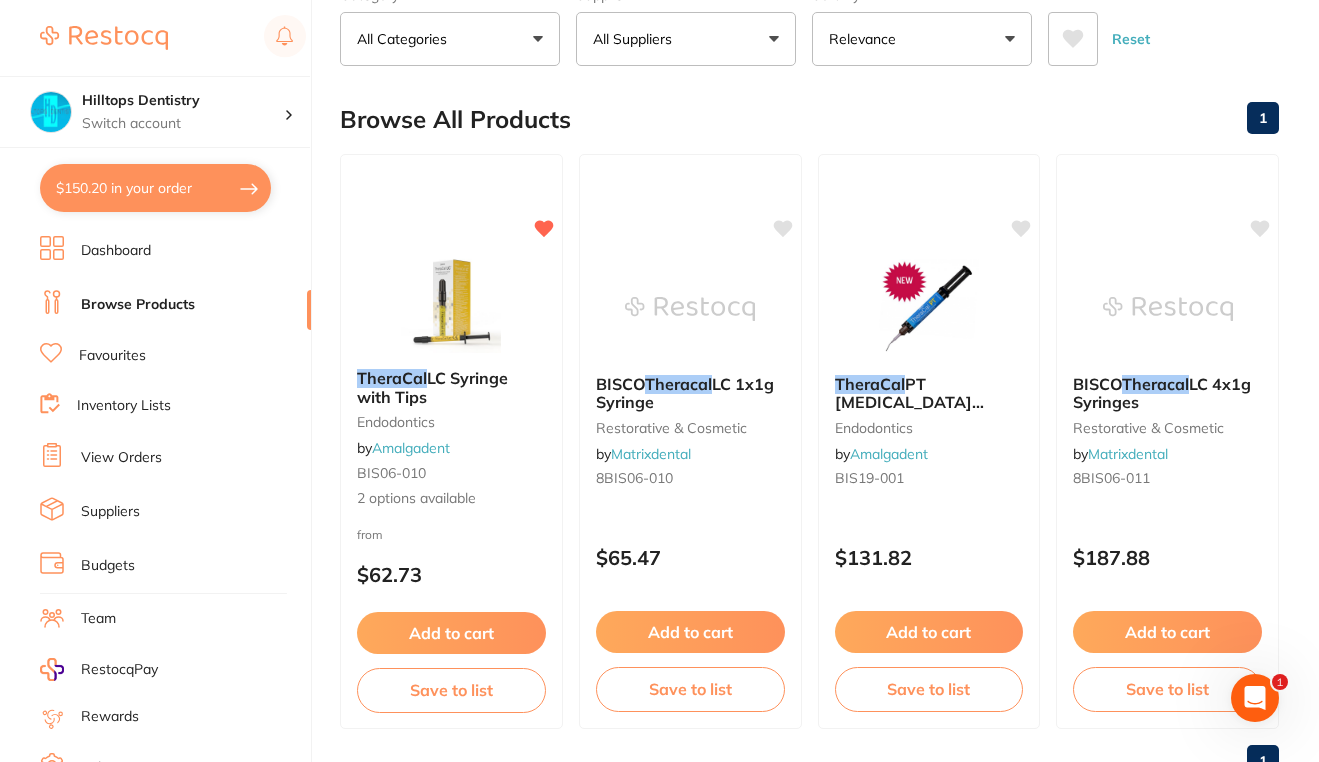 click on "thereracal         Create Product Category All Categories All Categories endodontics restorative & cosmetic Clear Category   false    All Categories Category All Categories endodontics restorative & cosmetic Supplier All Suppliers All Suppliers Amalgadent Matrixdental Clear Supplier   false    All Suppliers Supplier Amalgadent Matrixdental Sort By Relevance Highest Price Lowest Price On Sale Relevance Clear Sort By   false    Relevance Sort By Highest Price Lowest Price On Sale Relevance Reset Filters Reset Filter By Category All Categories All Categories endodontics restorative & cosmetic Clear Filter By Category   false    All Categories Filter By Category All Categories endodontics restorative & cosmetic Filter By Supplier All Suppliers All Suppliers Amalgadent Matrixdental Clear Filter By Supplier   false    All Suppliers Filter By Supplier All Suppliers Amalgadent Matrixdental Sort By Relevance Highest Price Lowest Price On Sale Relevance Clear Sort By   false    Relevance Sort By Highest Price On Sale 1" at bounding box center [829, 352] 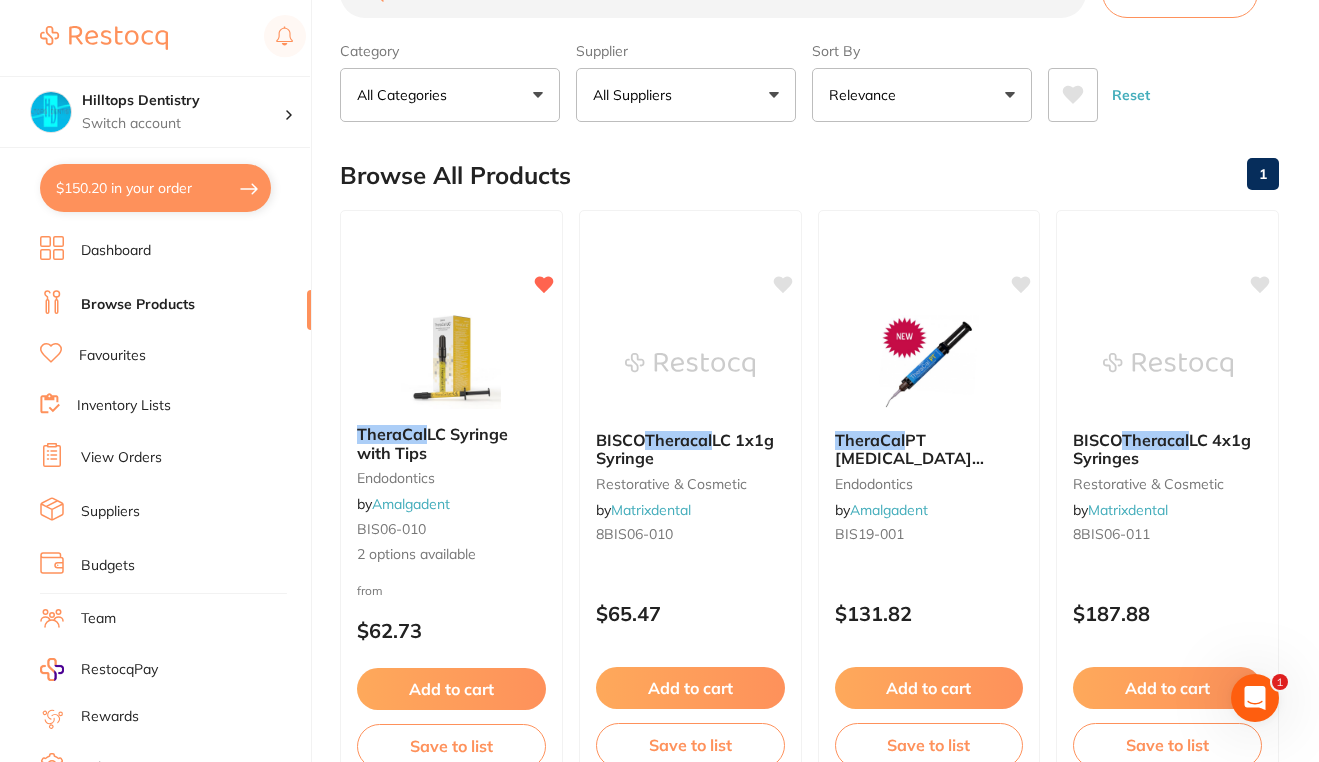 scroll, scrollTop: 0, scrollLeft: 0, axis: both 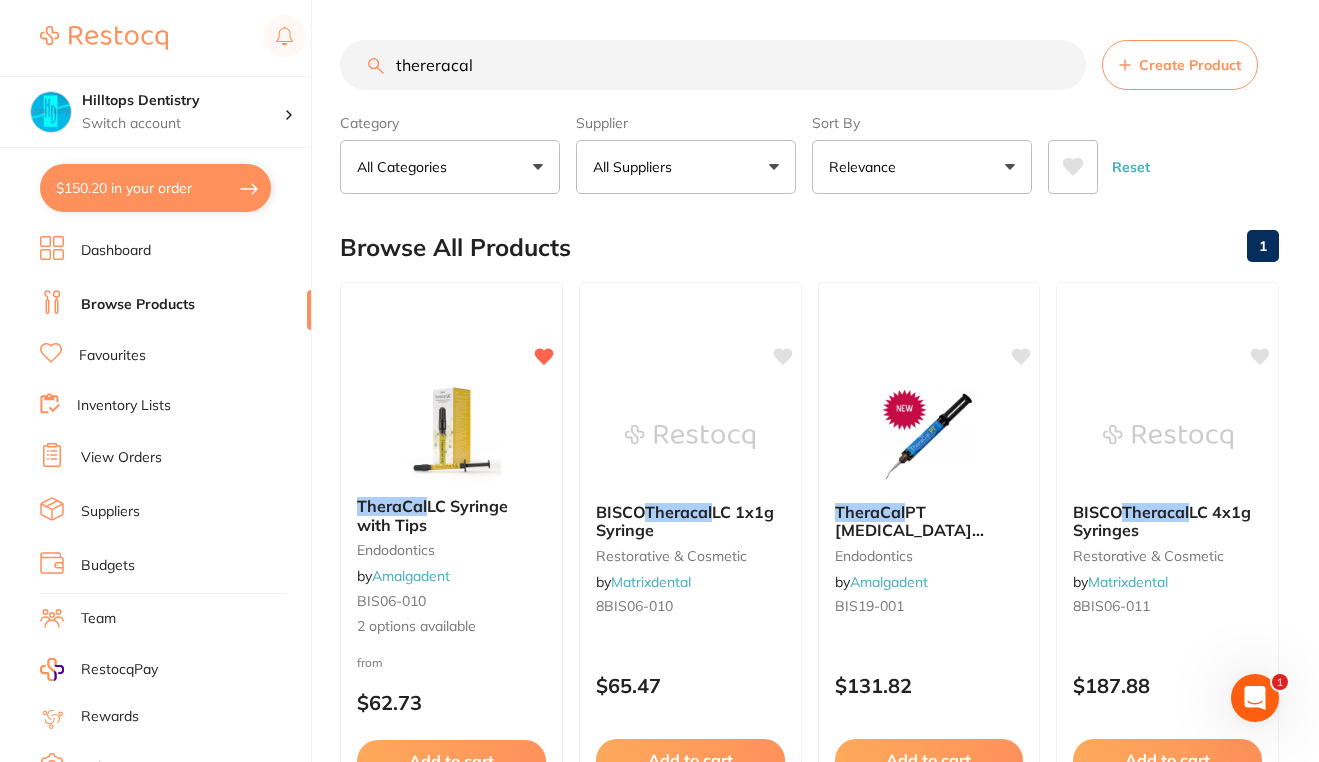 drag, startPoint x: 496, startPoint y: 72, endPoint x: 215, endPoint y: 73, distance: 281.00177 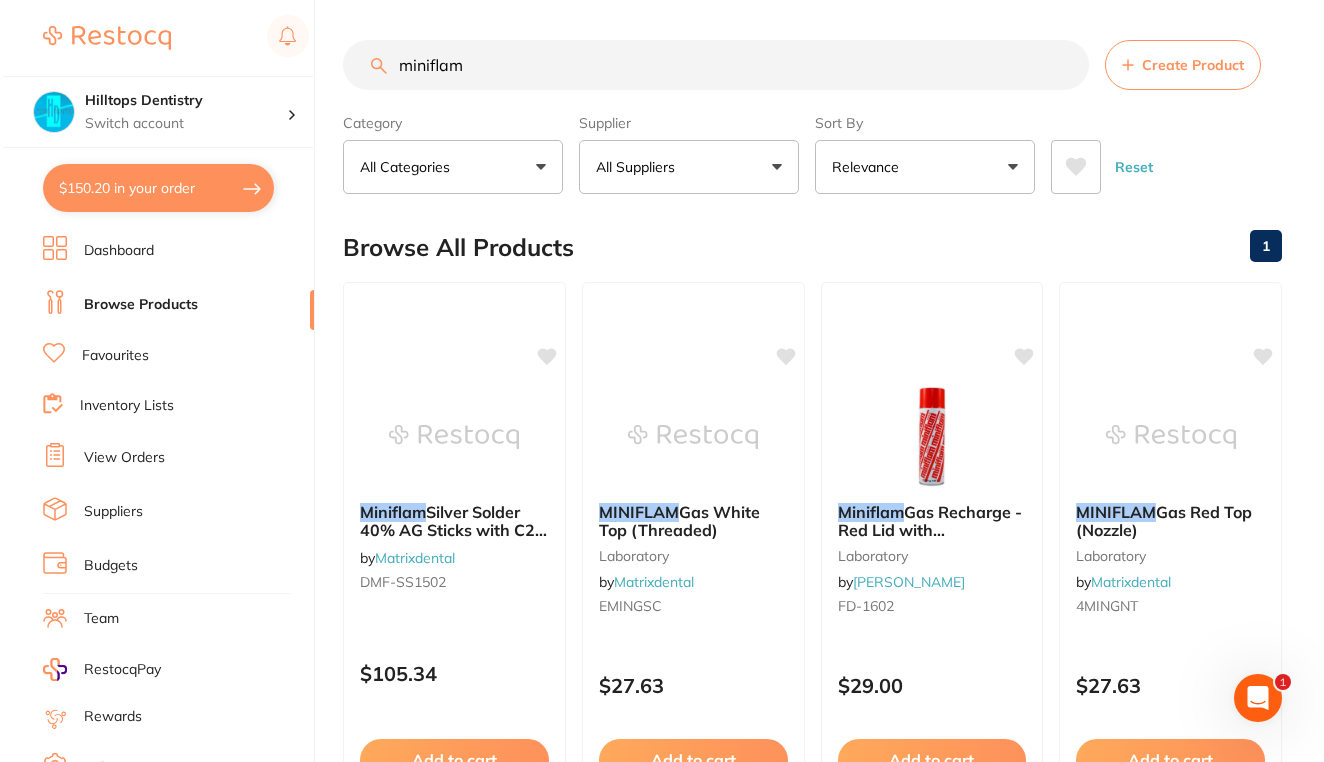 scroll, scrollTop: 0, scrollLeft: 0, axis: both 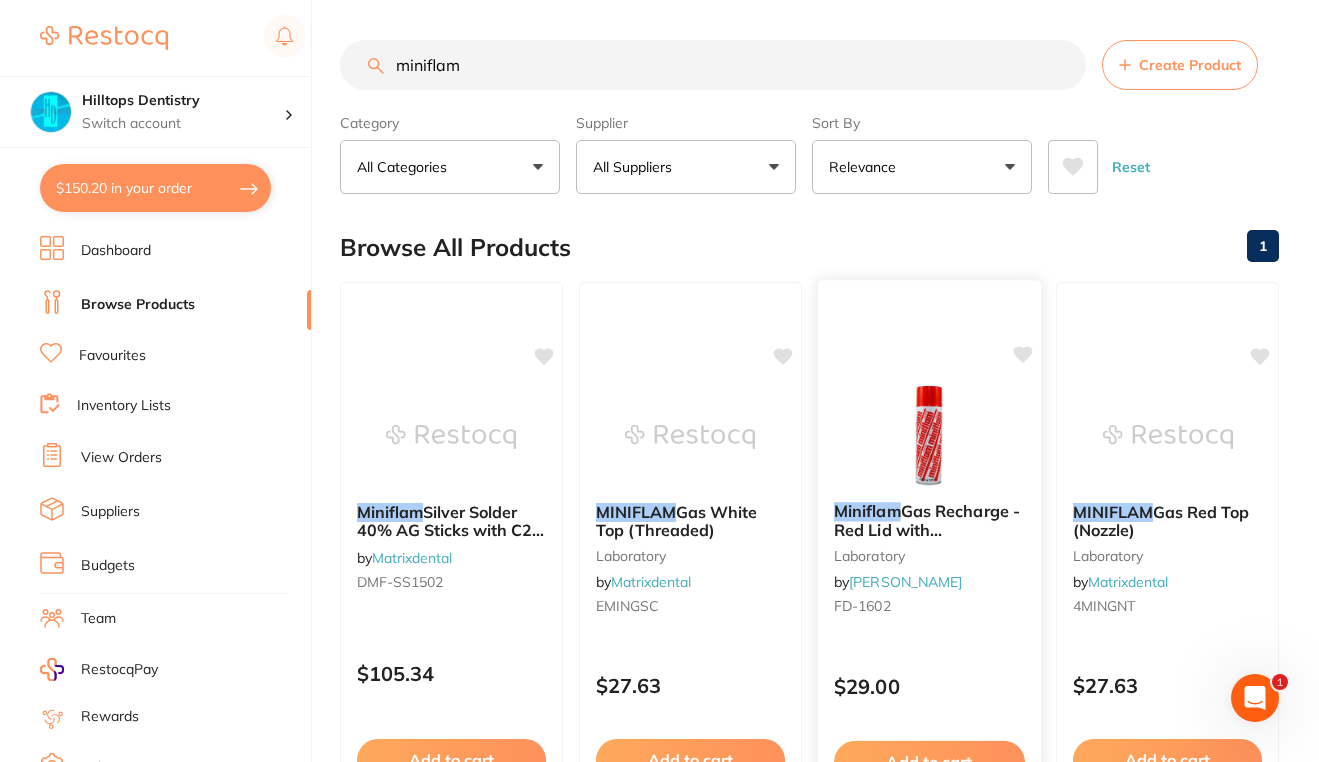 type on "miniflam" 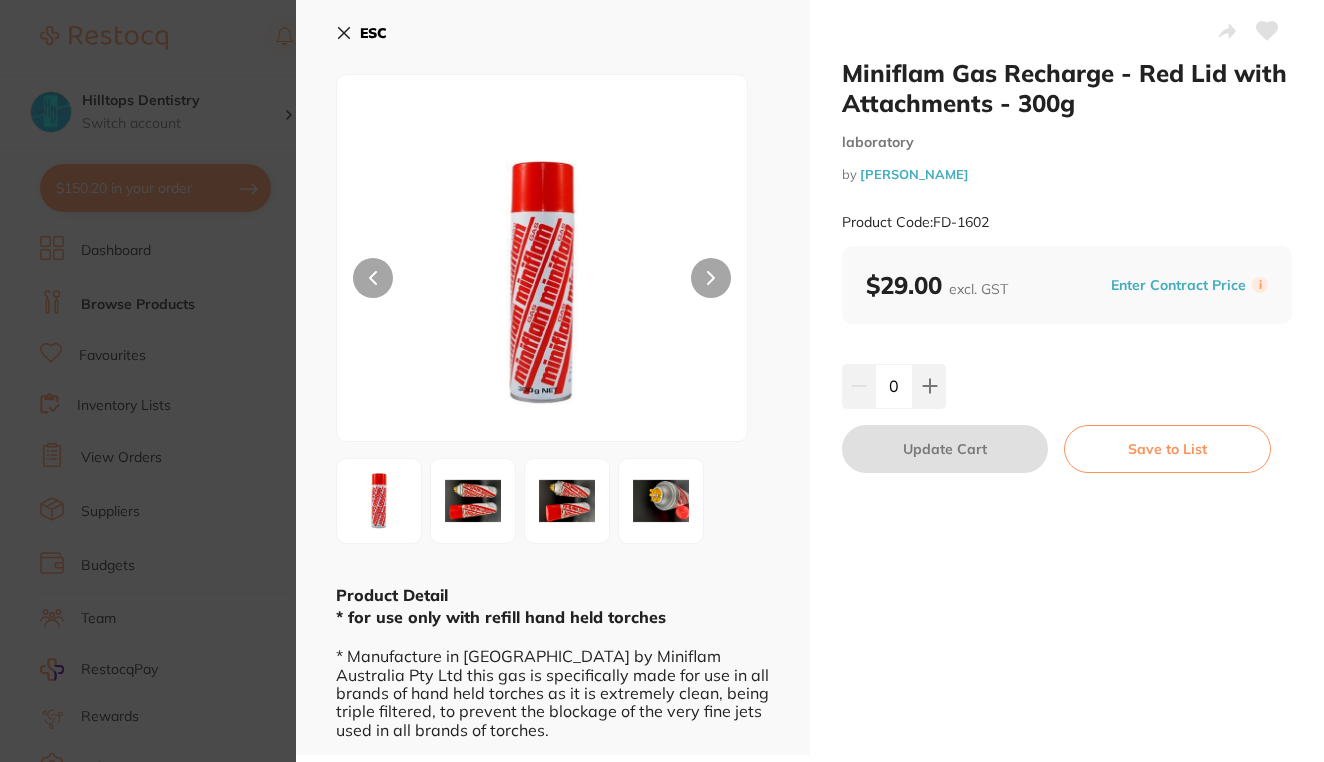 scroll, scrollTop: 0, scrollLeft: 0, axis: both 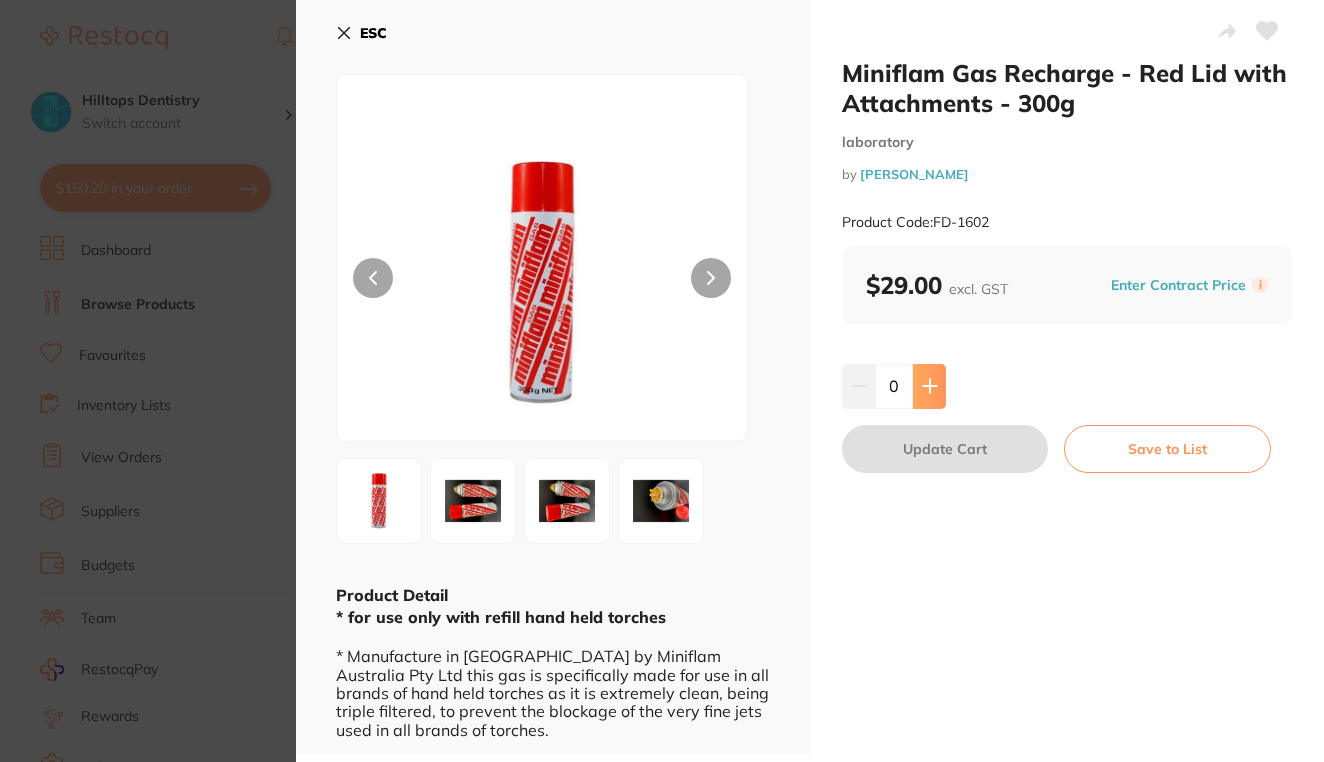 click 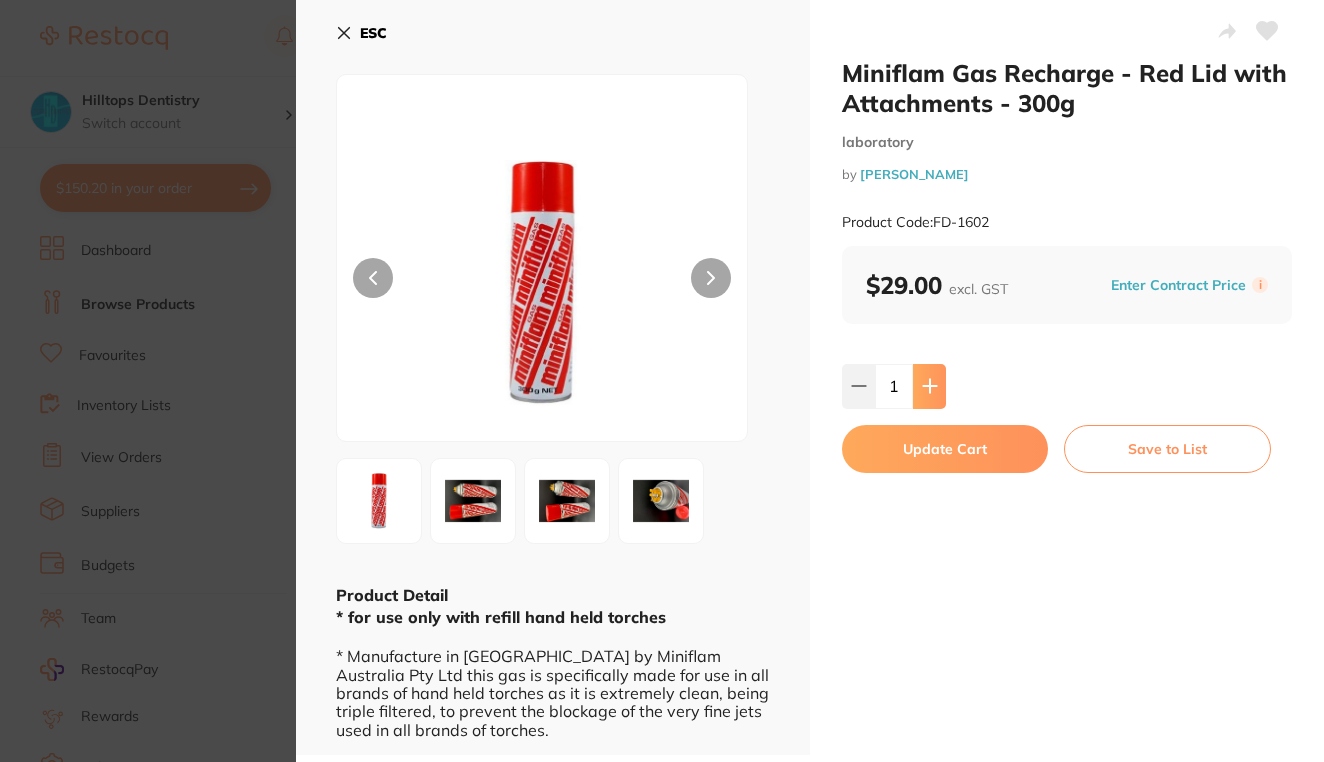 click 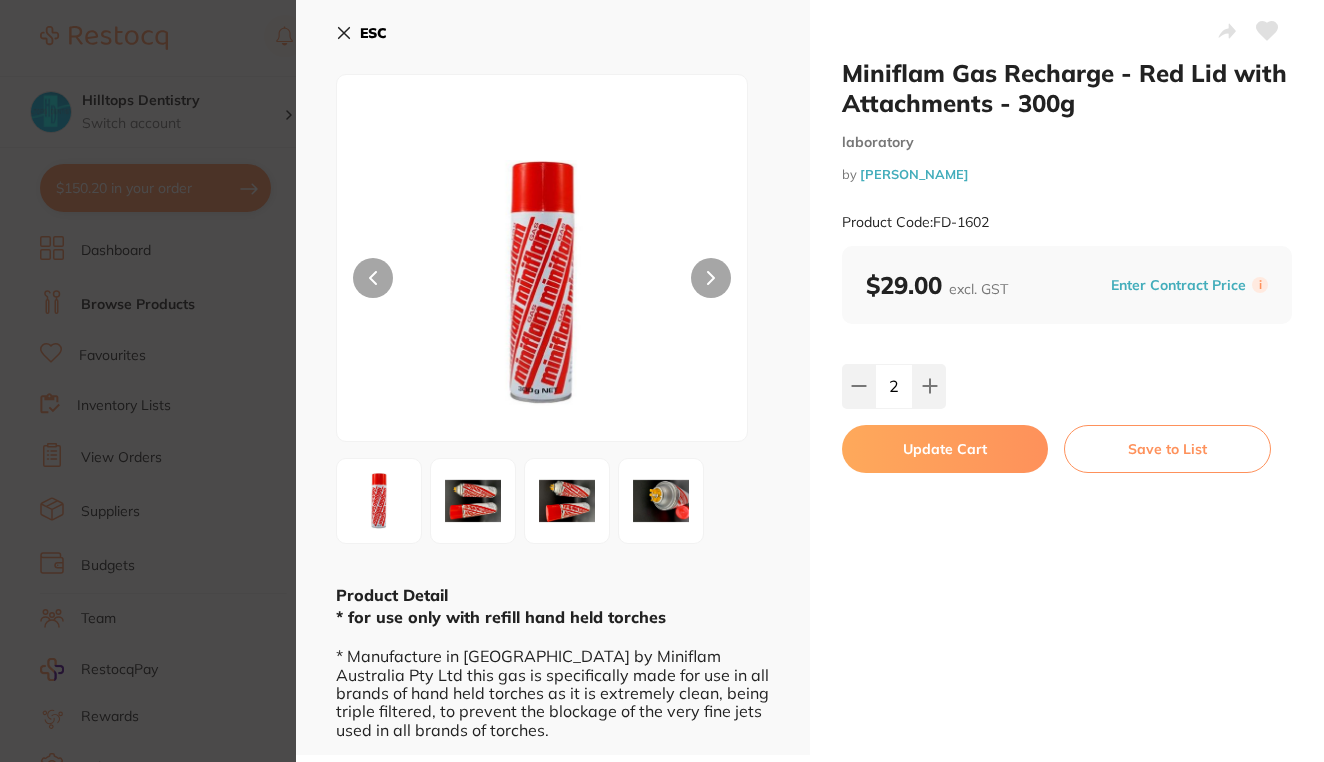 scroll, scrollTop: 0, scrollLeft: 0, axis: both 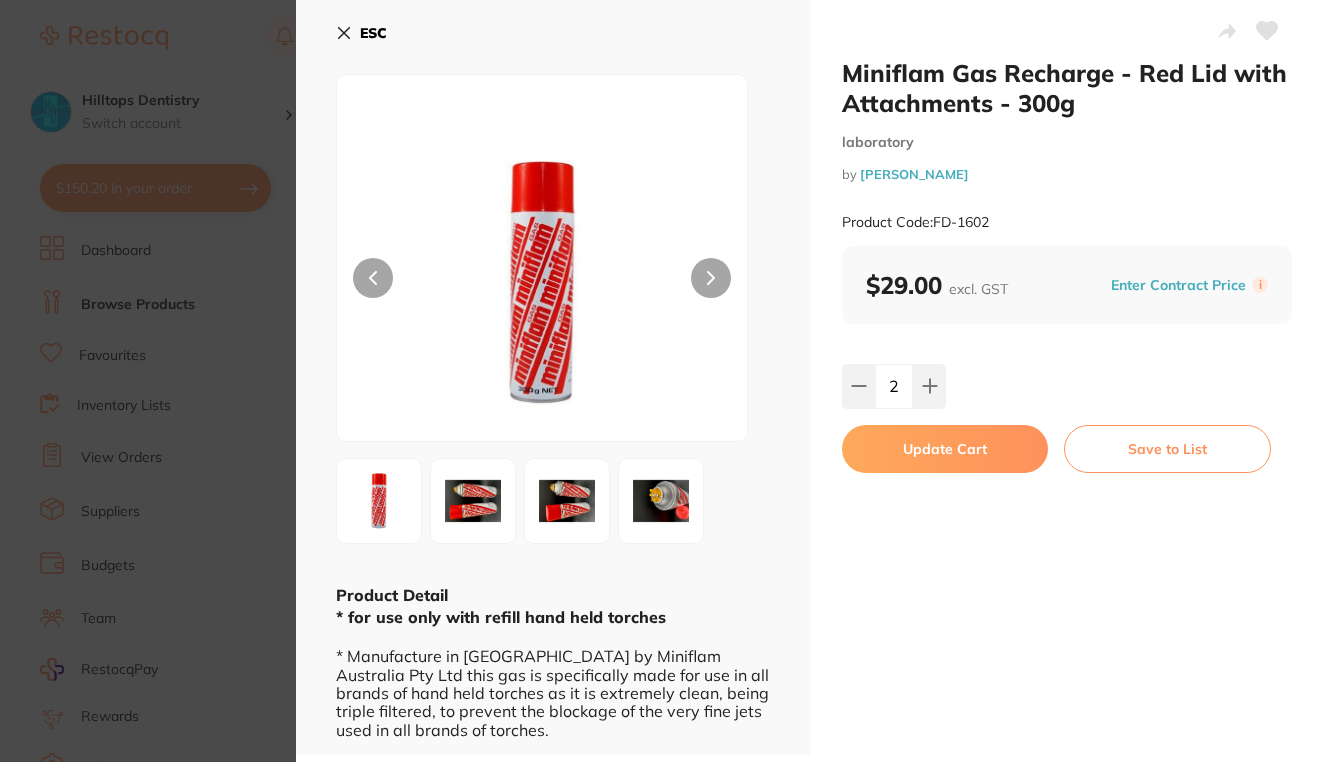 click 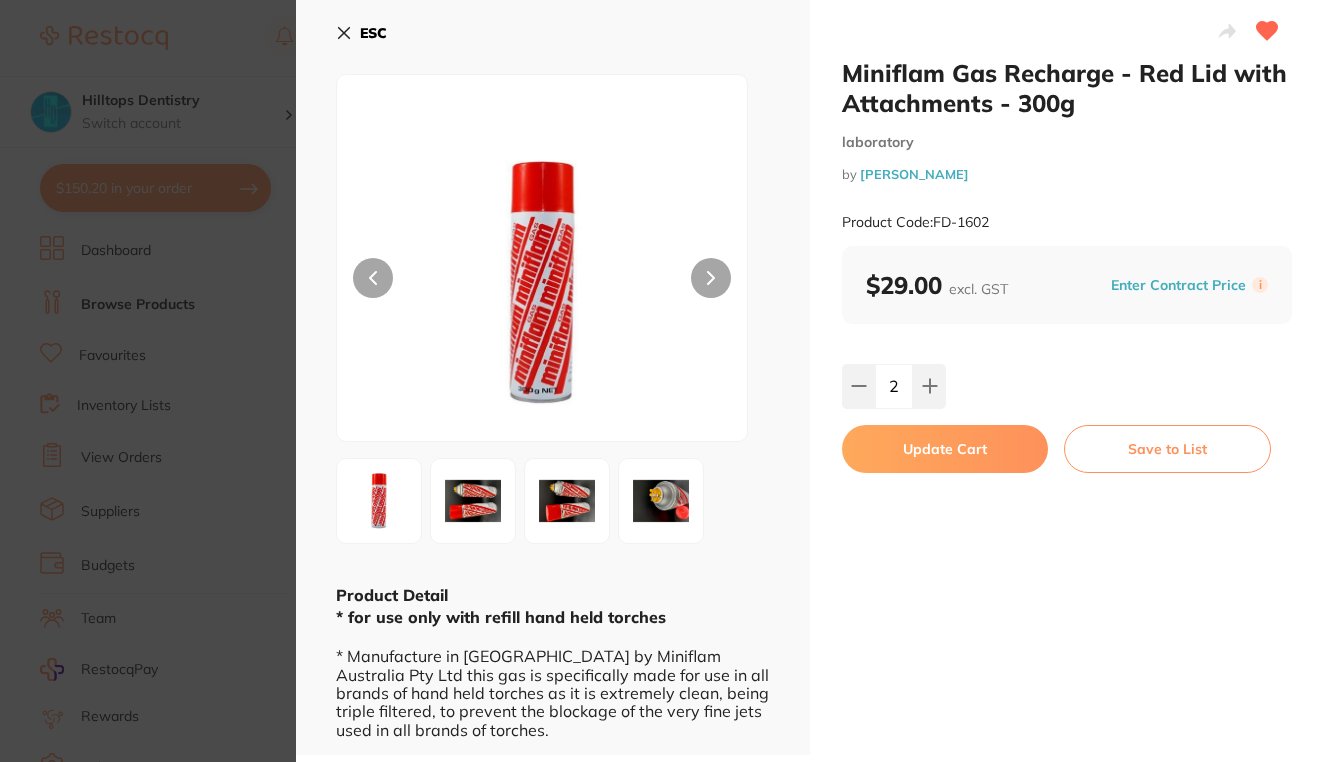 scroll, scrollTop: 0, scrollLeft: 0, axis: both 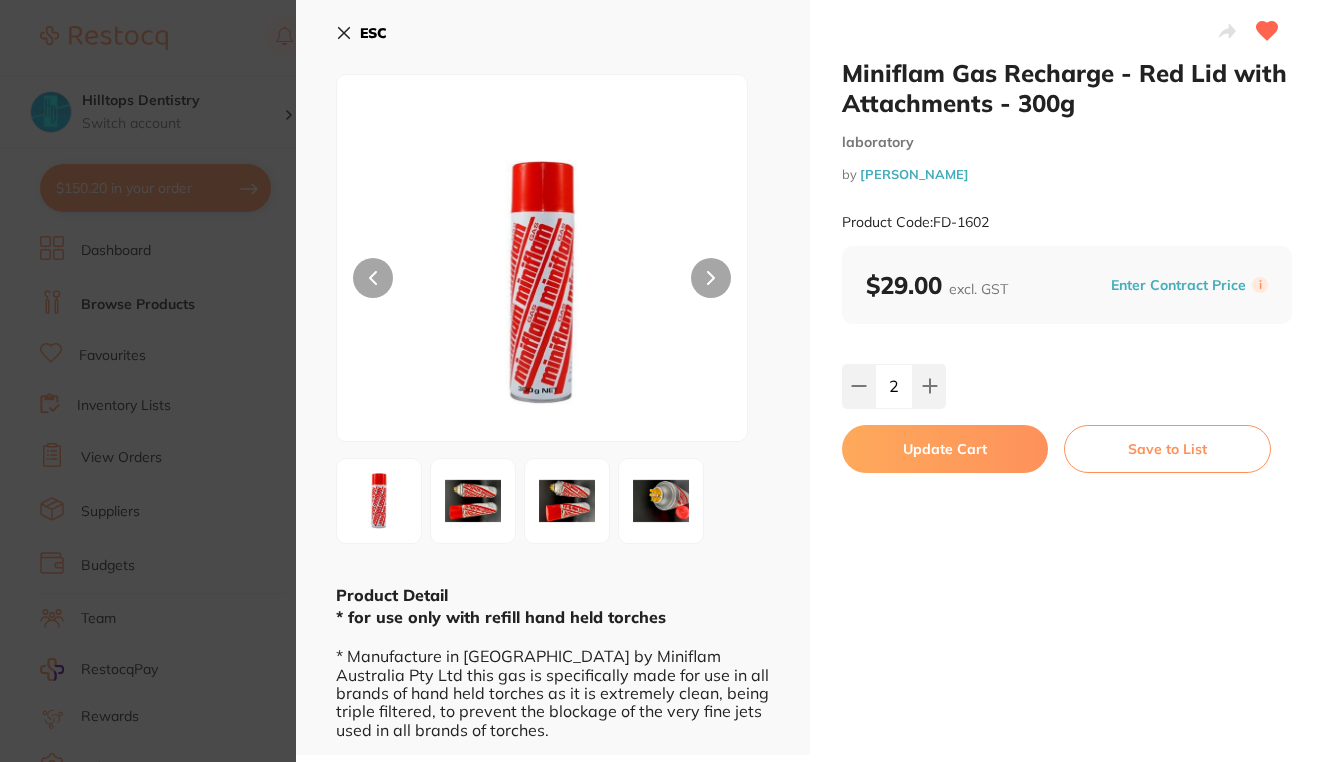 click on "Update Cart" at bounding box center (945, 449) 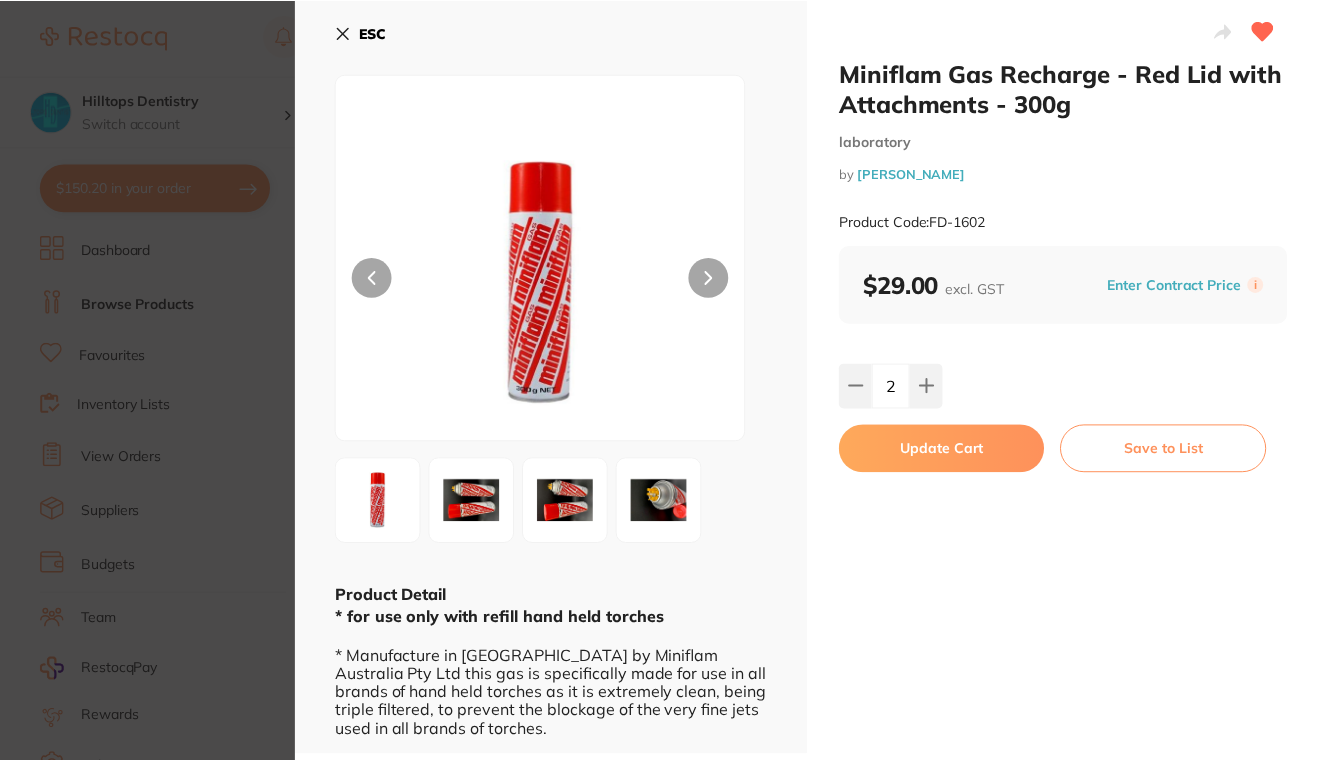 scroll, scrollTop: 3, scrollLeft: 0, axis: vertical 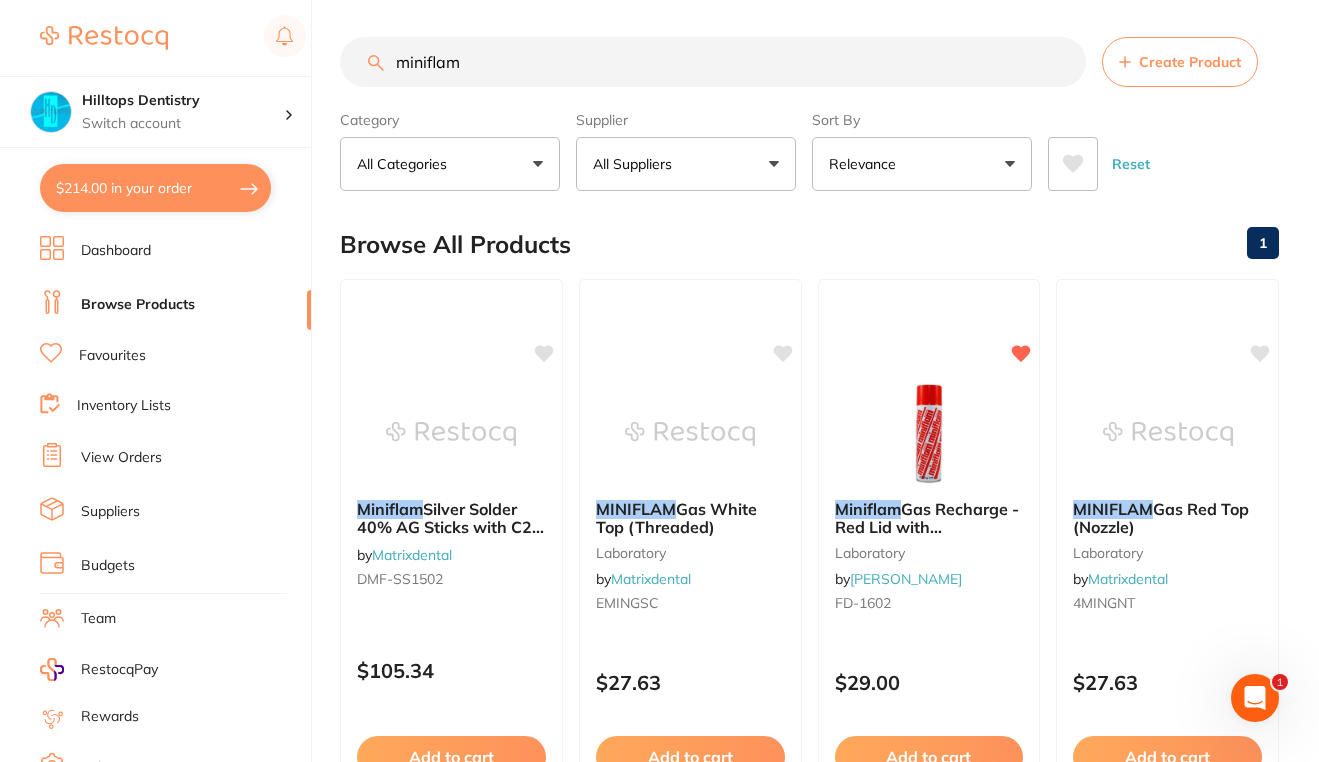 click on "miniflam" at bounding box center [713, 62] 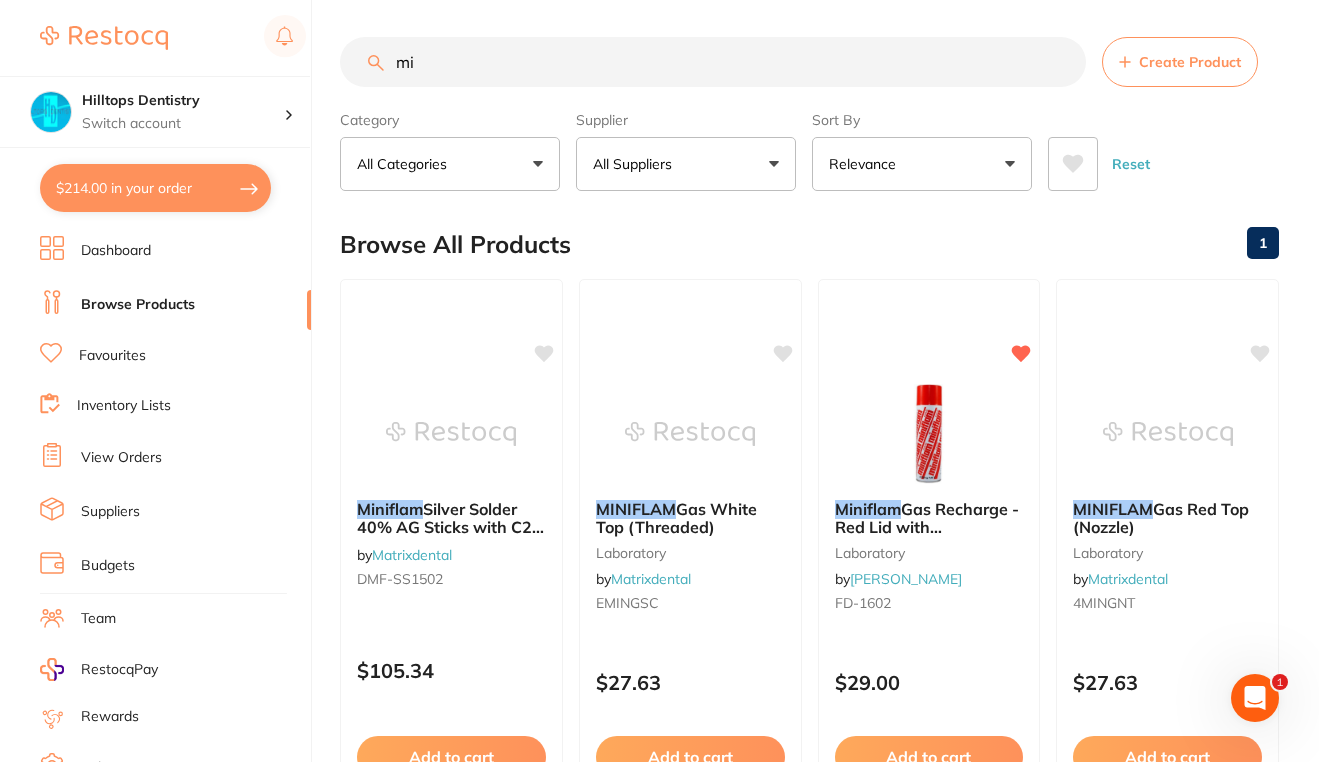 scroll, scrollTop: 0, scrollLeft: 0, axis: both 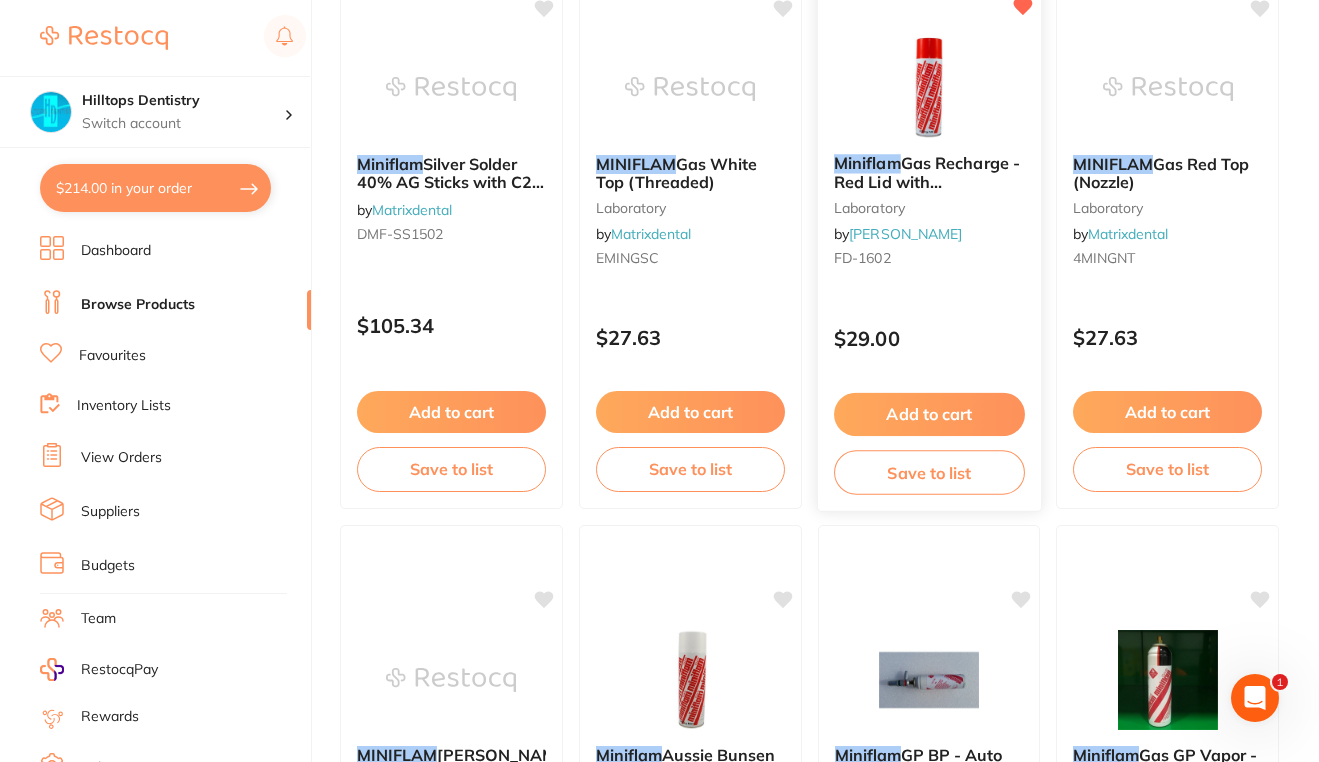 click at bounding box center (928, 87) 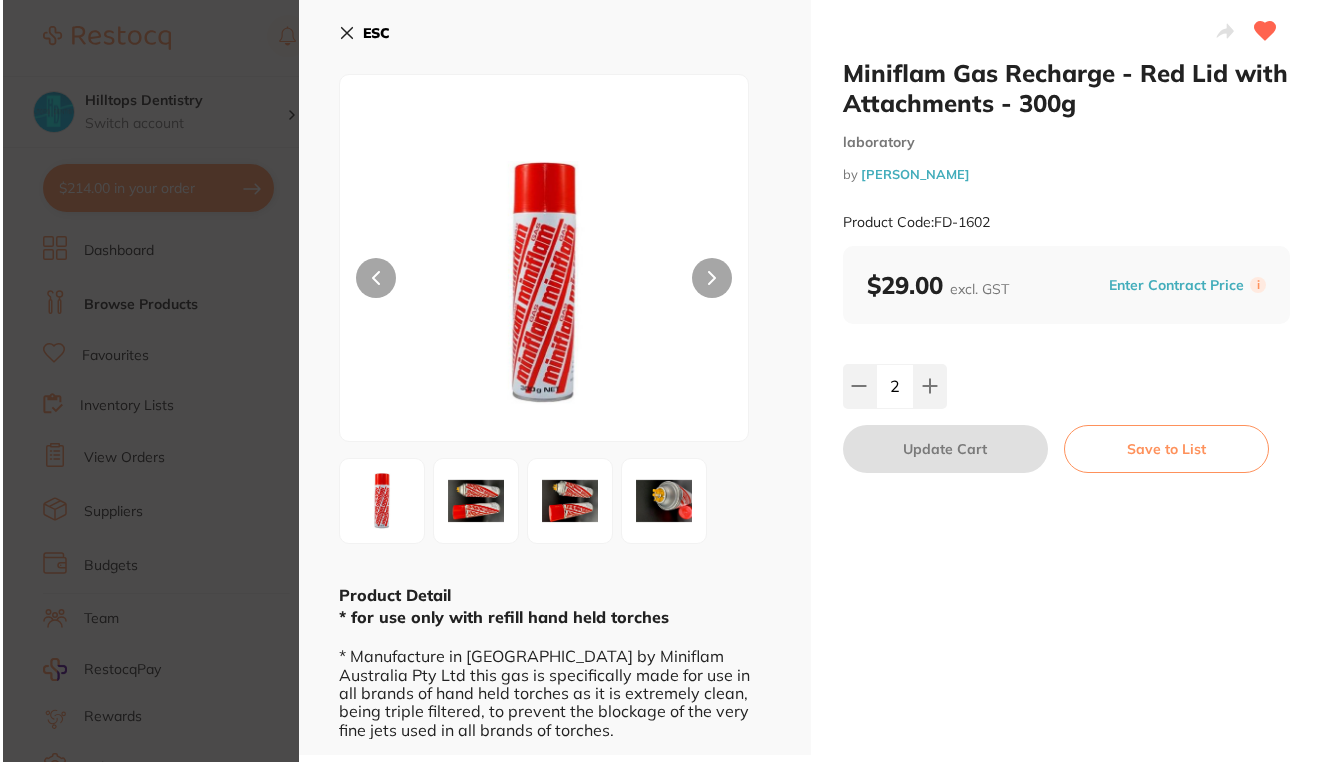 scroll, scrollTop: 0, scrollLeft: 0, axis: both 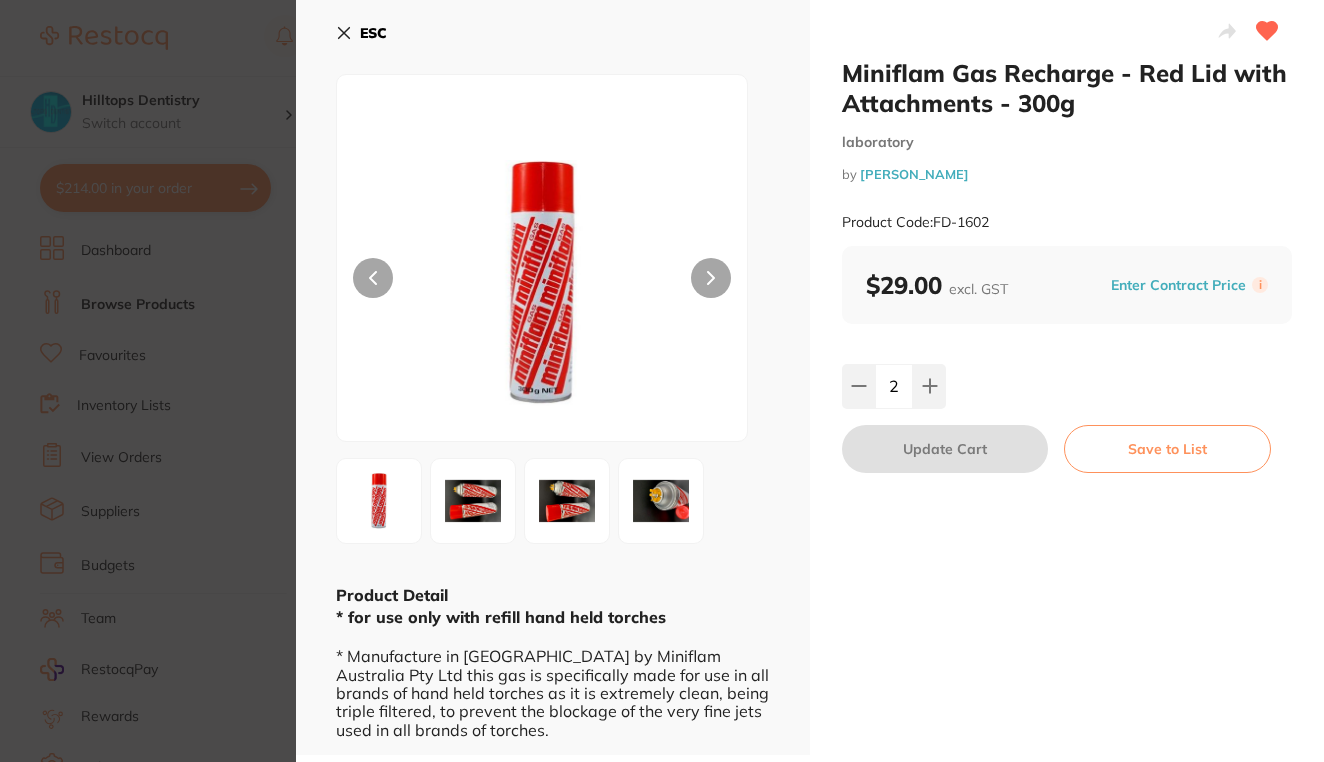 click on "Miniflam Gas Recharge - Red Lid with Attachments - 300g laboratory by   [PERSON_NAME] Product Code:  FD-1602 ESC         Product Detail * for use only with refill hand held torches  * Manufacture in [GEOGRAPHIC_DATA] by Miniflam Australia Pty Ltd this gas is specifically made for use in all brands of hand held torches as it is extremely clean, being triple filtered, to prevent the blockage of the very fine jets used in all brands of torches. Miniflam Gas Recharge - Red Lid with Attachments - 300g laboratory by   [PERSON_NAME] Product Code:  FD-1602 $29.00     excl. GST Enter Contract Price i     2         Update Cart Save to List You May Also Like Miniflam Gas GP Vapor - Dispenser Cartridge - 40g   laboratory by  [PERSON_NAME] [PERSON_NAME]-1621 $30.18 Add to cart Save to list [PERSON_NAME] APT Gas Refill   laboratory by  [PERSON_NAME] A1-HW605143 $40.00 Add to cart Save to list KaVo Bunsen Burner - Natural Gas   laboratory by  [PERSON_NAME] [PERSON_NAME]-1-009-5976 $776.36 Add to cart Save to list   preventative by" at bounding box center [662, 381] 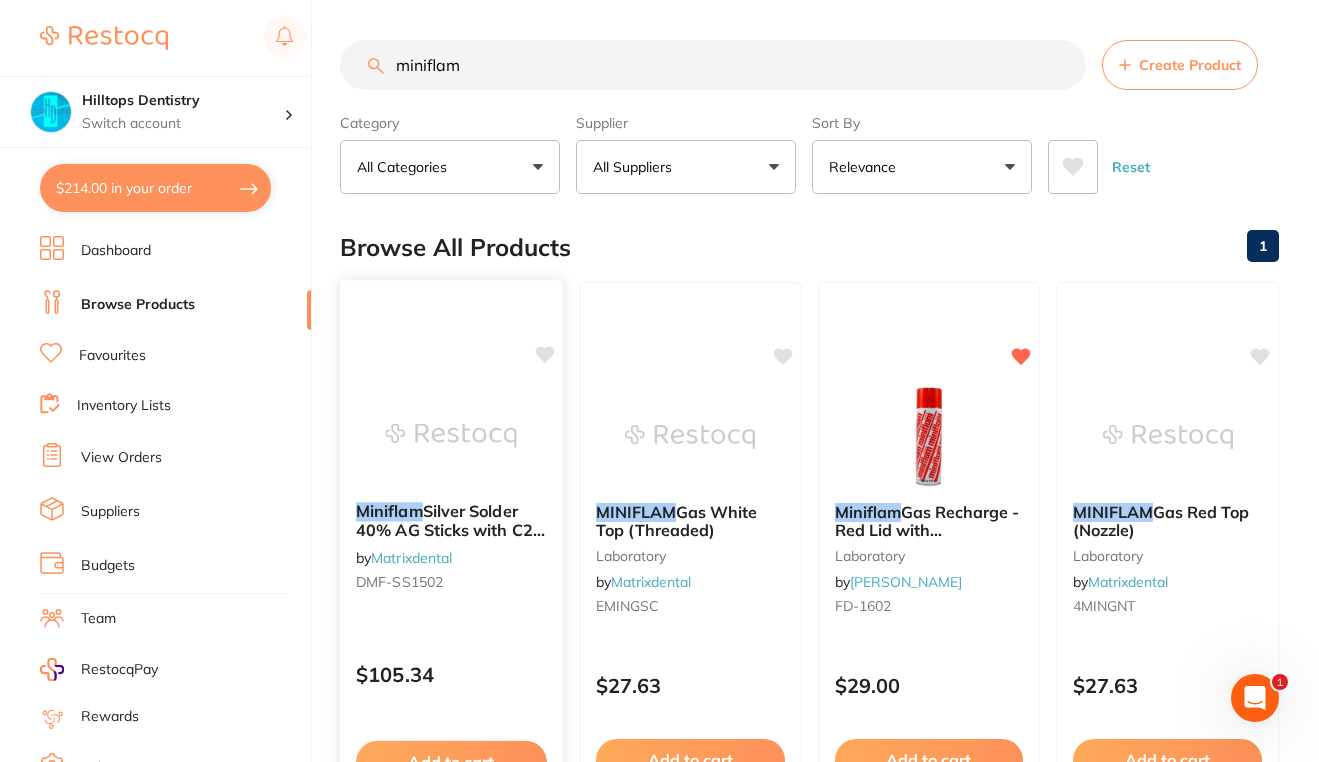 scroll, scrollTop: -1, scrollLeft: 0, axis: vertical 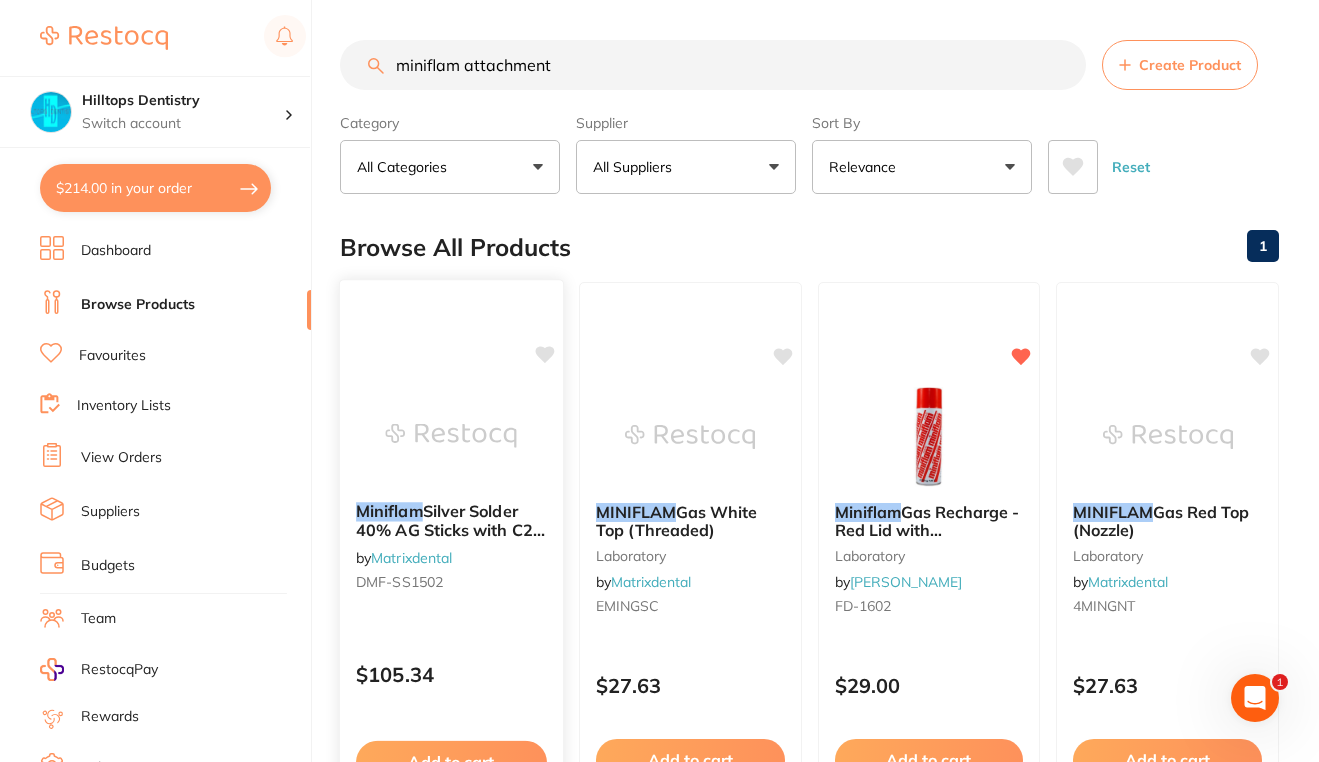 type on "miniflam attachment" 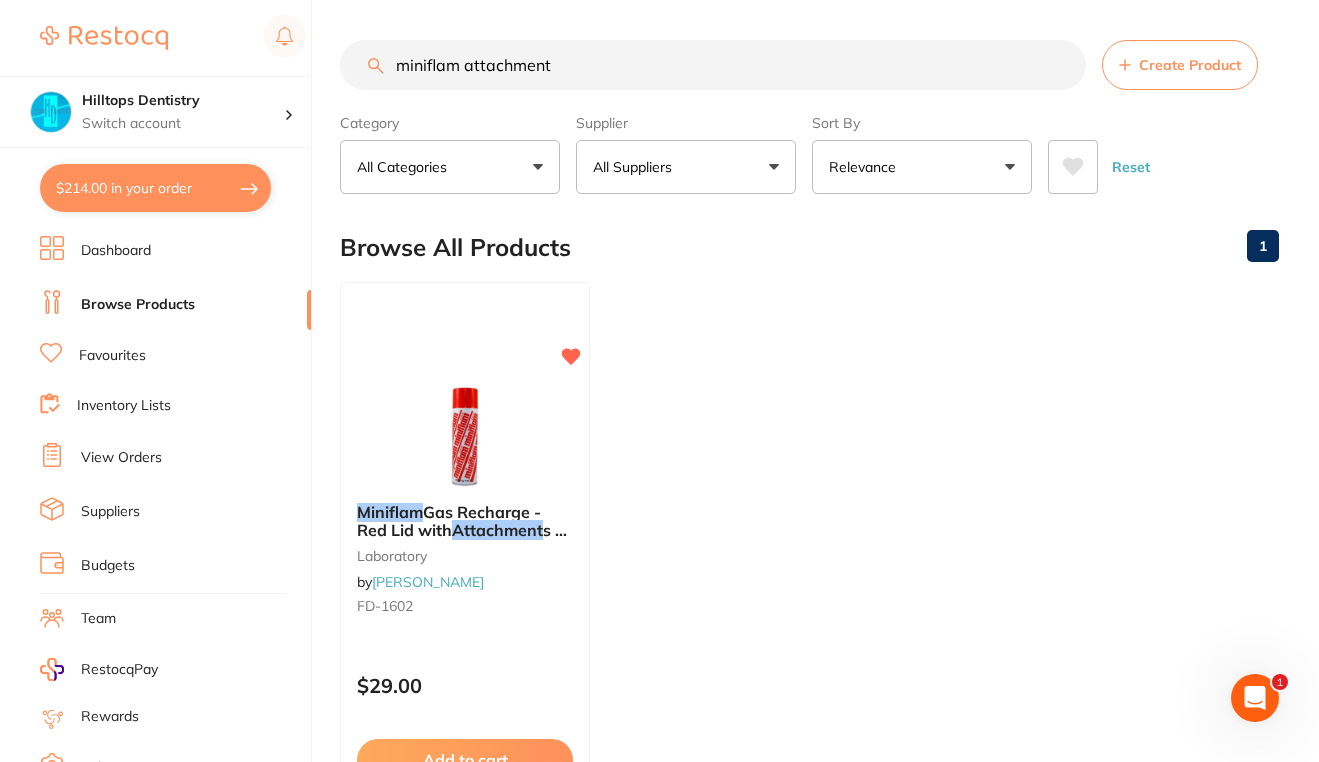 scroll, scrollTop: 0, scrollLeft: 0, axis: both 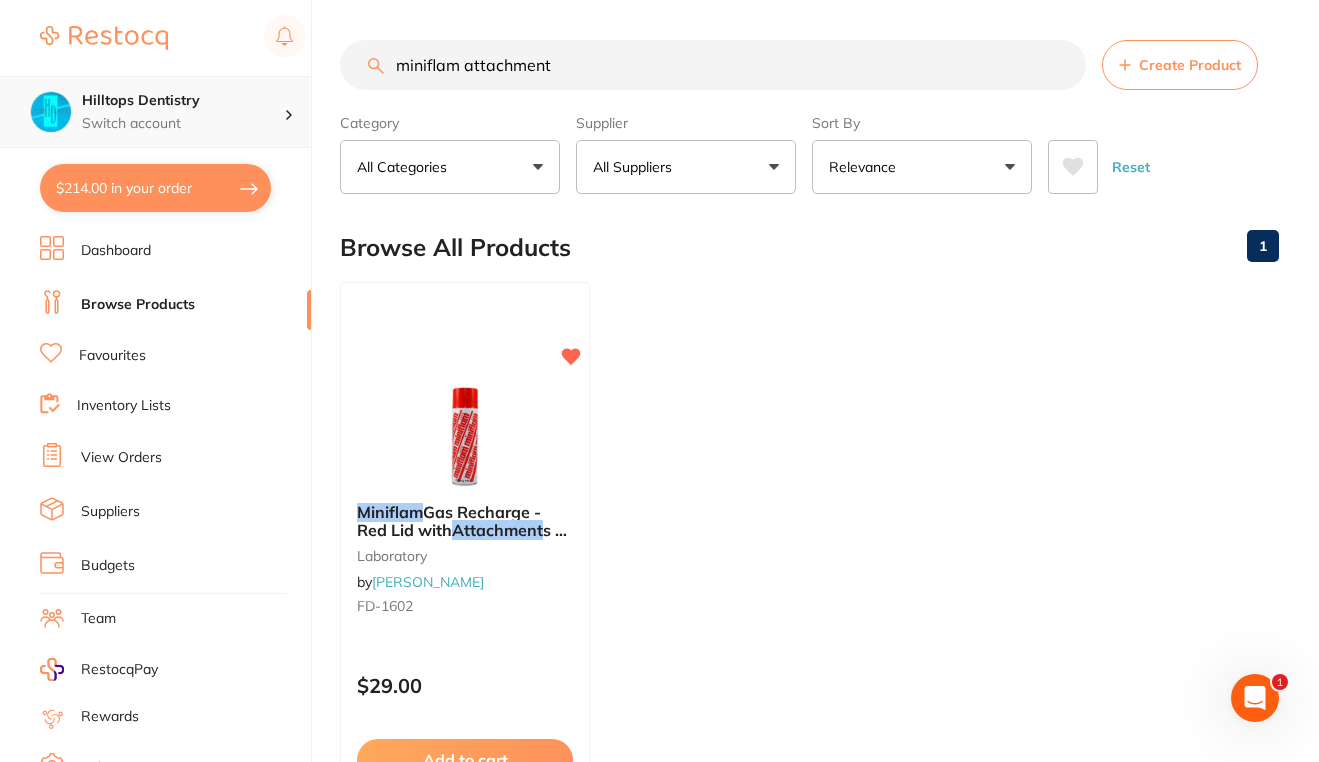 drag, startPoint x: 615, startPoint y: 70, endPoint x: 99, endPoint y: 142, distance: 520.999 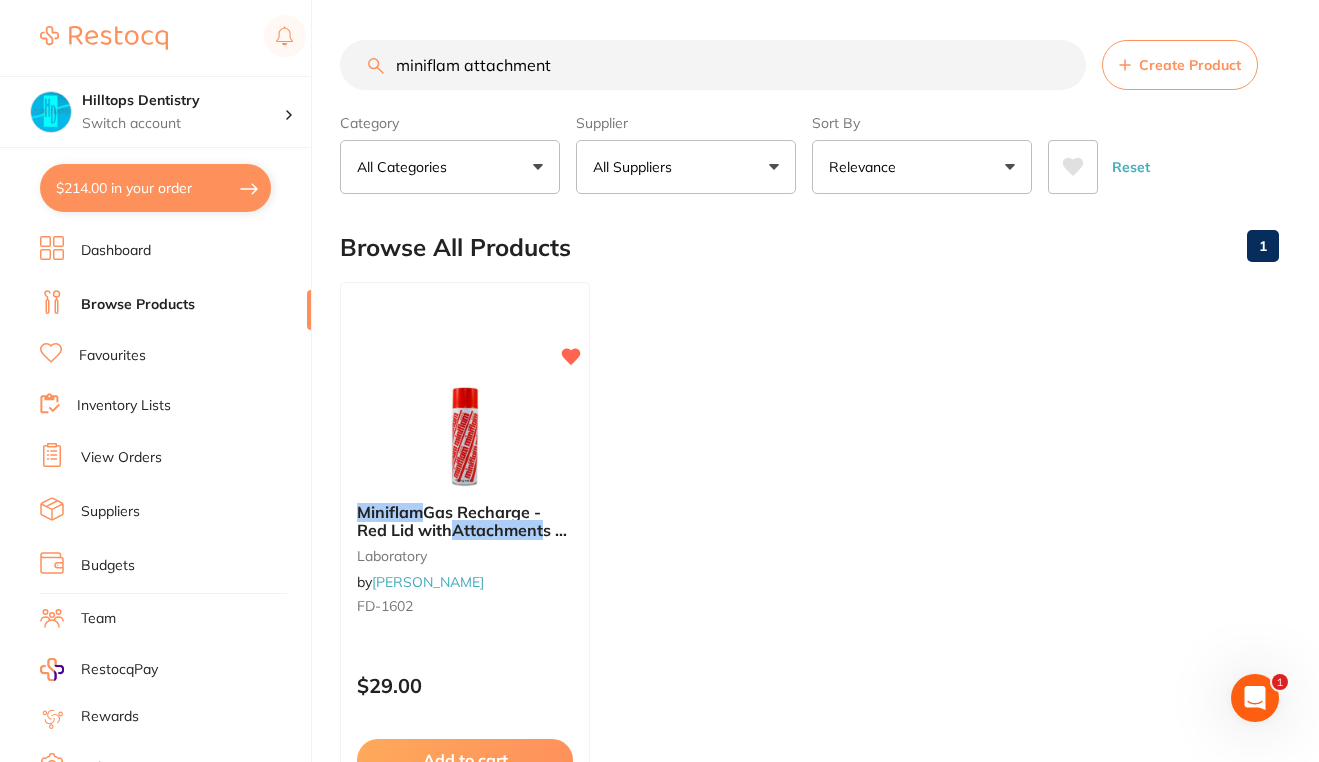 drag, startPoint x: 562, startPoint y: 66, endPoint x: 368, endPoint y: 50, distance: 194.65868 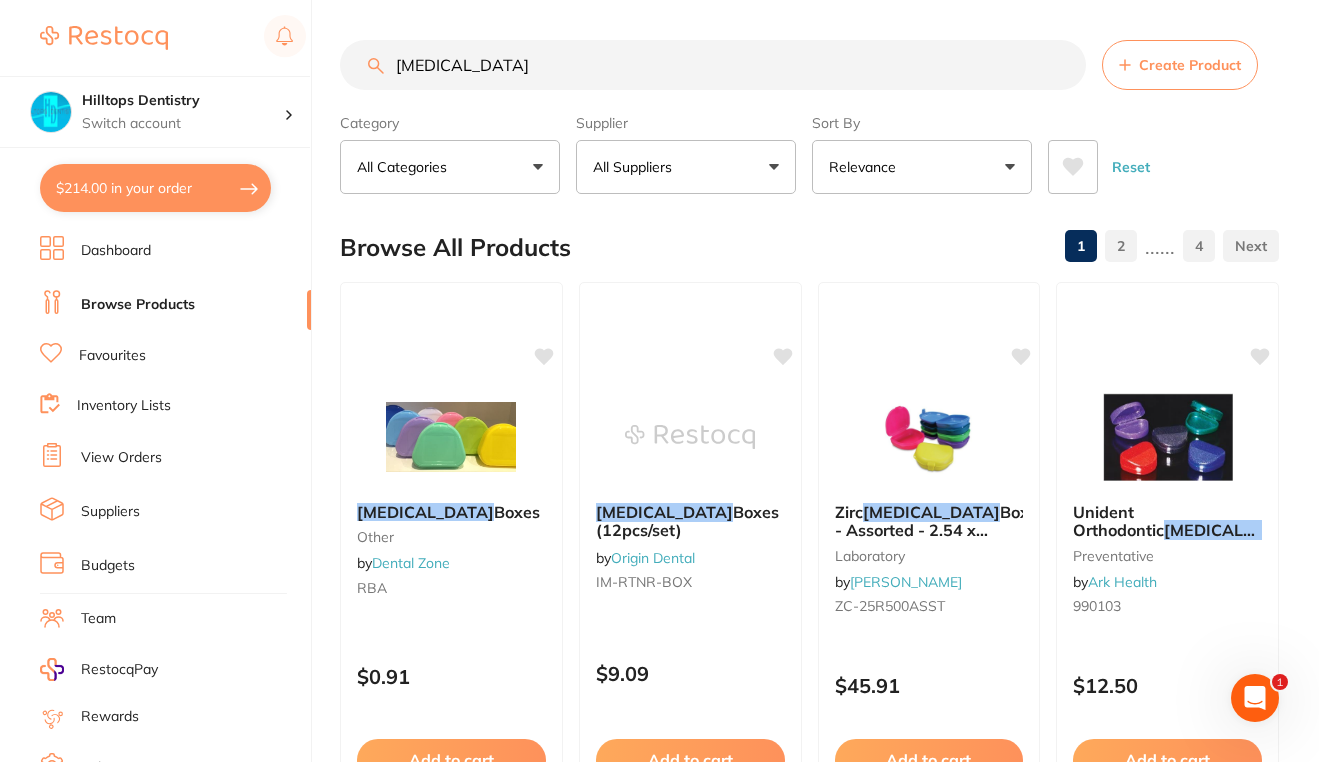 scroll, scrollTop: 0, scrollLeft: 0, axis: both 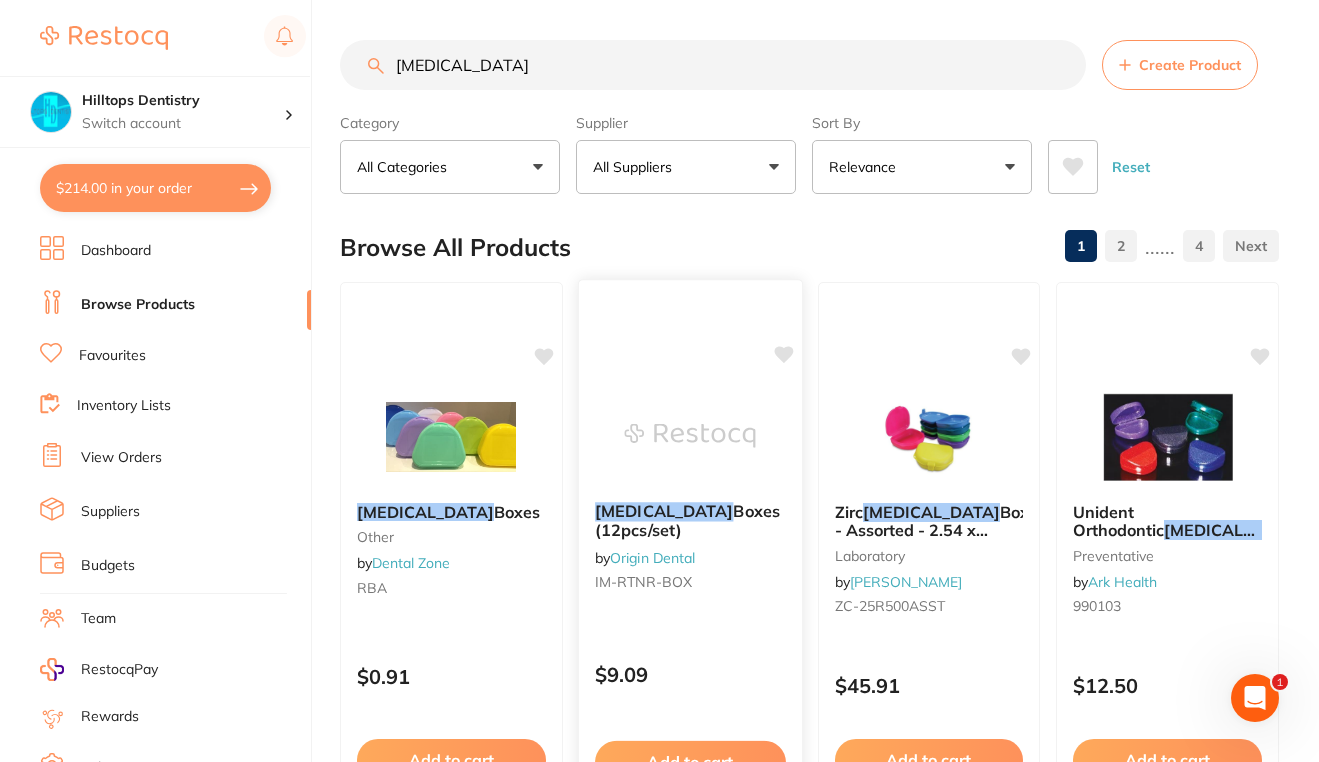 type on "[MEDICAL_DATA]" 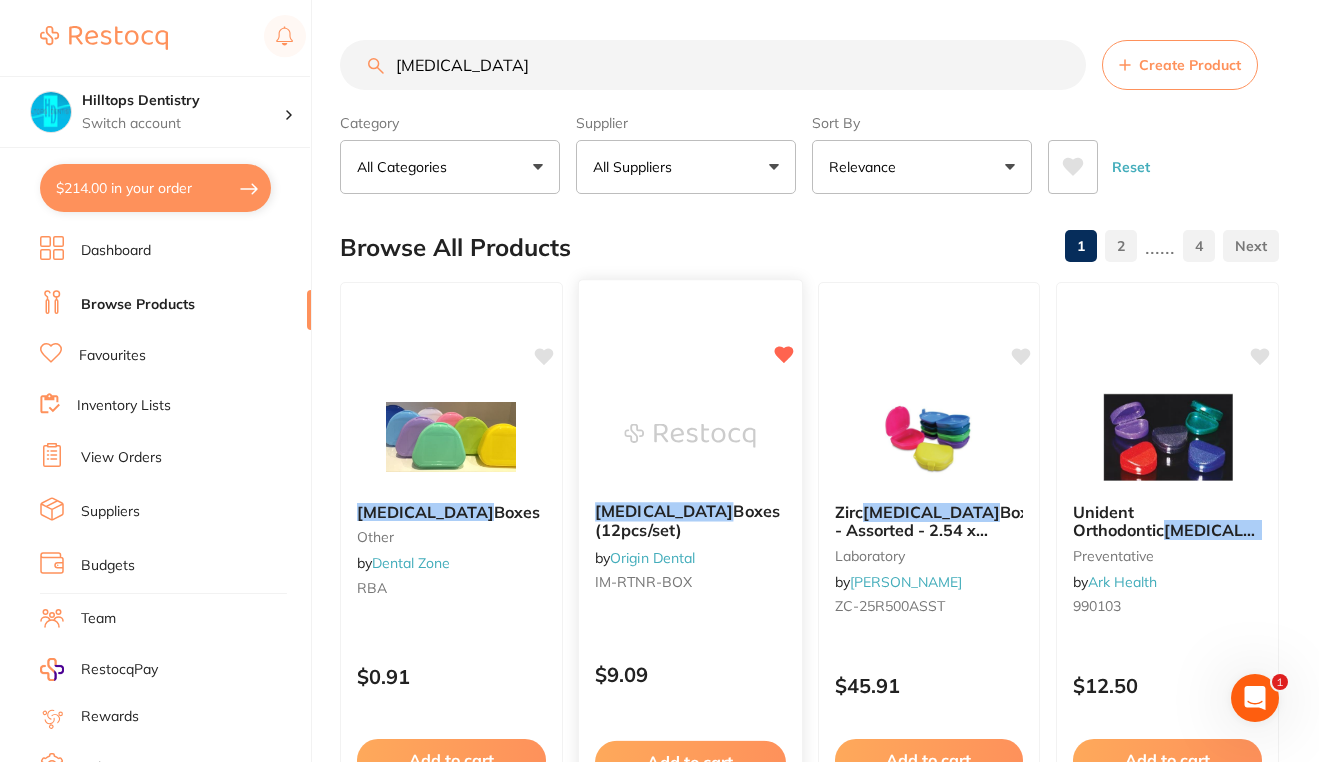 click on "Add to cart" at bounding box center [690, 762] 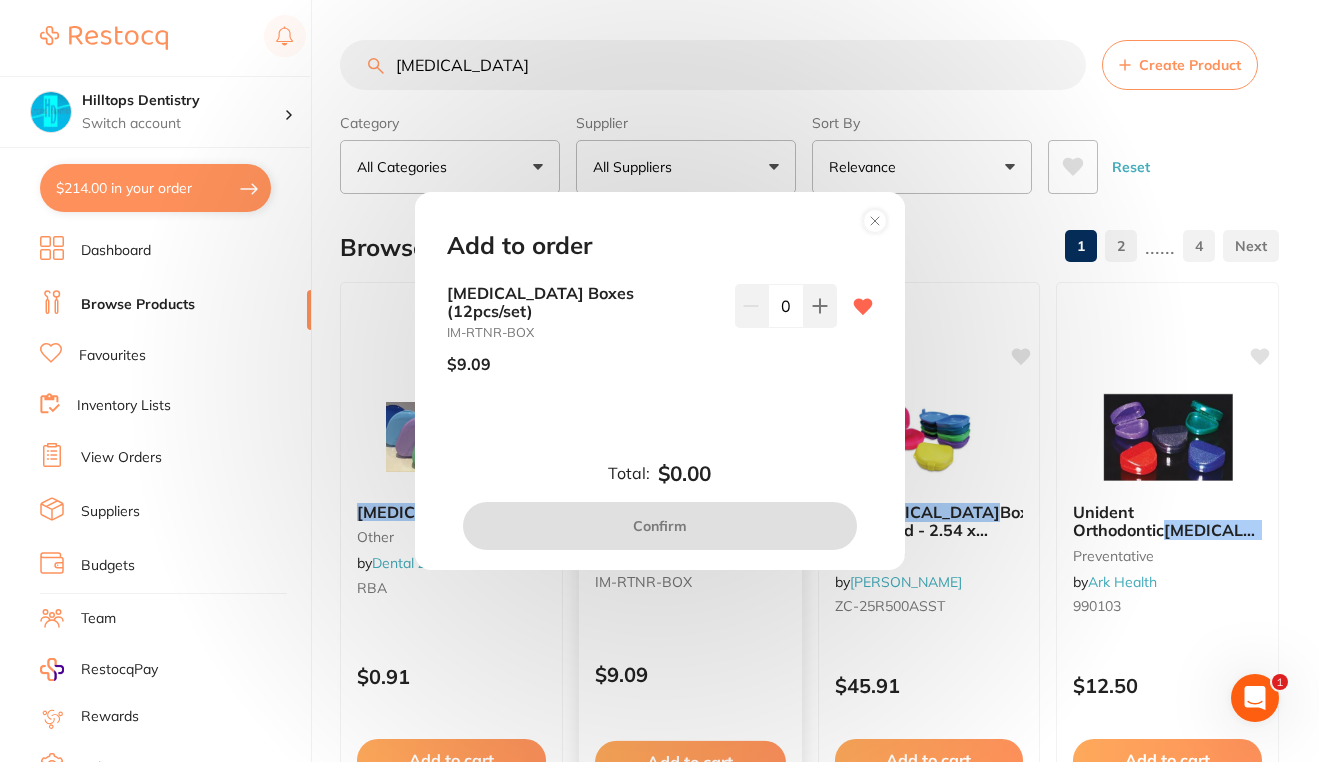 scroll, scrollTop: 0, scrollLeft: 0, axis: both 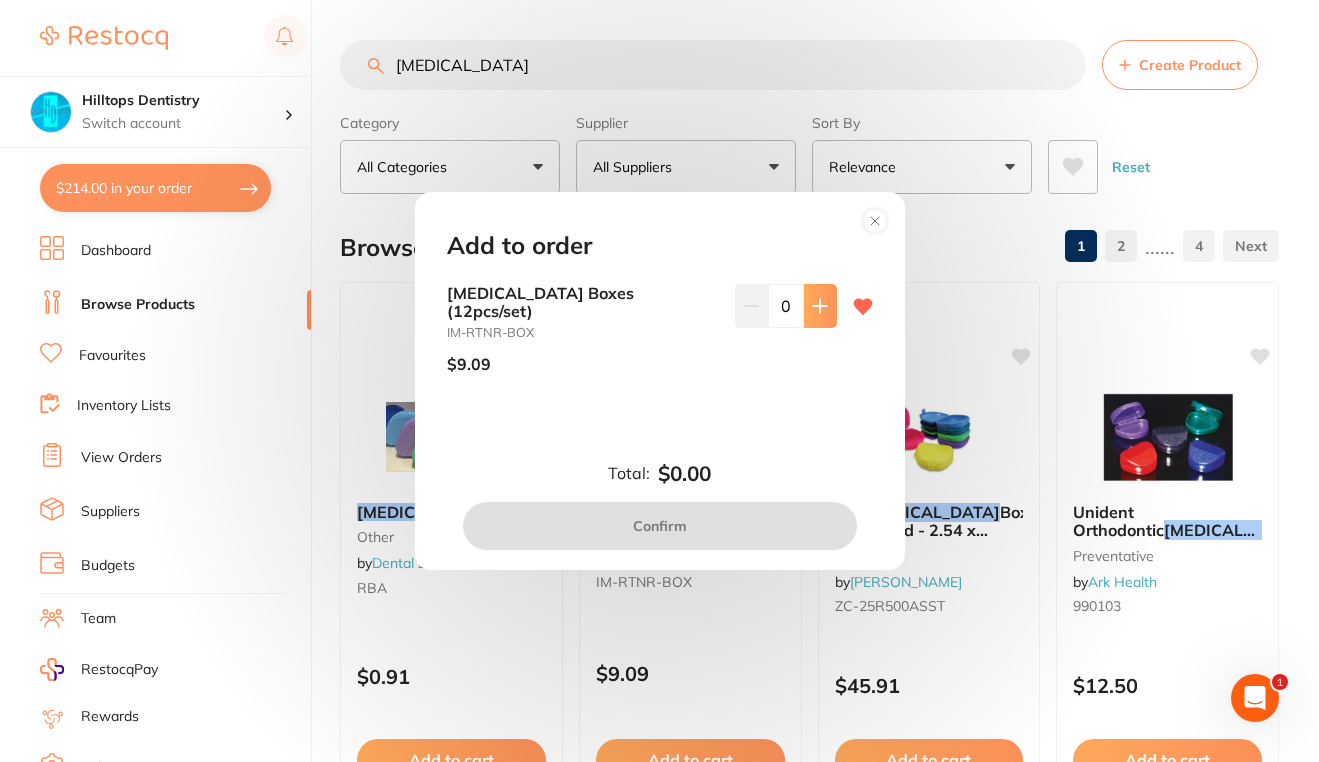 click at bounding box center (820, 306) 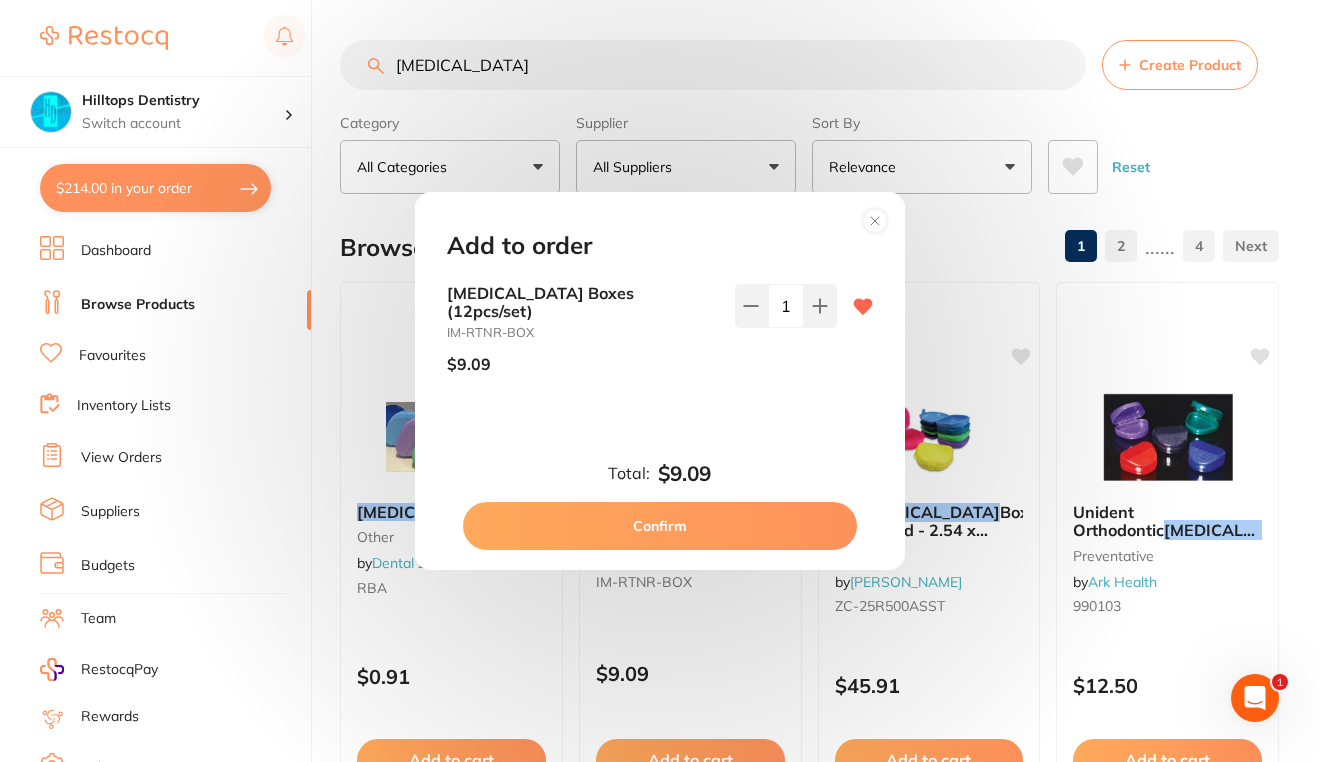 click on "Confirm" at bounding box center (660, 526) 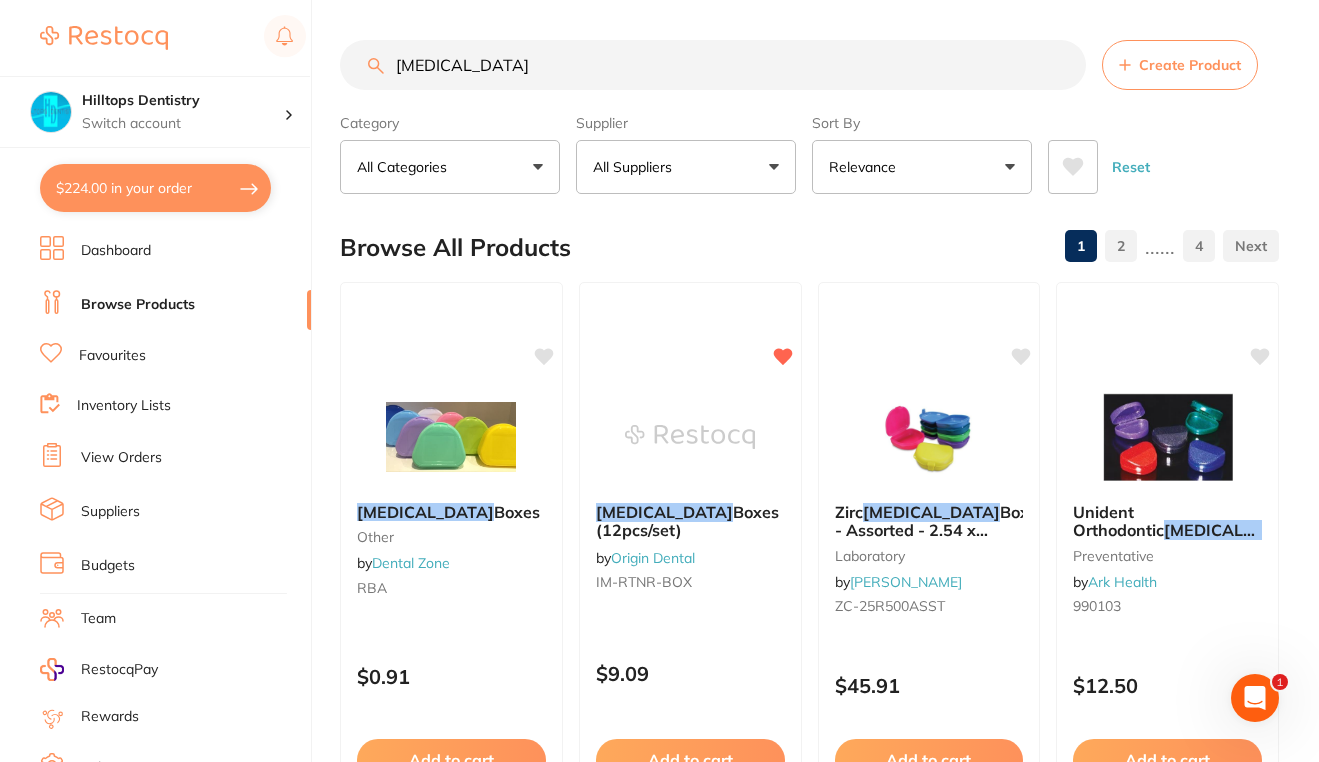 click on "[MEDICAL_DATA]" at bounding box center (713, 65) 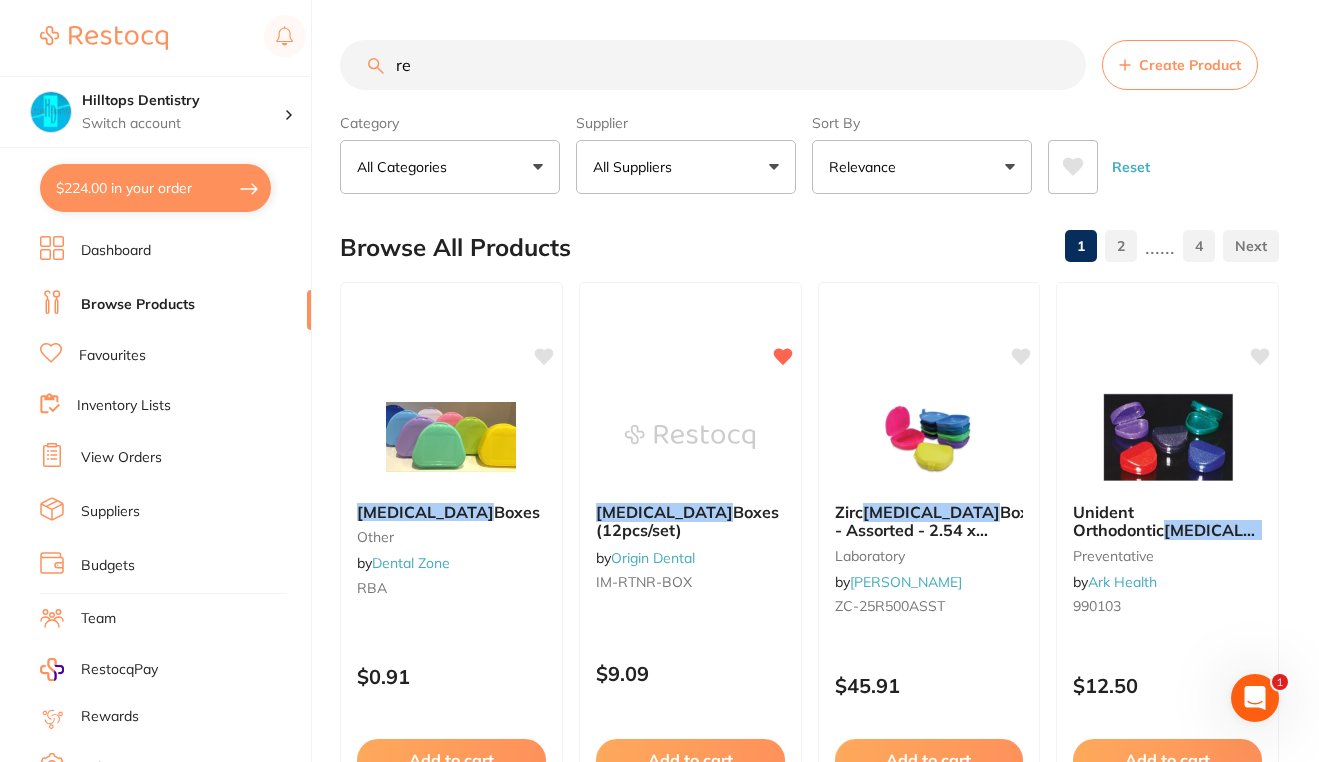 type on "r" 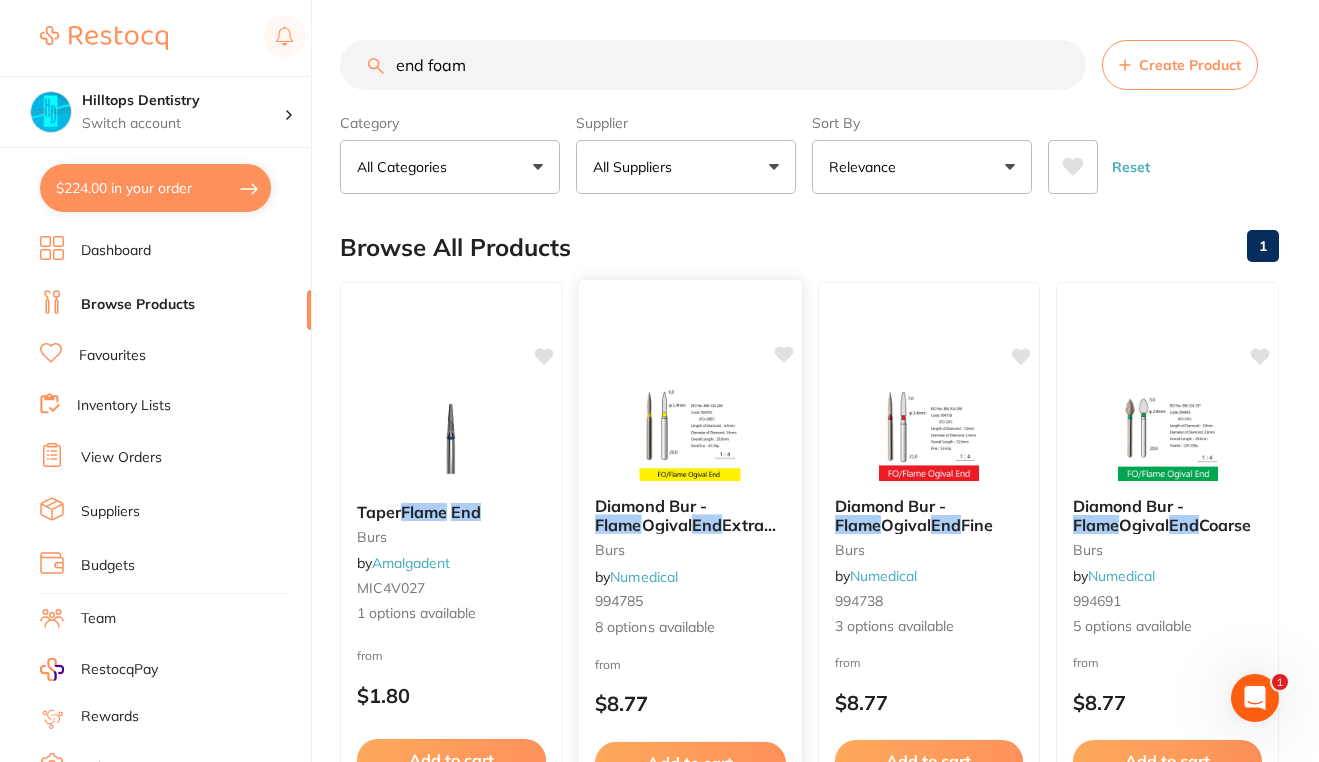 scroll, scrollTop: 0, scrollLeft: 0, axis: both 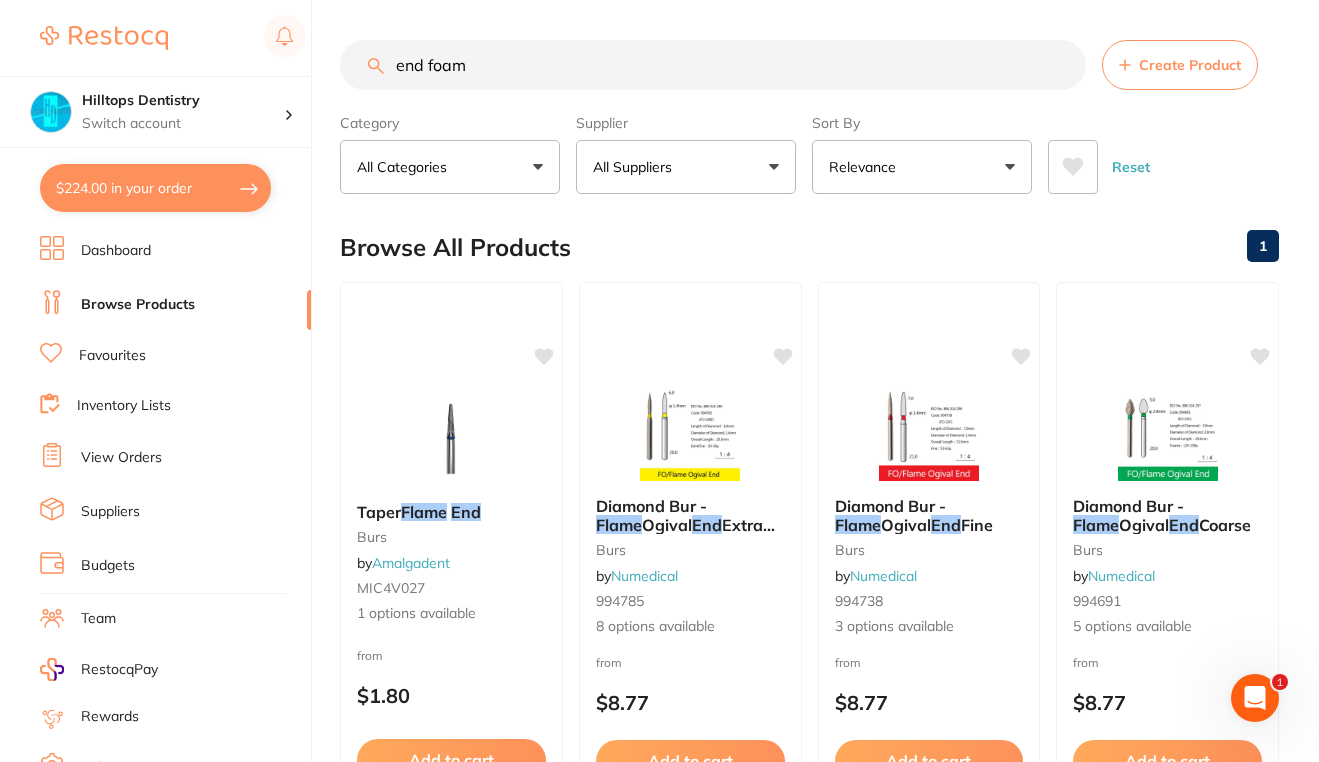 type on "end foam" 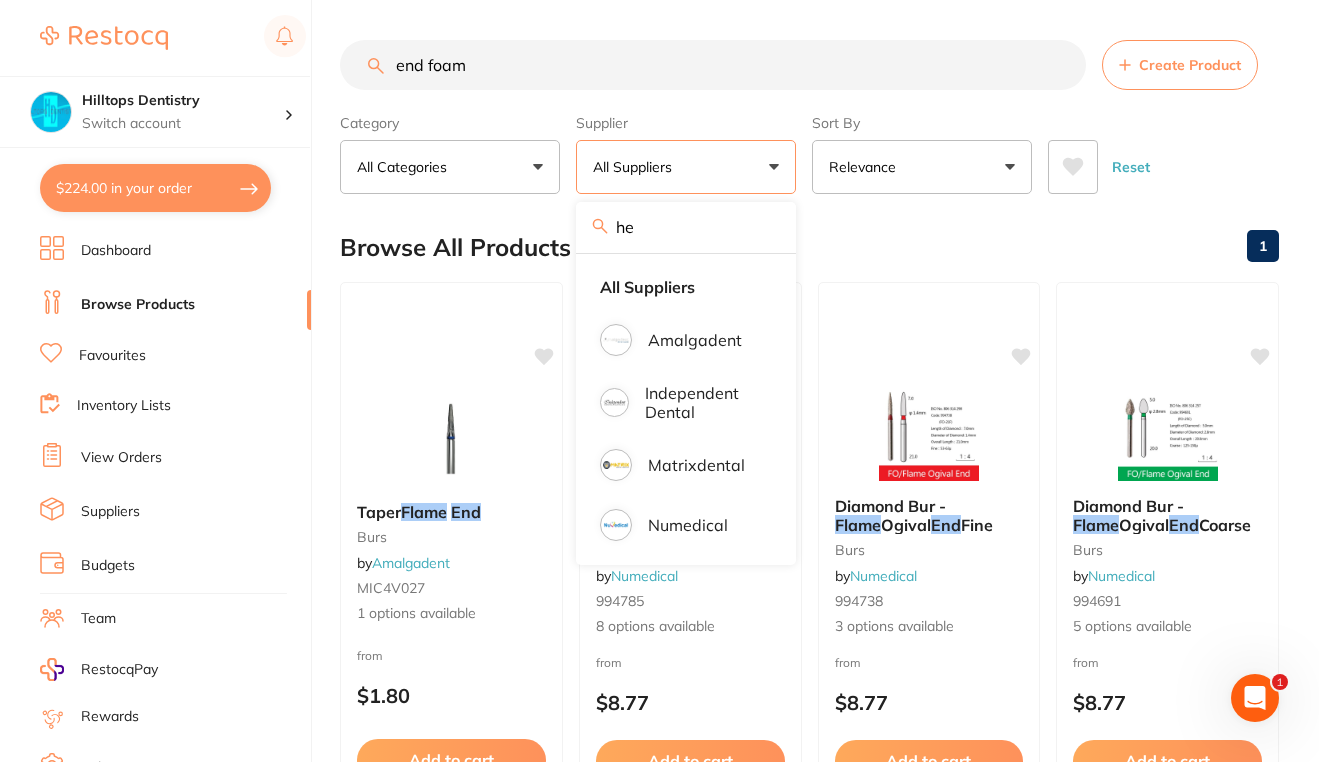 type on "hen" 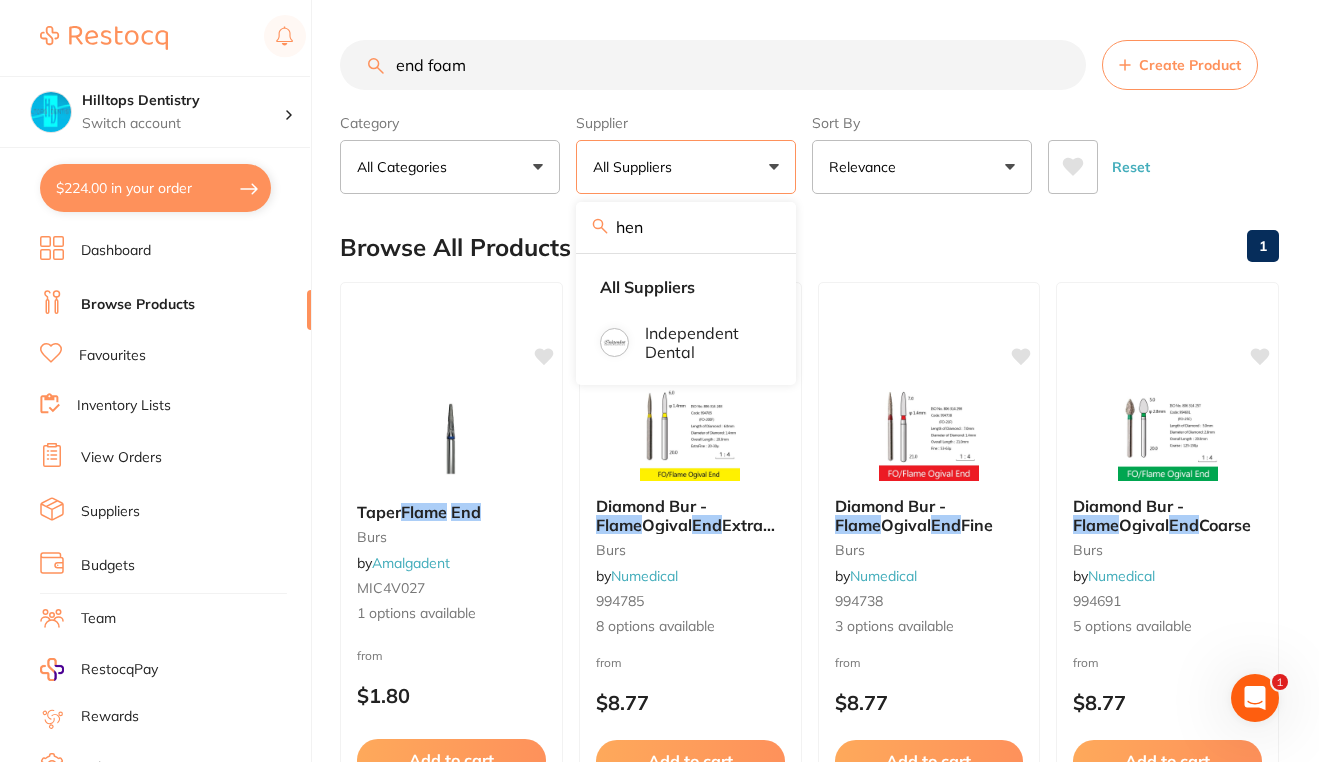 click on "hen" at bounding box center (686, 227) 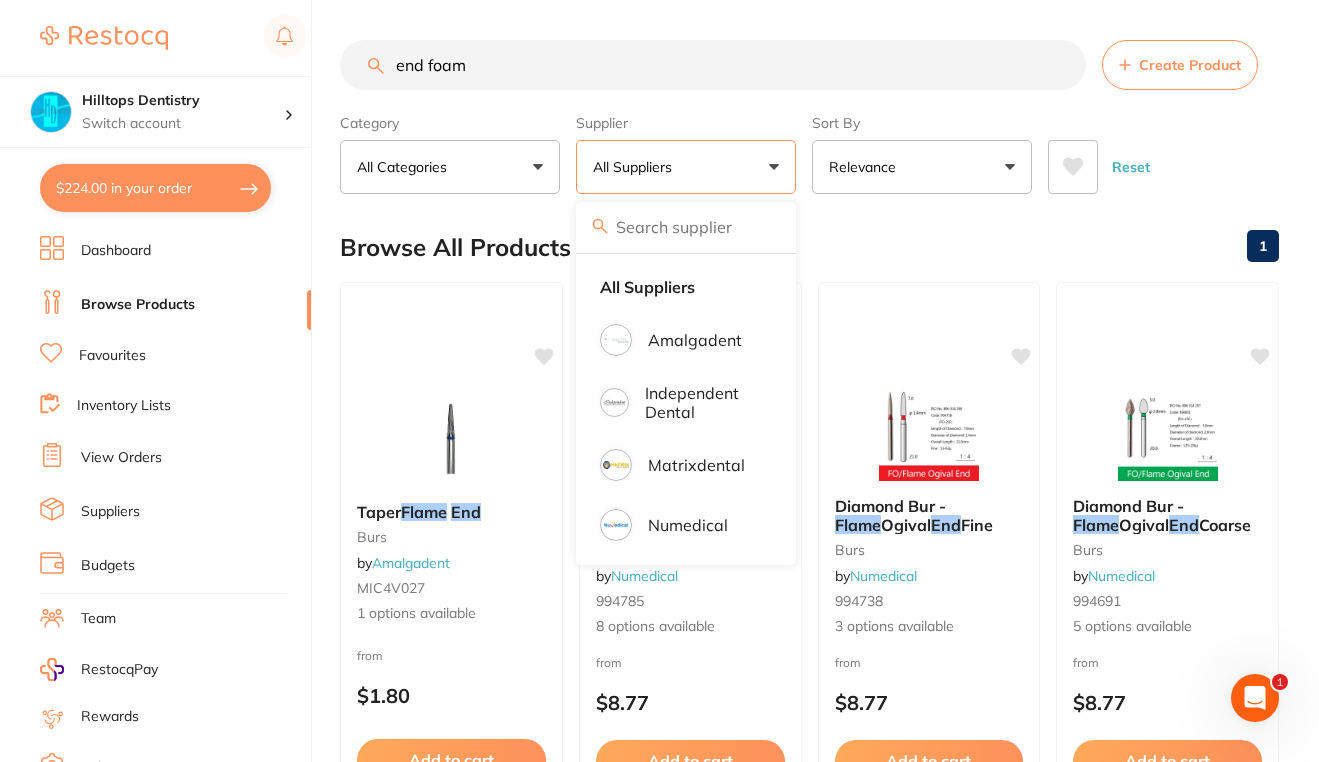 click on "Browse All Products 1" at bounding box center (809, 247) 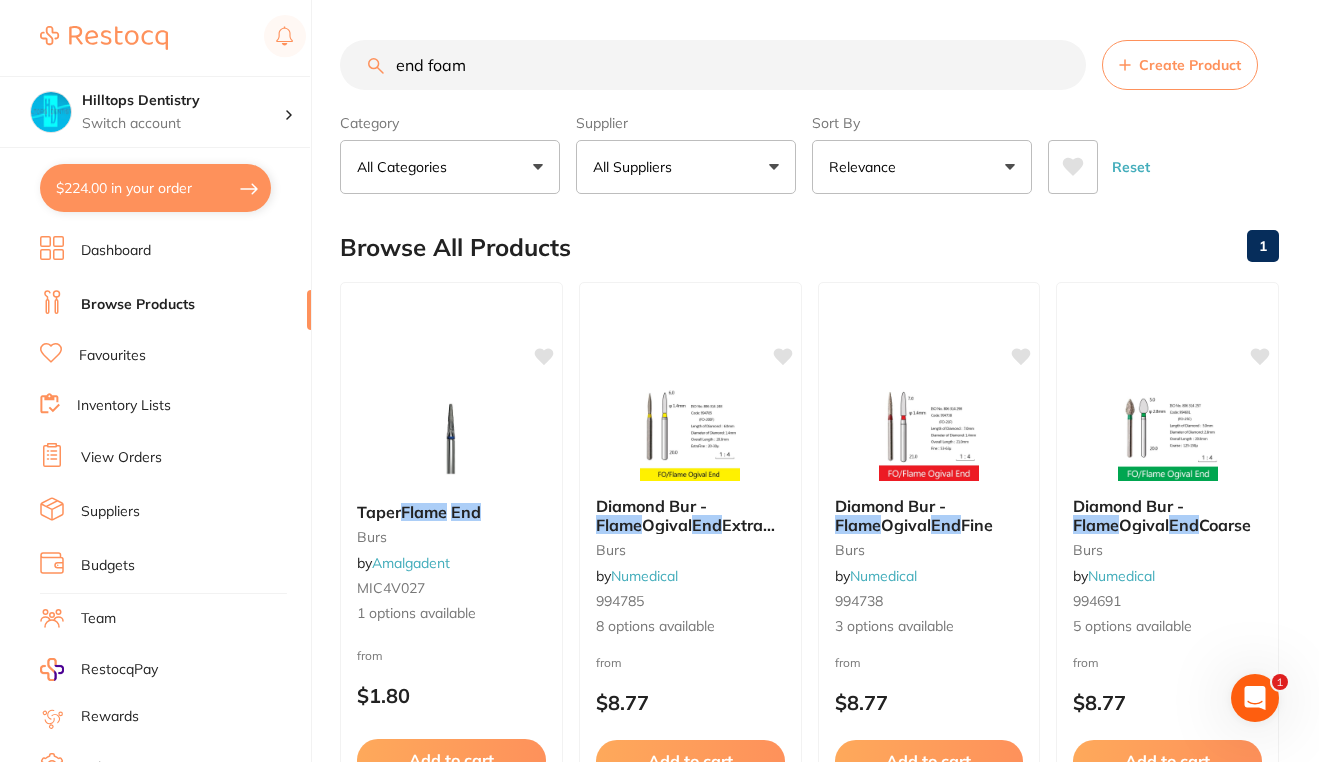 click on "end foam" at bounding box center (713, 65) 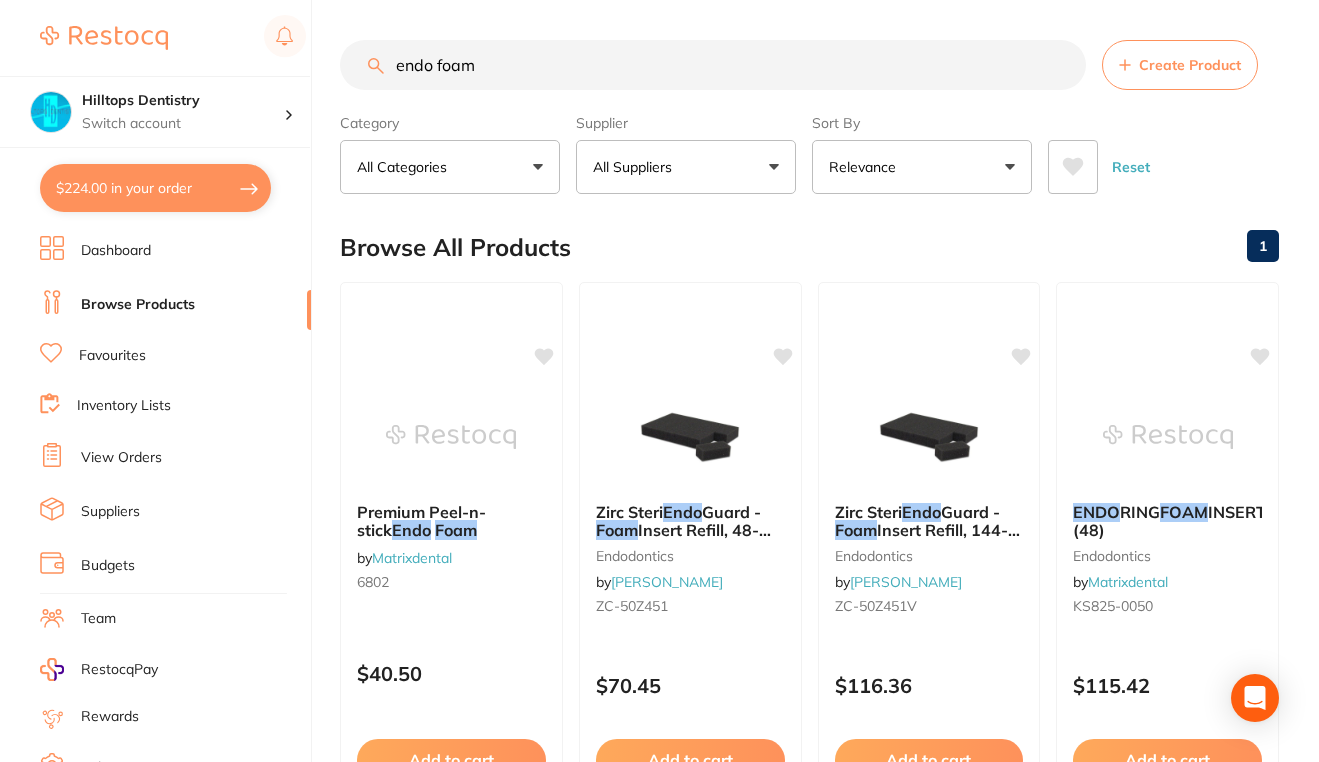 type on "endo foam" 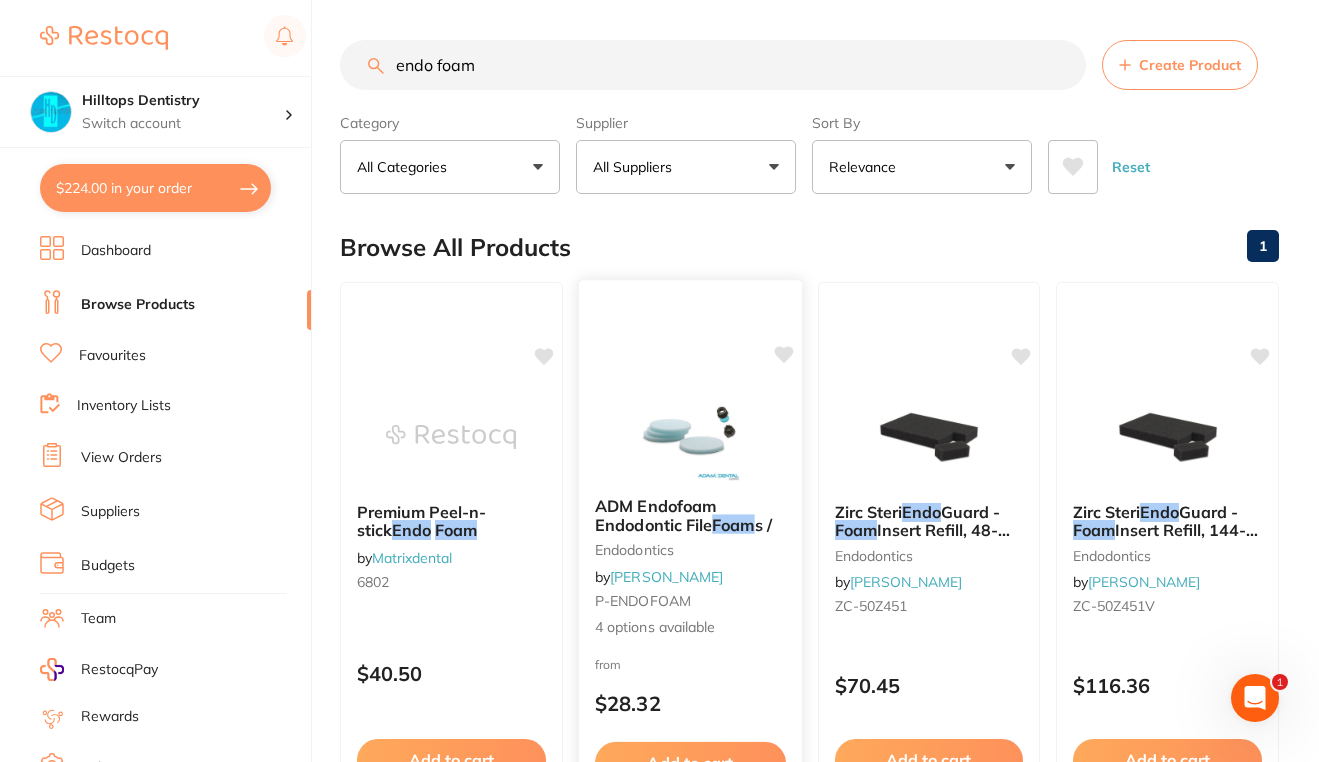 scroll, scrollTop: 0, scrollLeft: 0, axis: both 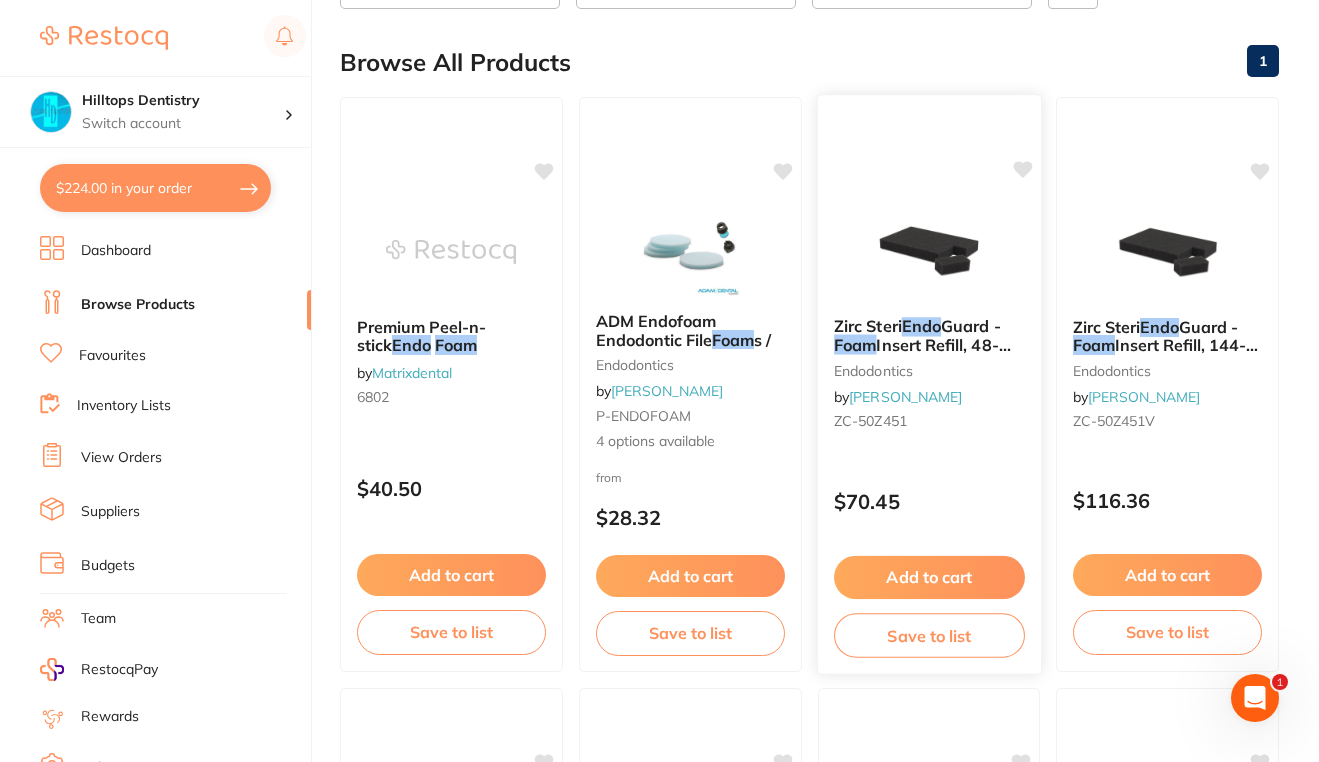 click at bounding box center (928, 250) 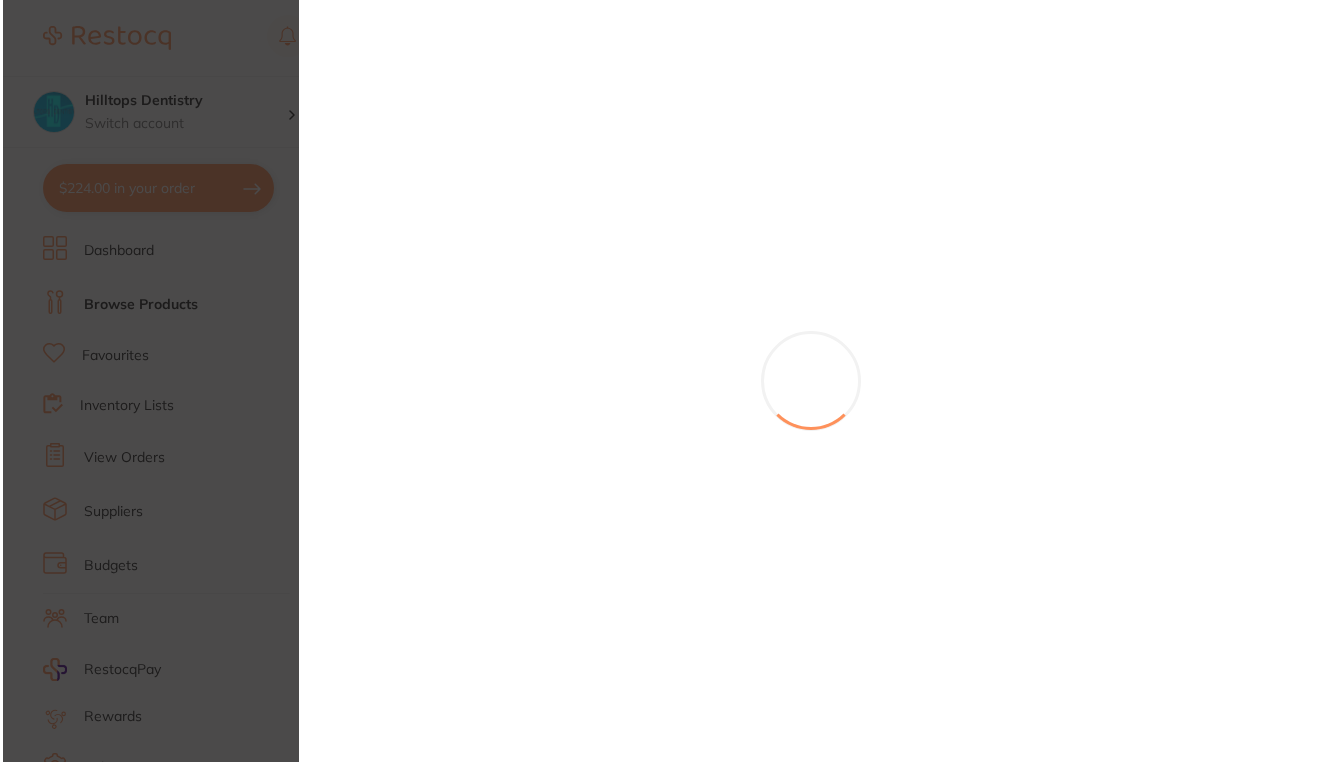 scroll, scrollTop: 0, scrollLeft: 0, axis: both 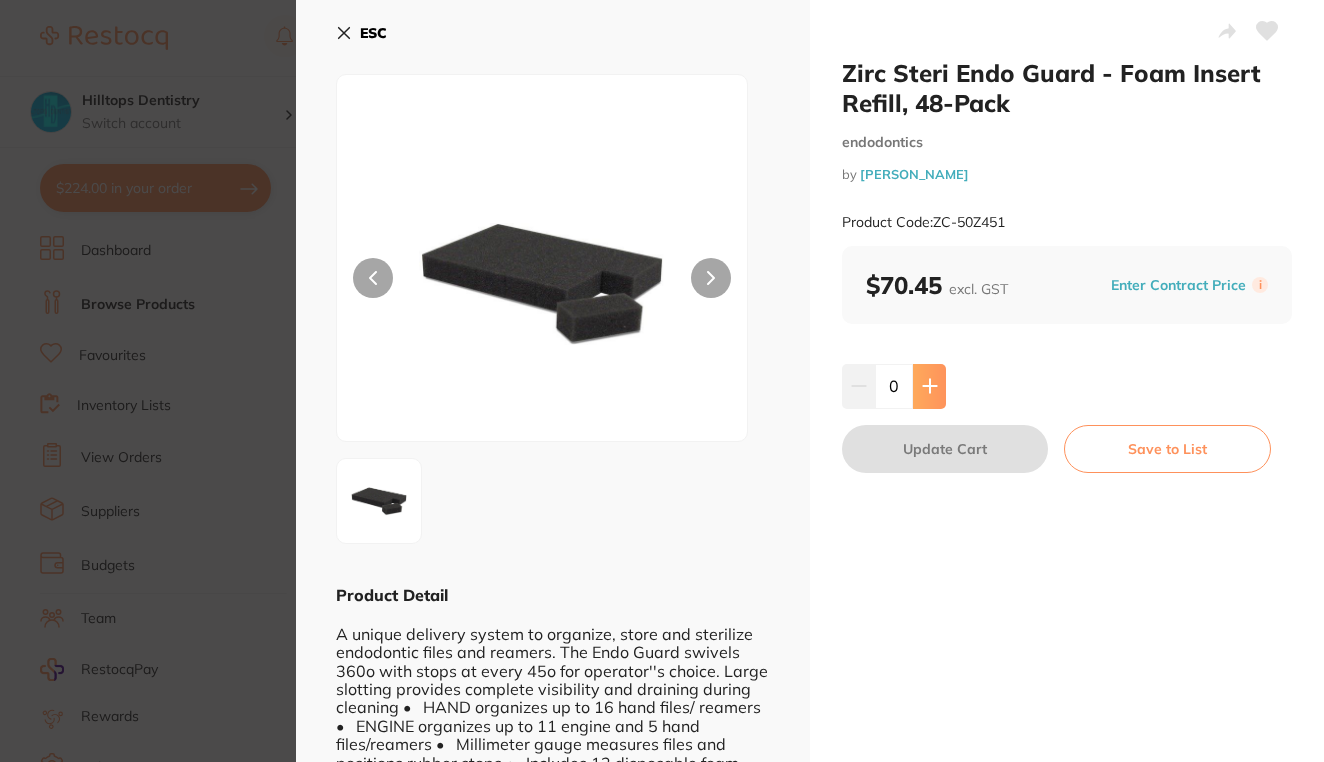 click 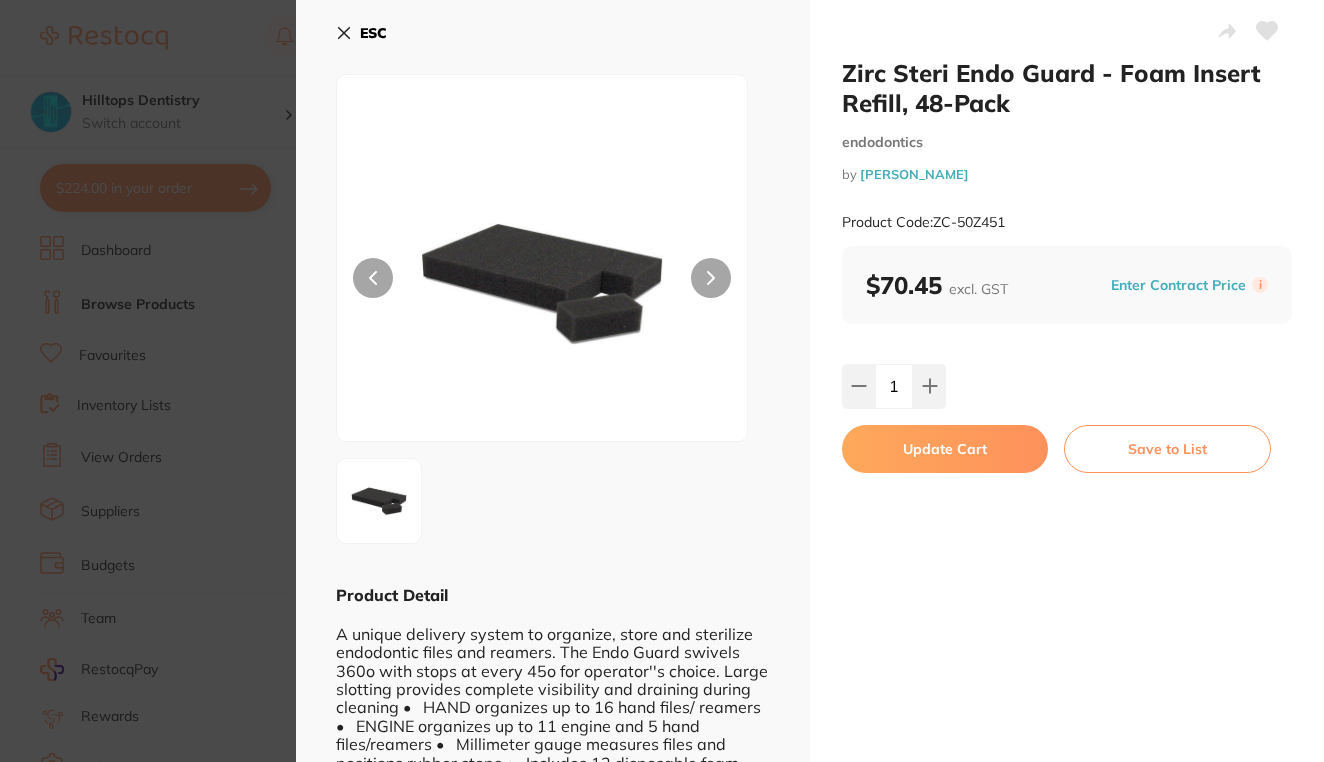 click on "Update Cart" at bounding box center [945, 449] 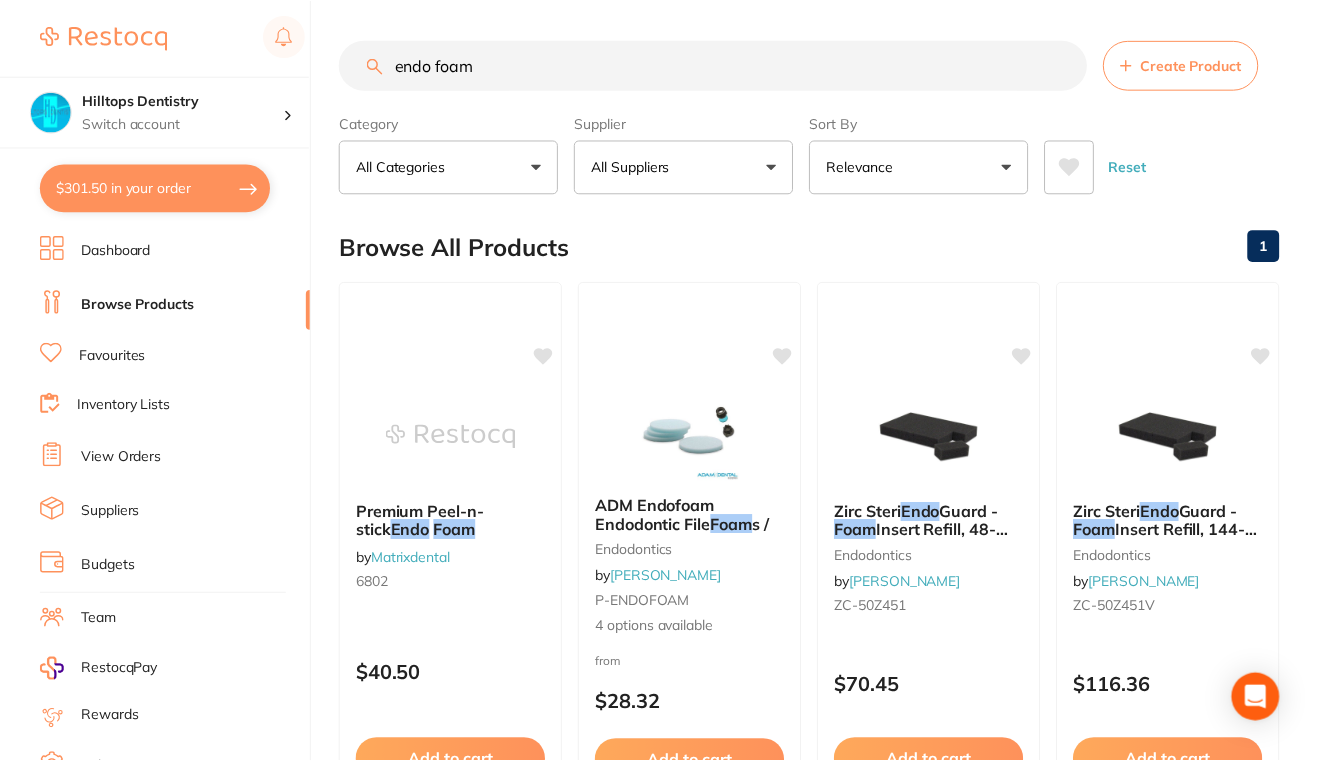 scroll, scrollTop: 185, scrollLeft: 0, axis: vertical 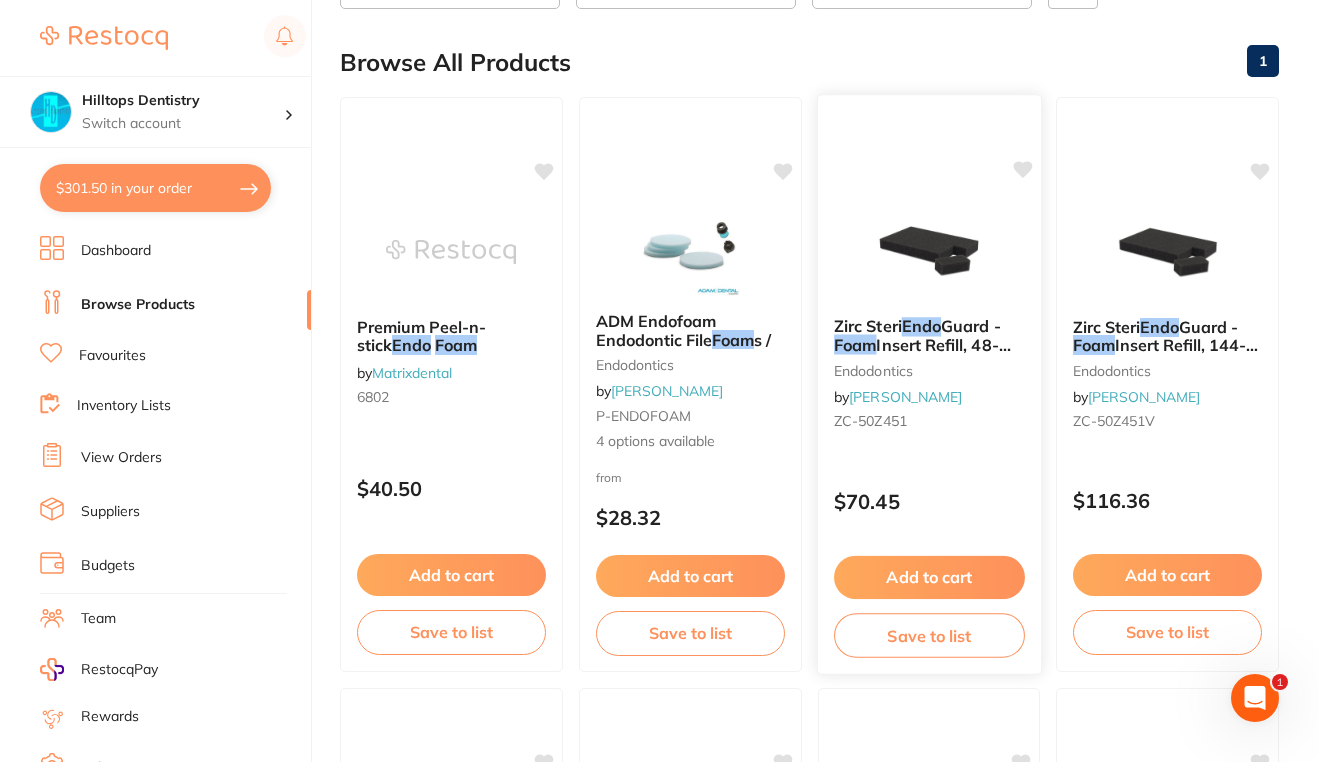 click 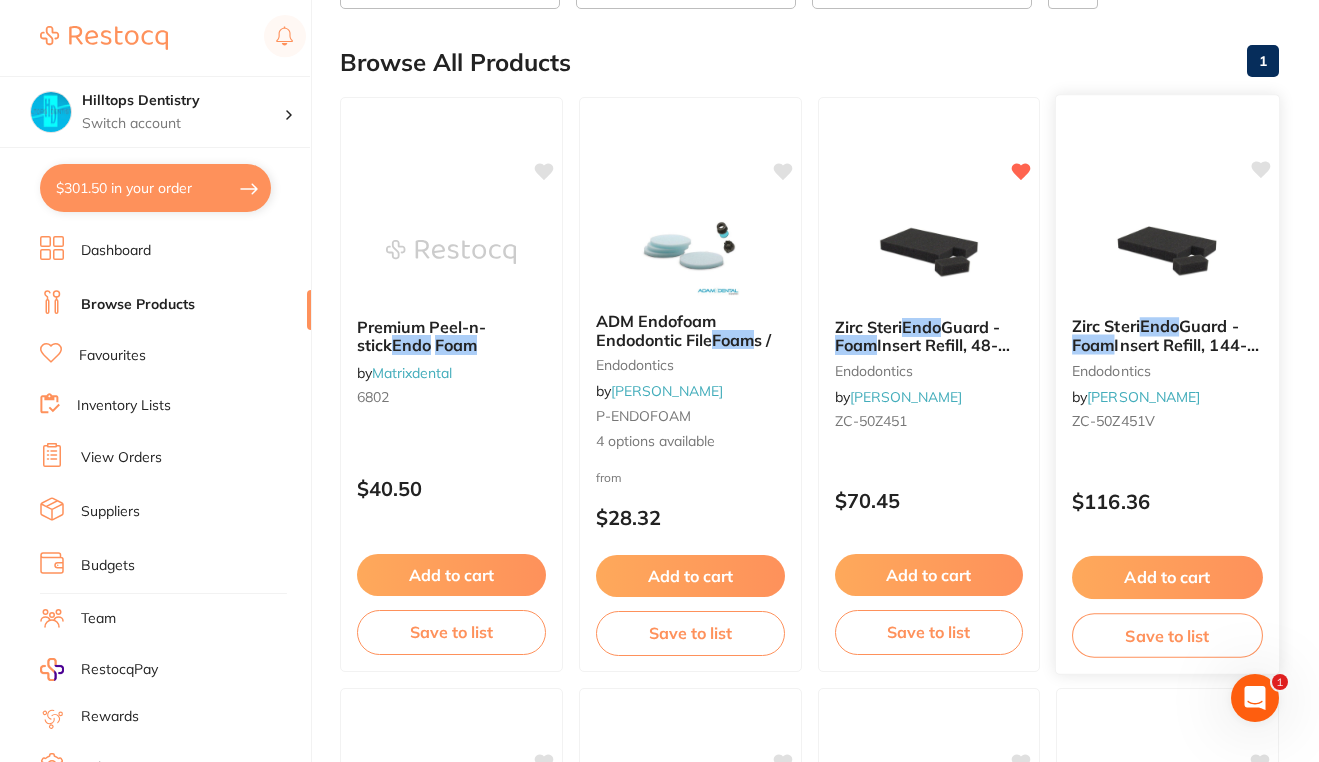 click at bounding box center (1167, 250) 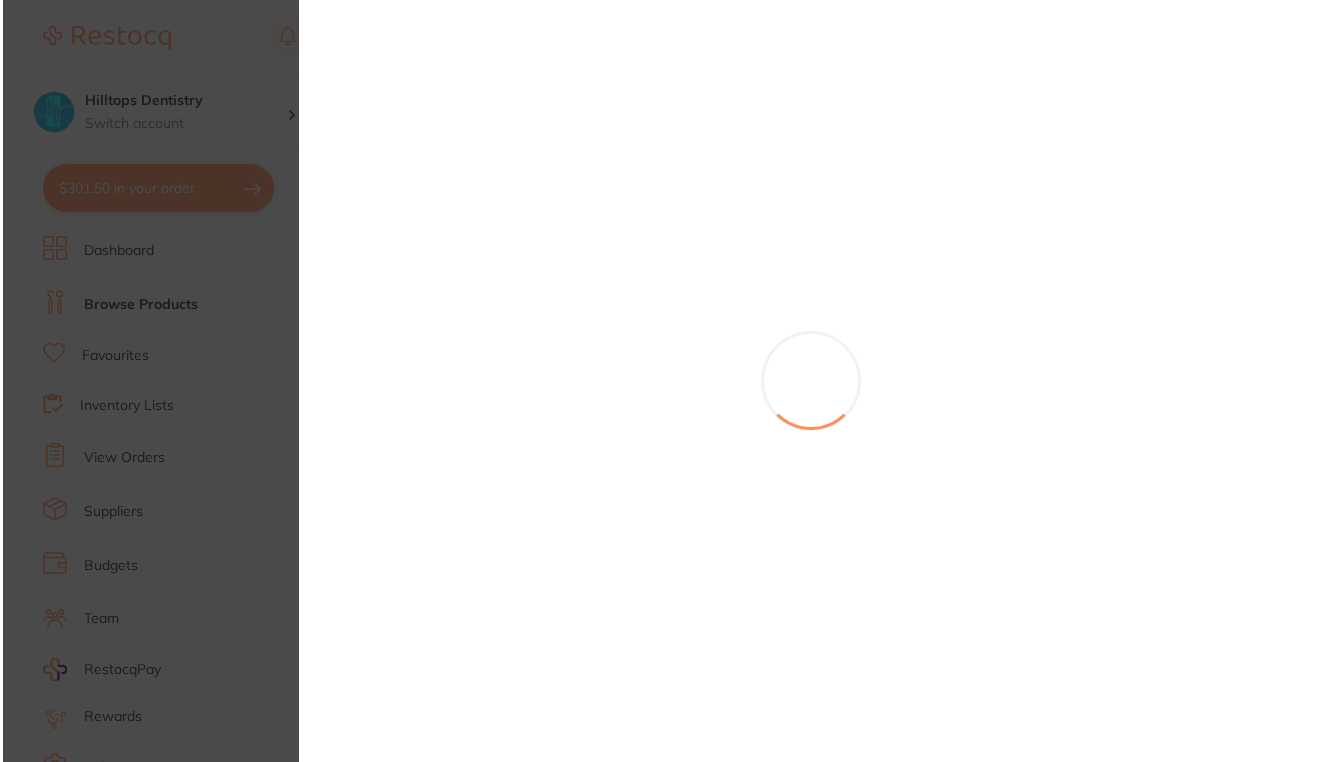 scroll, scrollTop: 0, scrollLeft: 0, axis: both 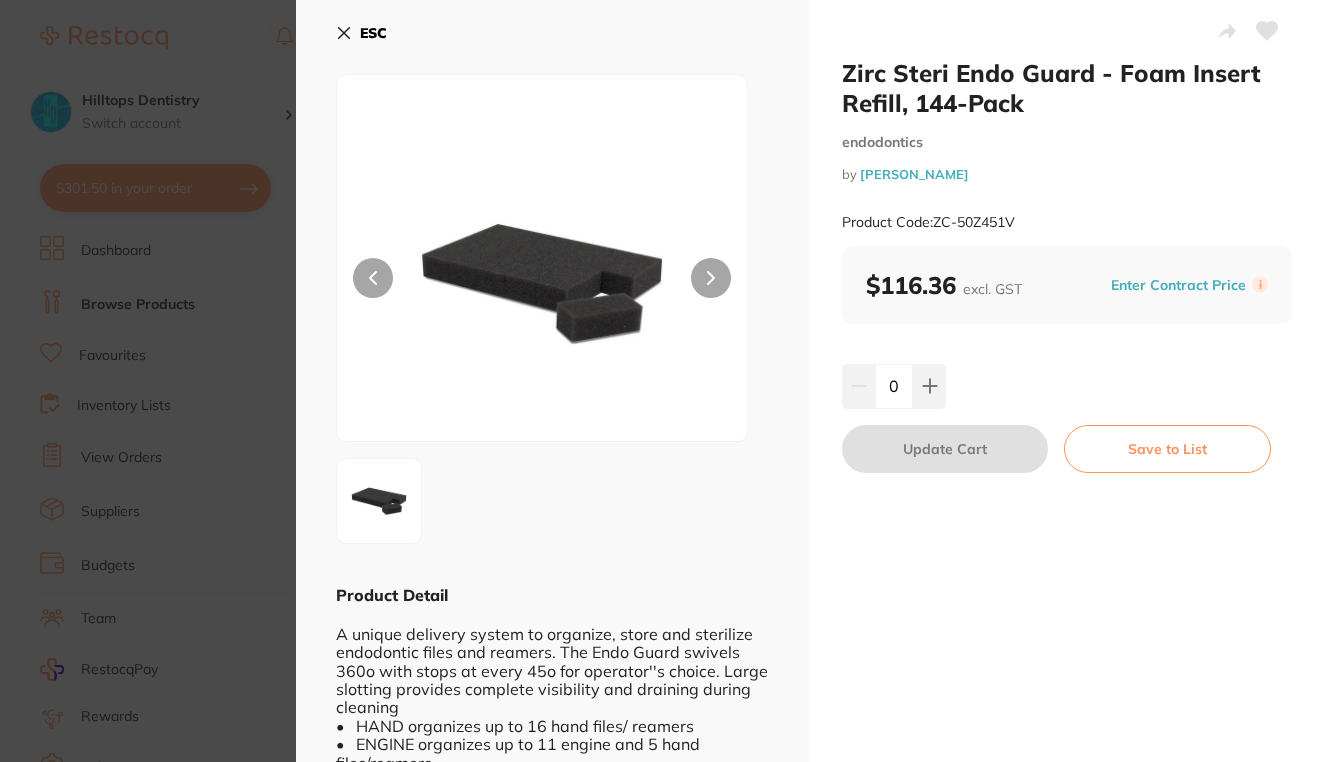 click on "Zirc Steri Endo Guard - Foam Insert Refill, 144-Pack endodontics by   [PERSON_NAME] Product Code:  ZC-50Z451V ESC         Product Detail
A unique delivery system to organize, store and sterilize endodontic files and reamers. The Endo Guard swivels 360o with stops at every 45o for operator''s choice. Large slotting provides complete visibility and draining during cleaning
•   HAND organizes up to 16 hand files/ reamers
•   ENGINE organizes up to 11 engine and 5 hand files/reamers
•   Millimeter gauge measures files and positions rubber stops
•   Includes 12 disposable foam insert
•   Sterilization Counter on locking bar tracks the number of times instruments have been sterilized.
•   Contains Antimicrobial Protection         Zirc Steri Endo Guard - Foam Insert Refill, 144-Pack endodontics by   [PERSON_NAME] Product Code:  ZC-50Z451V $116.36     excl. GST Enter Contract Price i     0         Update Cart Save to List You May Also Like   endodontics by  [PERSON_NAME]   by" at bounding box center (662, 381) 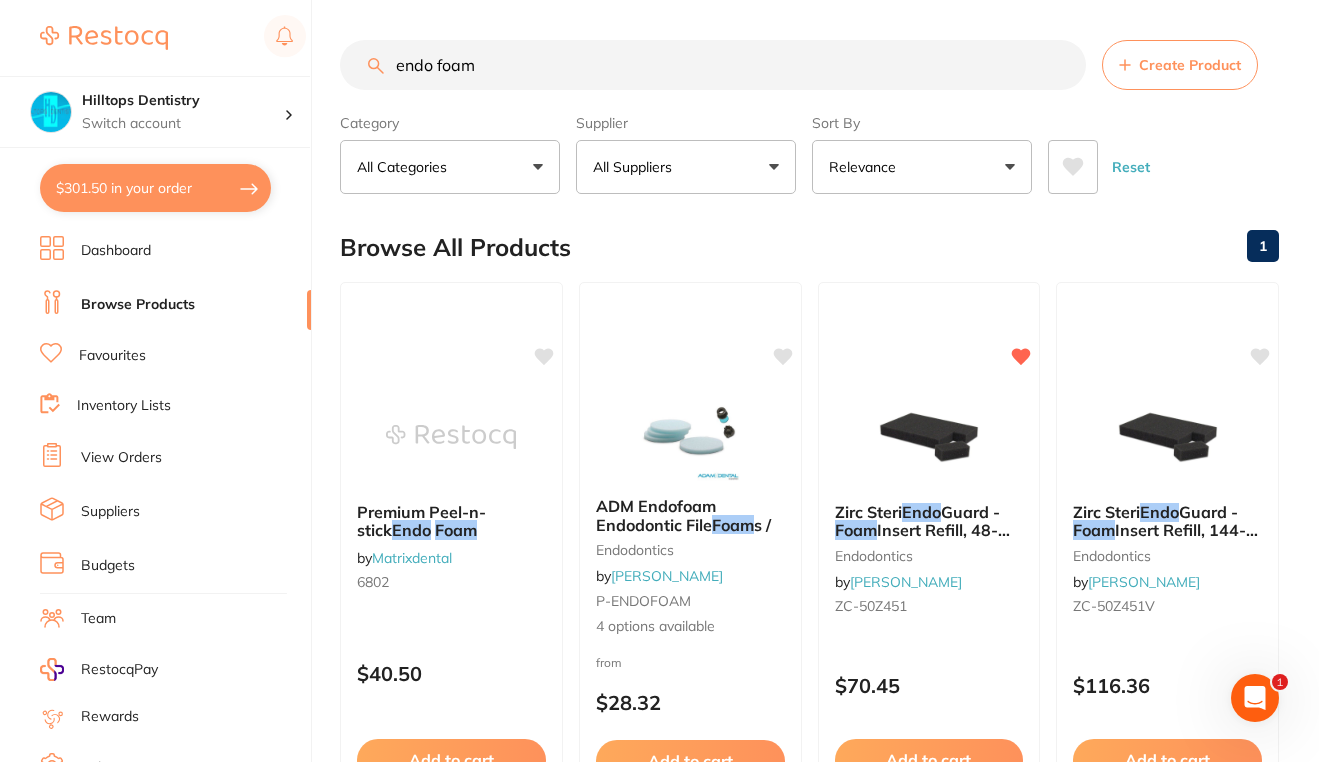 scroll, scrollTop: 0, scrollLeft: 0, axis: both 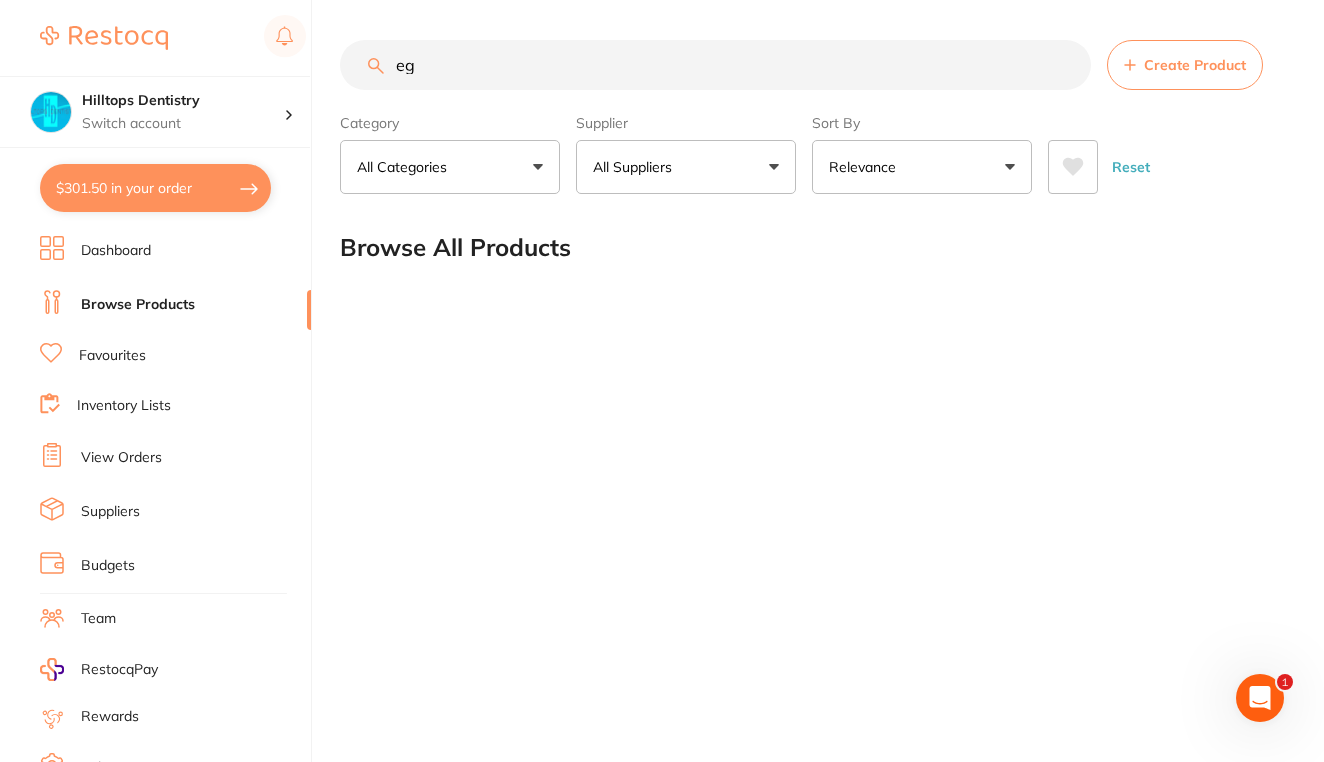 type on "e" 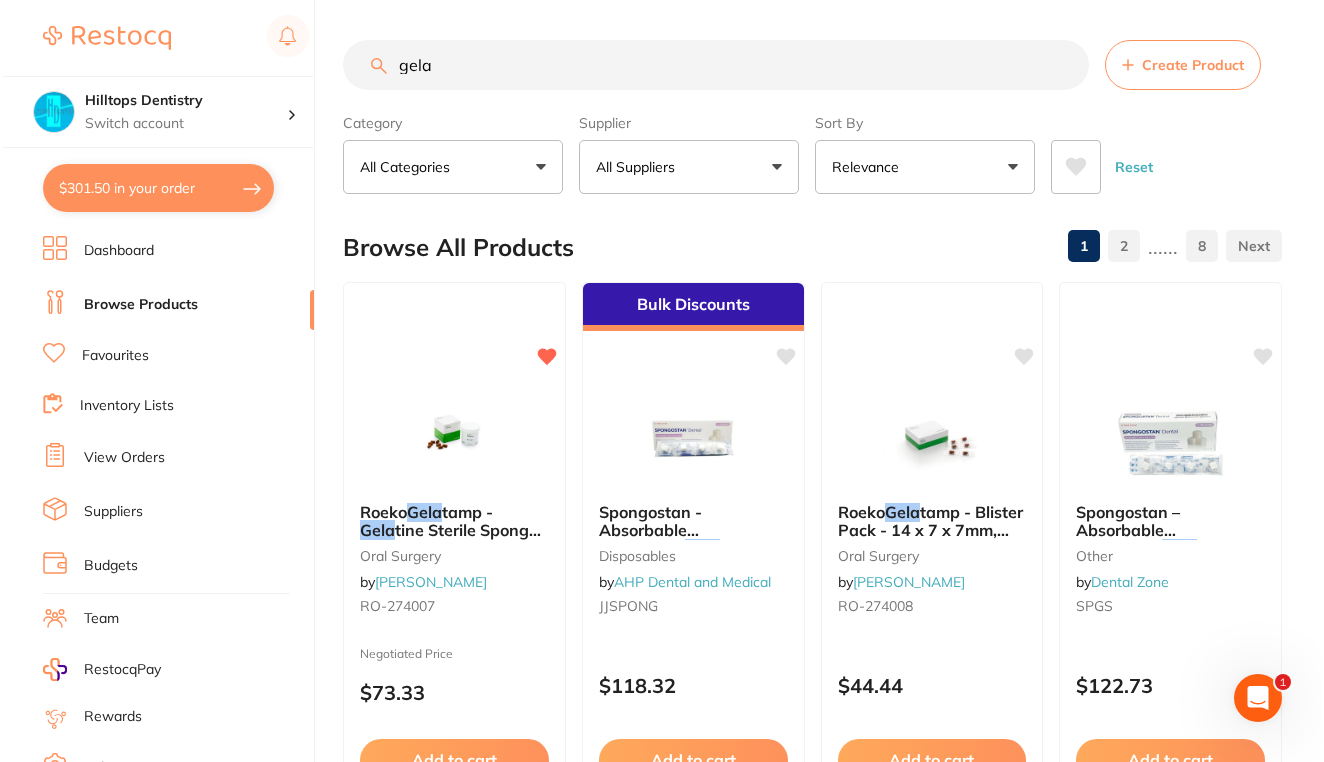 scroll, scrollTop: 0, scrollLeft: 0, axis: both 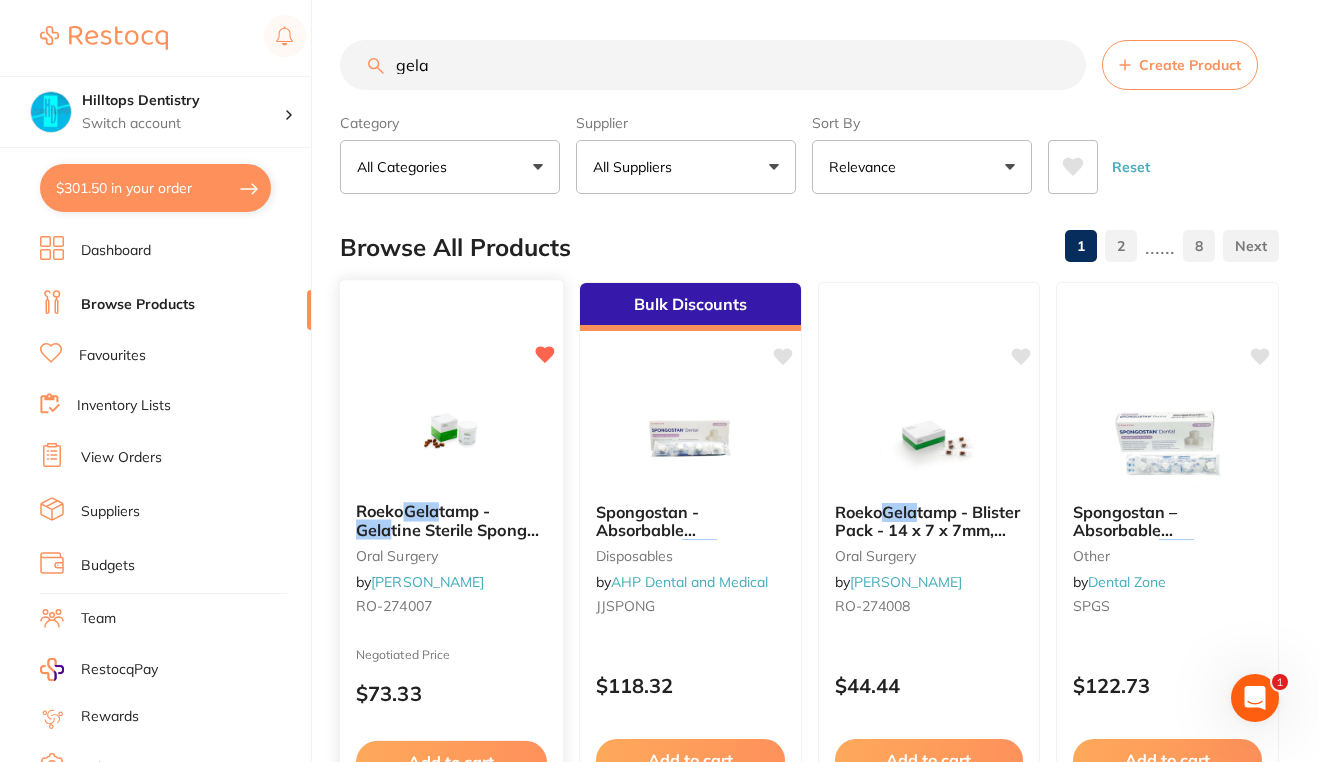 type on "gela" 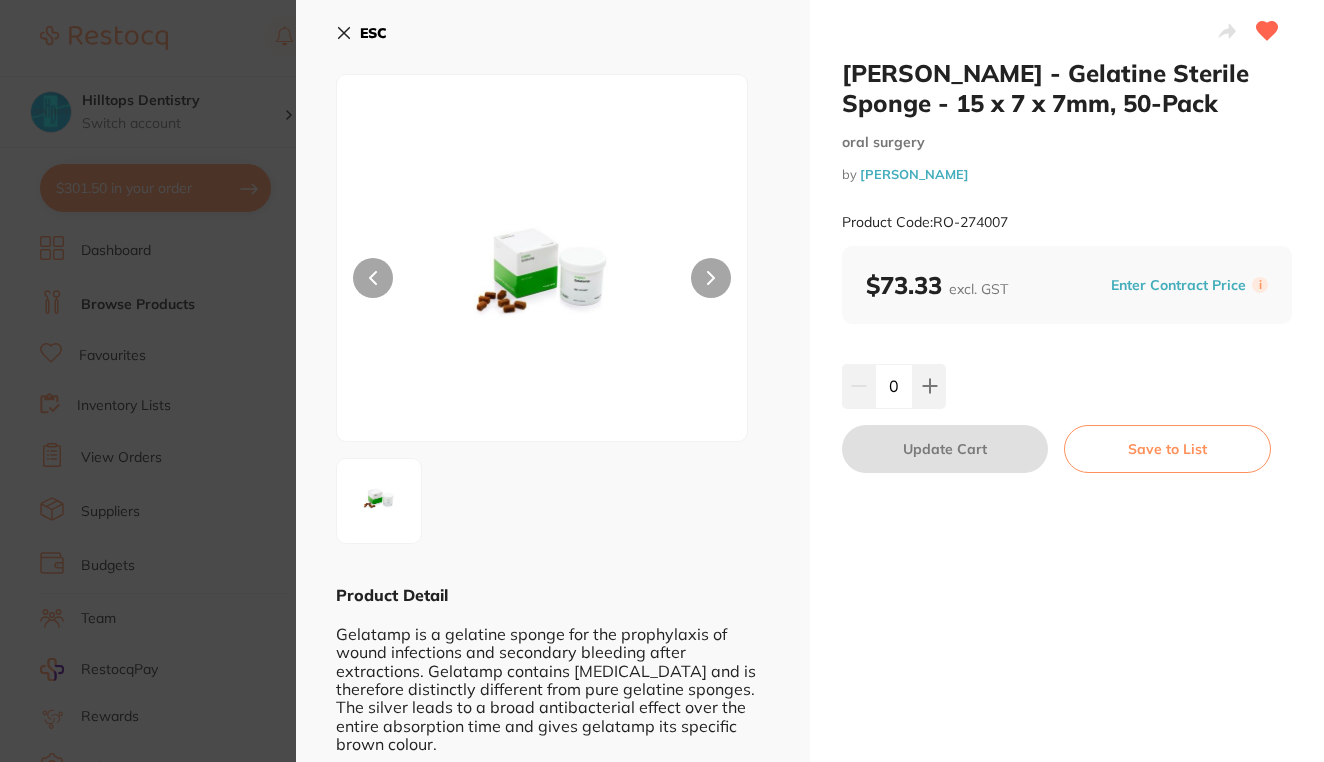 scroll, scrollTop: 0, scrollLeft: 0, axis: both 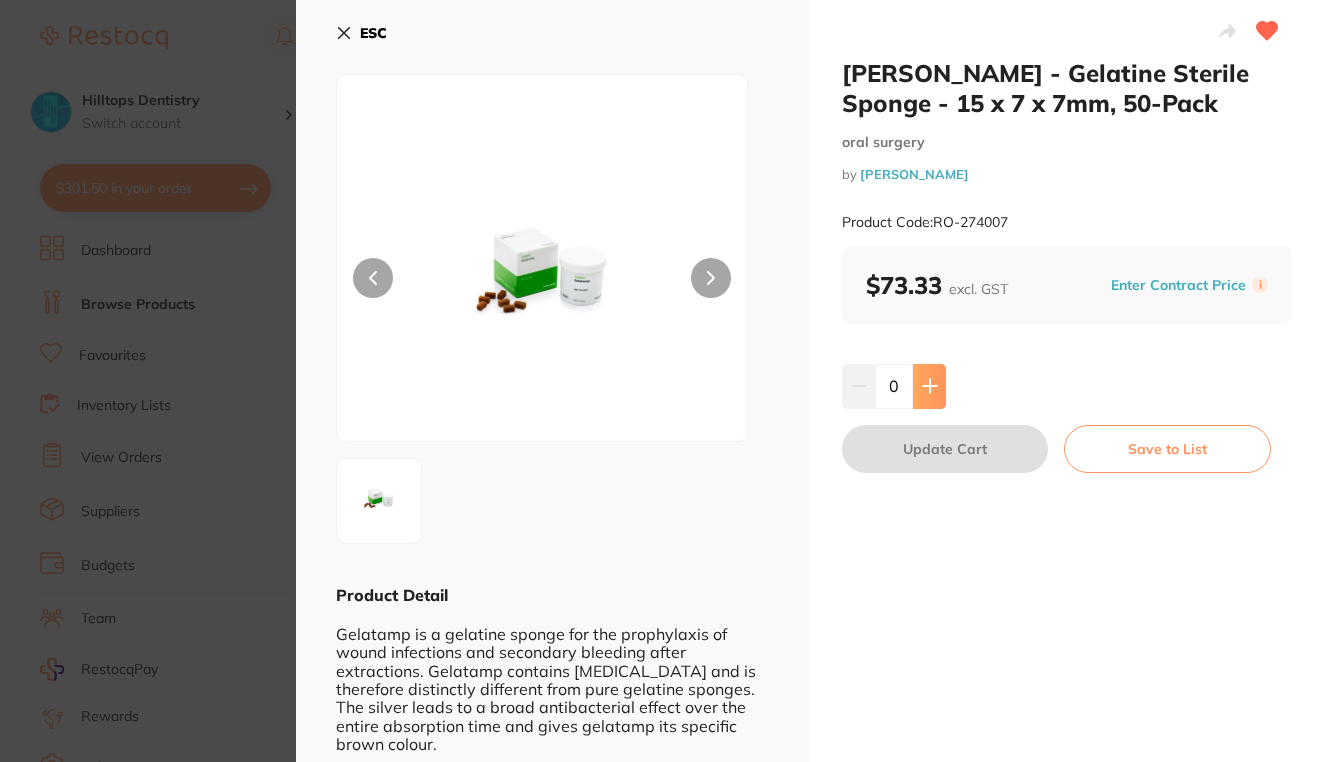 click 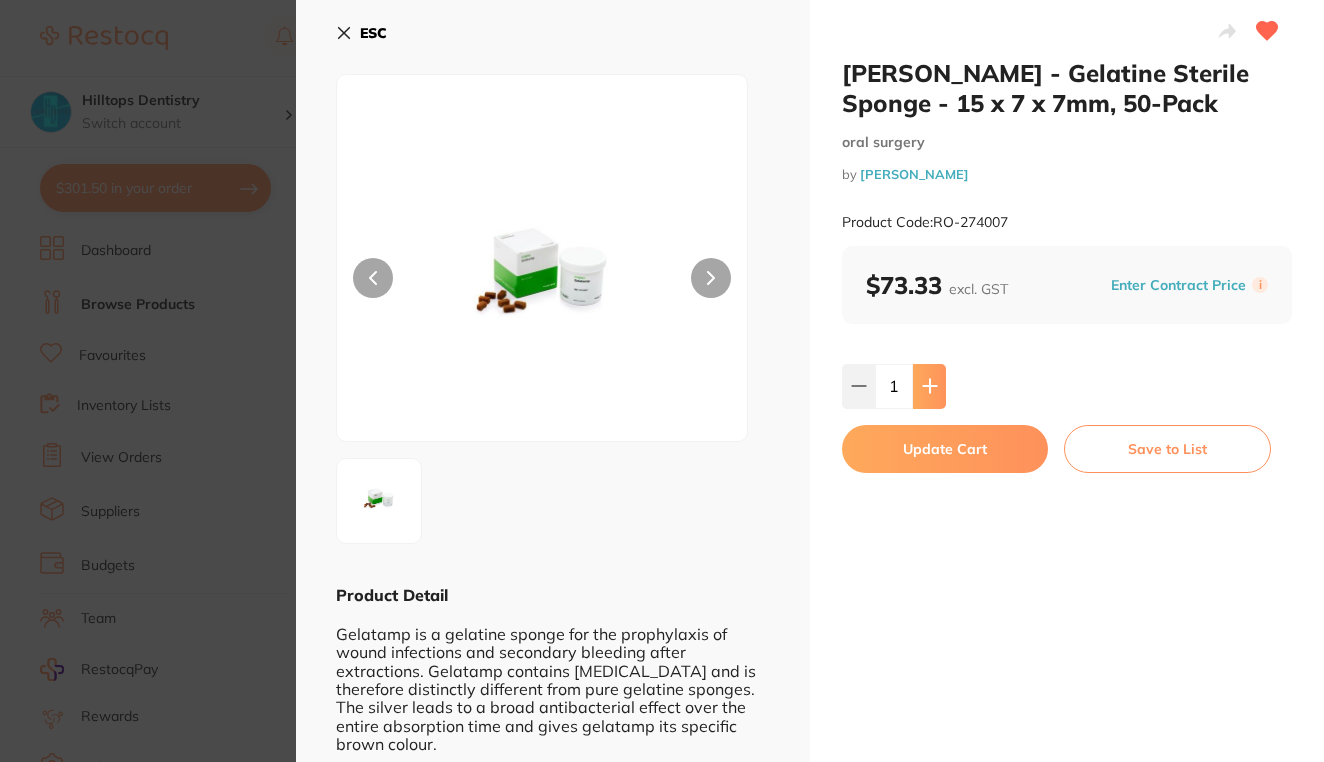 click at bounding box center (929, 386) 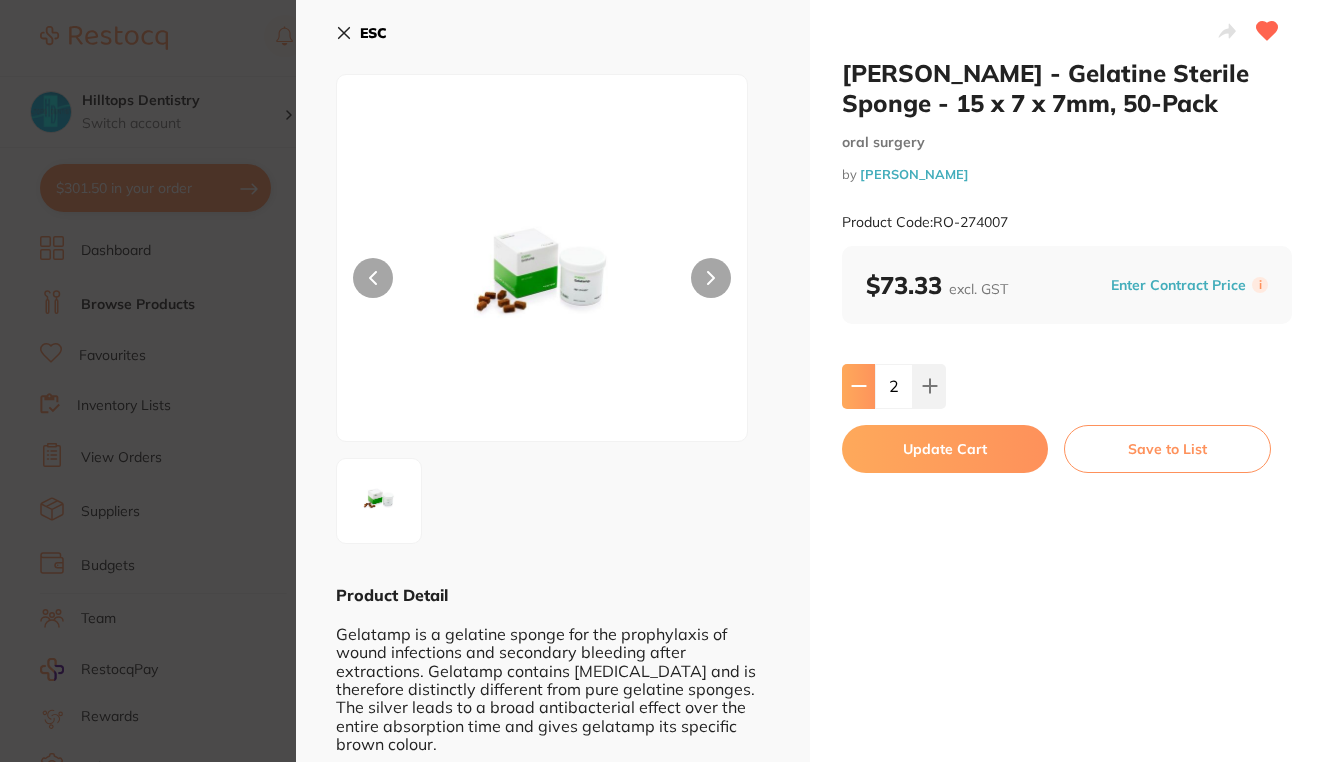 click 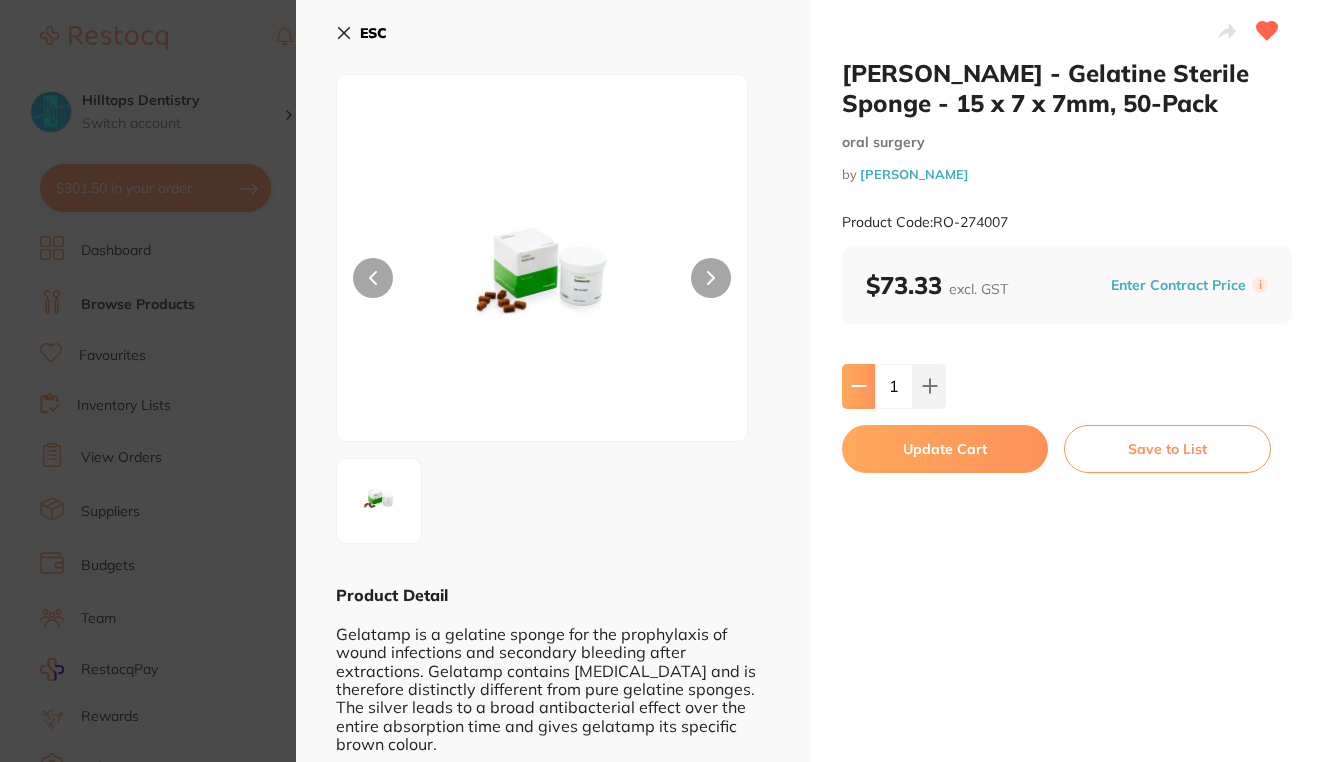 scroll, scrollTop: 0, scrollLeft: 0, axis: both 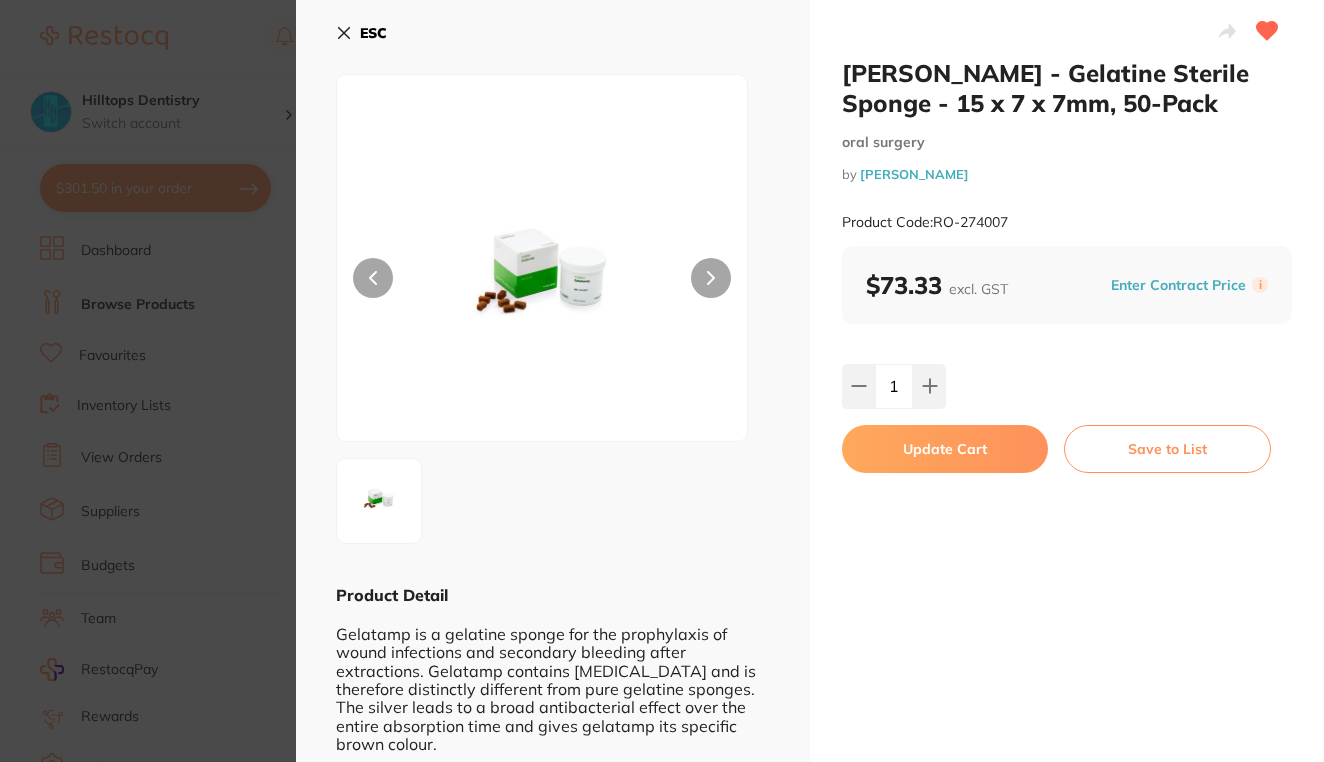 click on "Update Cart" at bounding box center [945, 449] 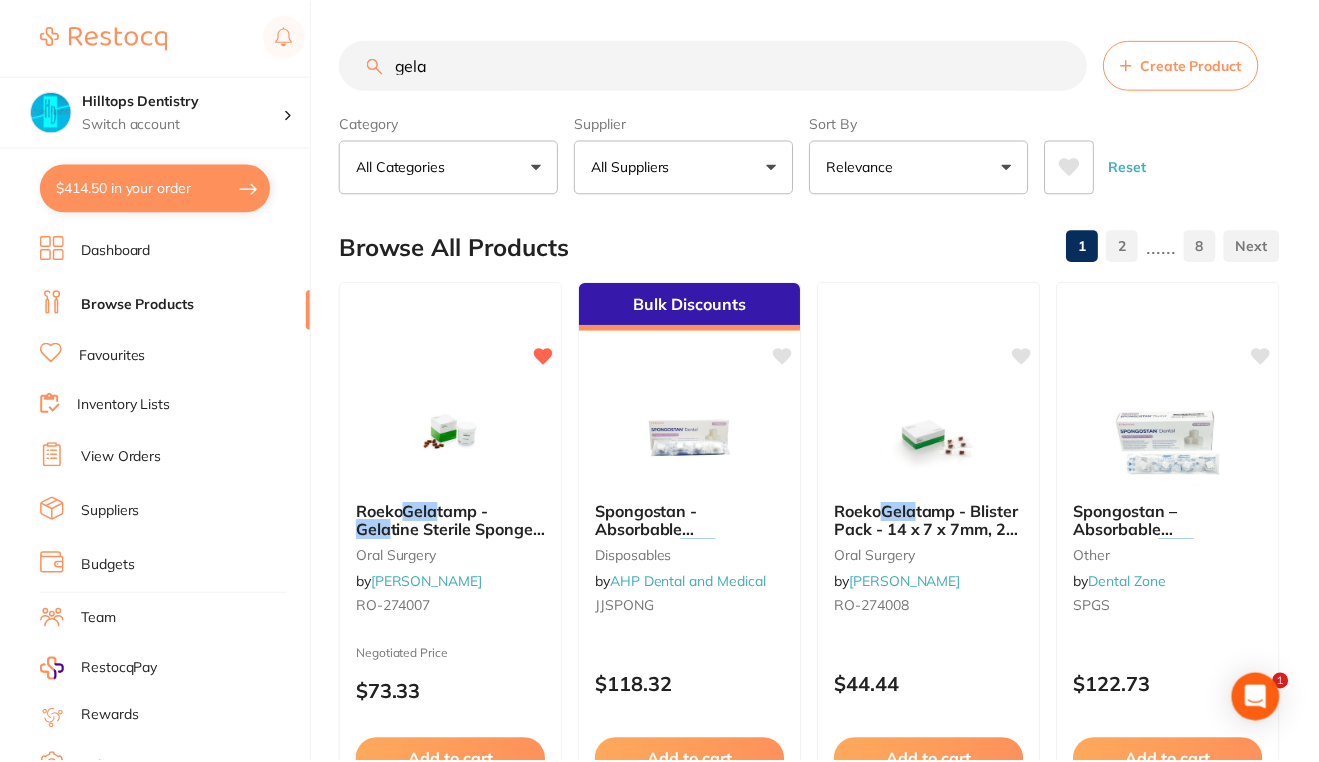 scroll, scrollTop: 16, scrollLeft: 0, axis: vertical 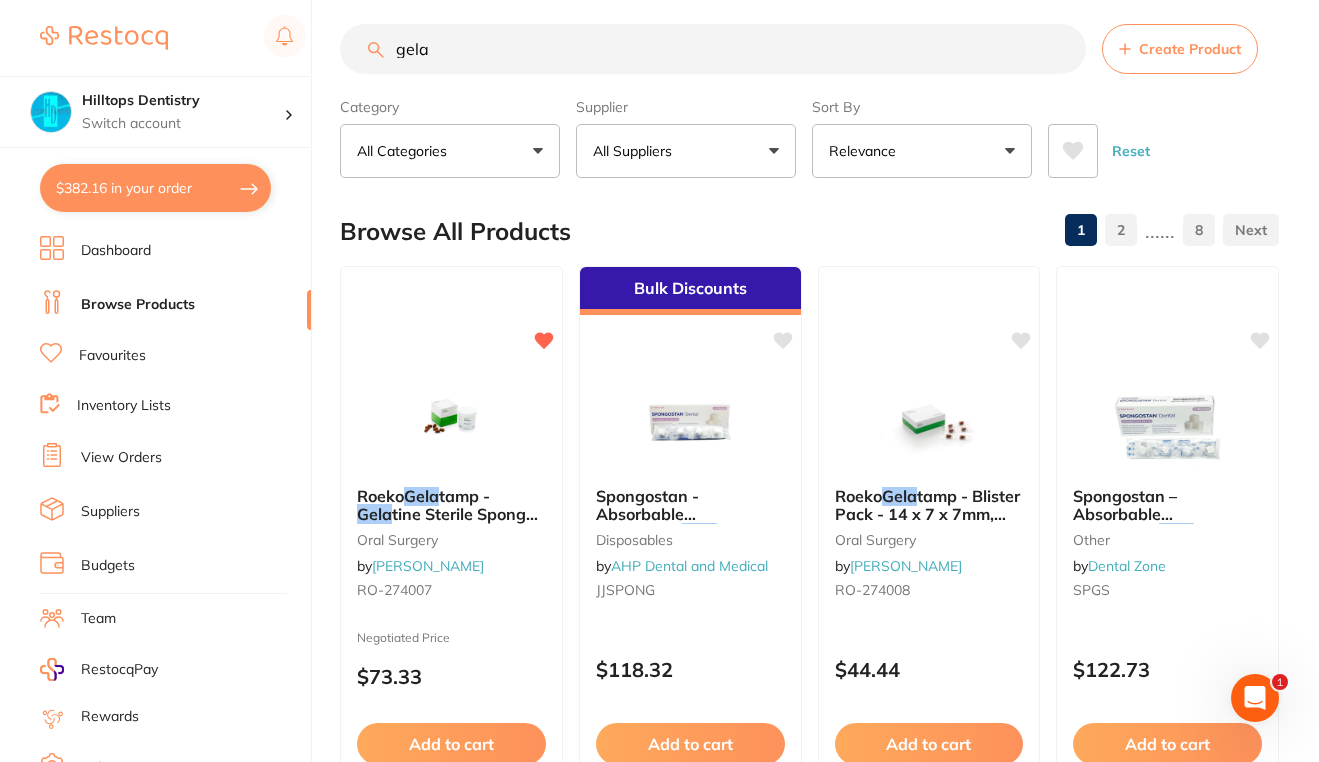 click on "gela" at bounding box center (713, 49) 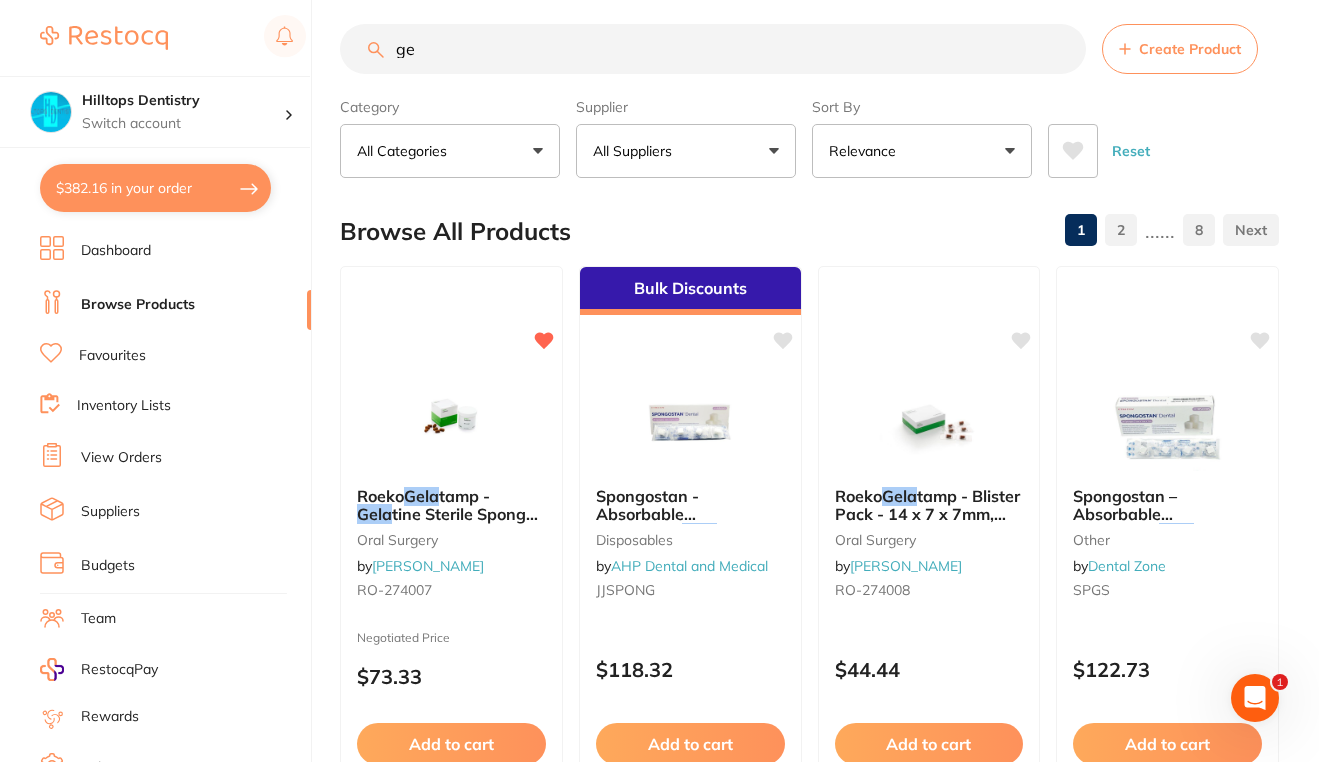 type on "g" 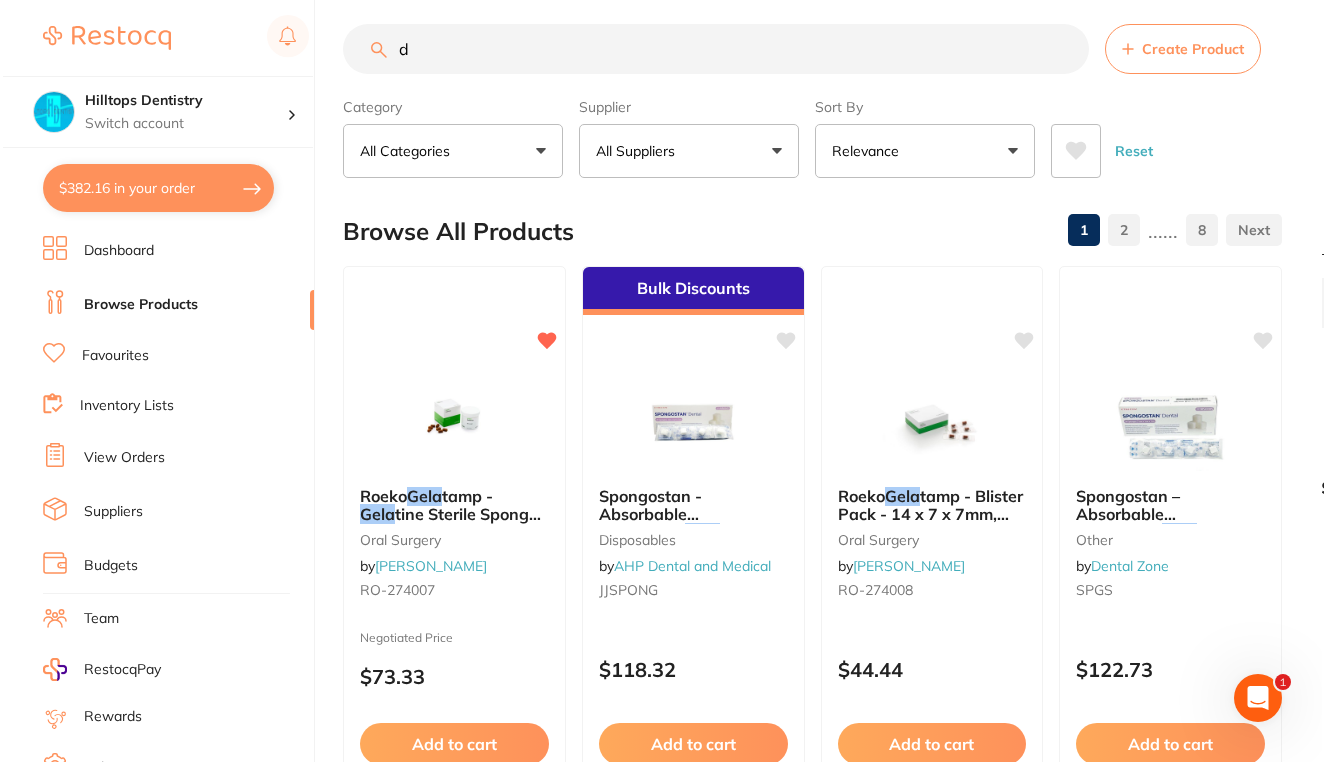 scroll, scrollTop: 0, scrollLeft: 0, axis: both 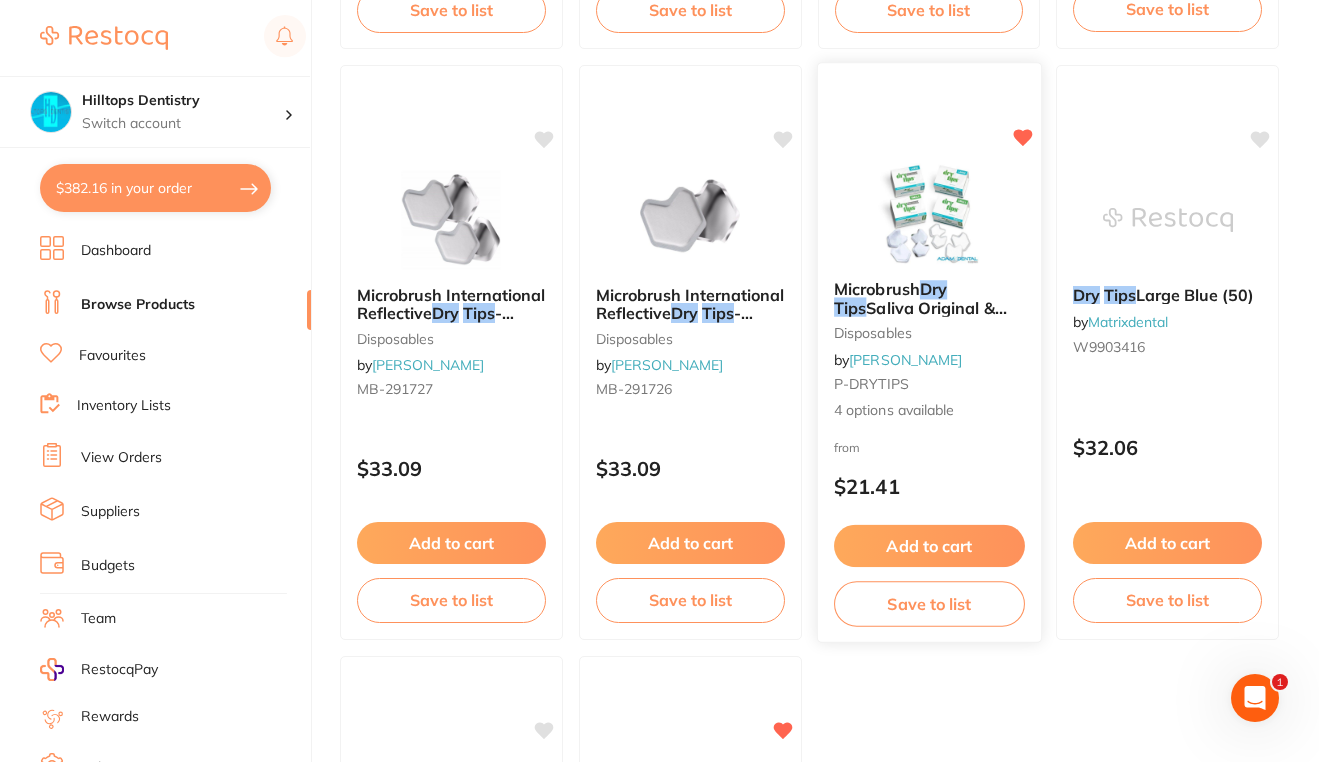 type on "dry tips" 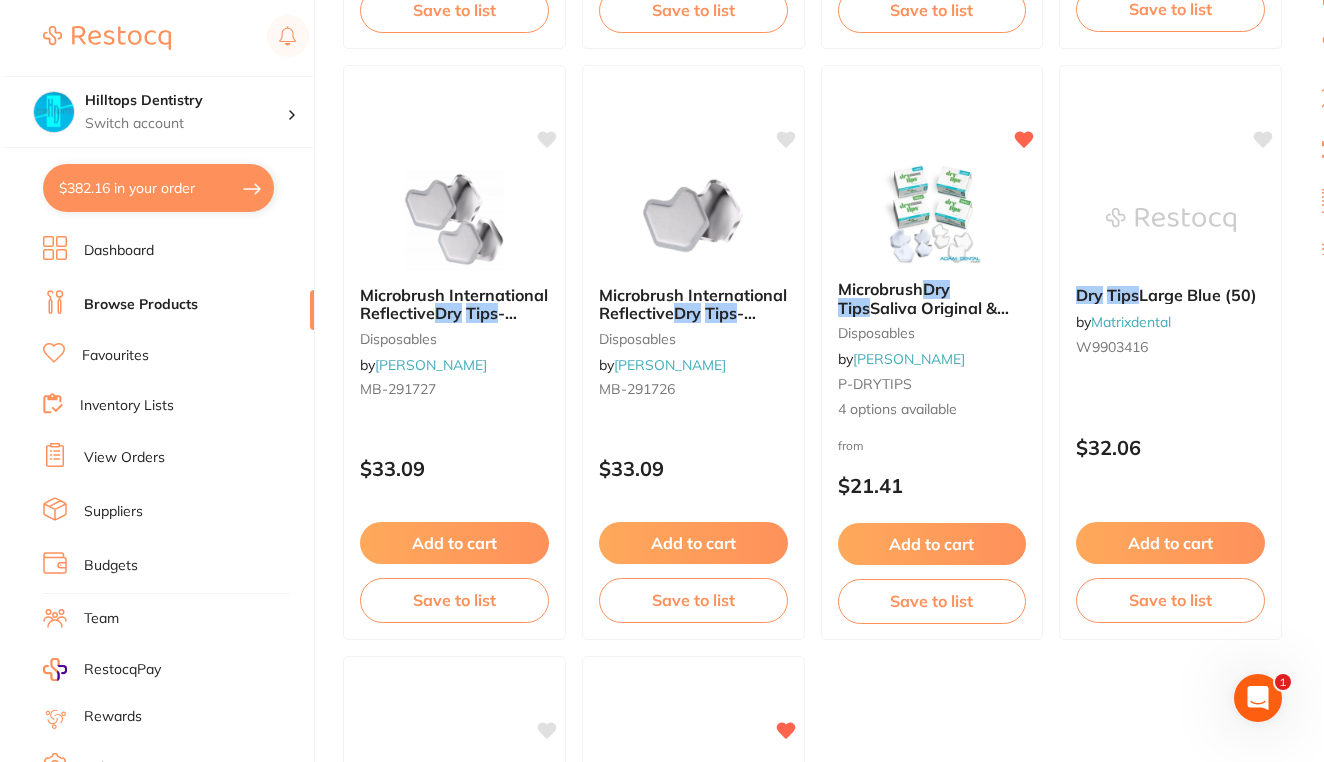 scroll, scrollTop: 0, scrollLeft: 0, axis: both 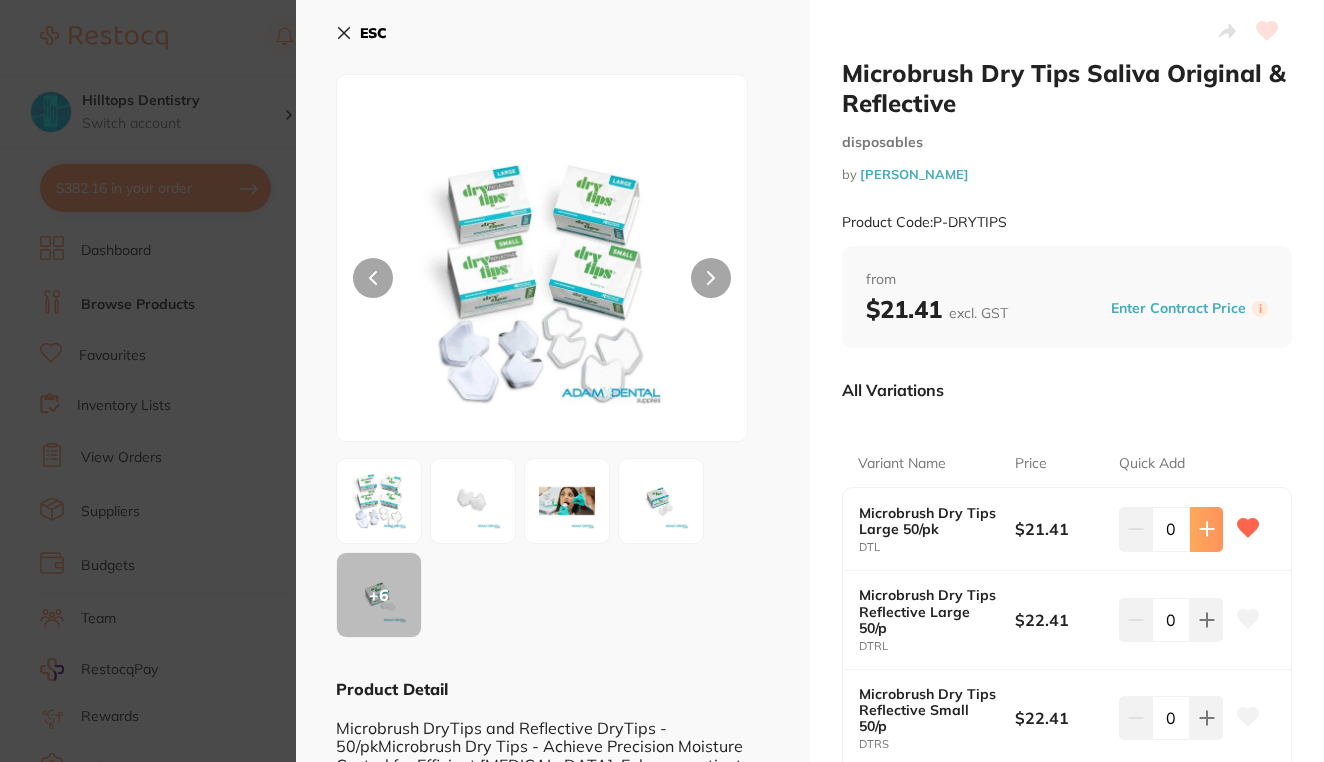 click 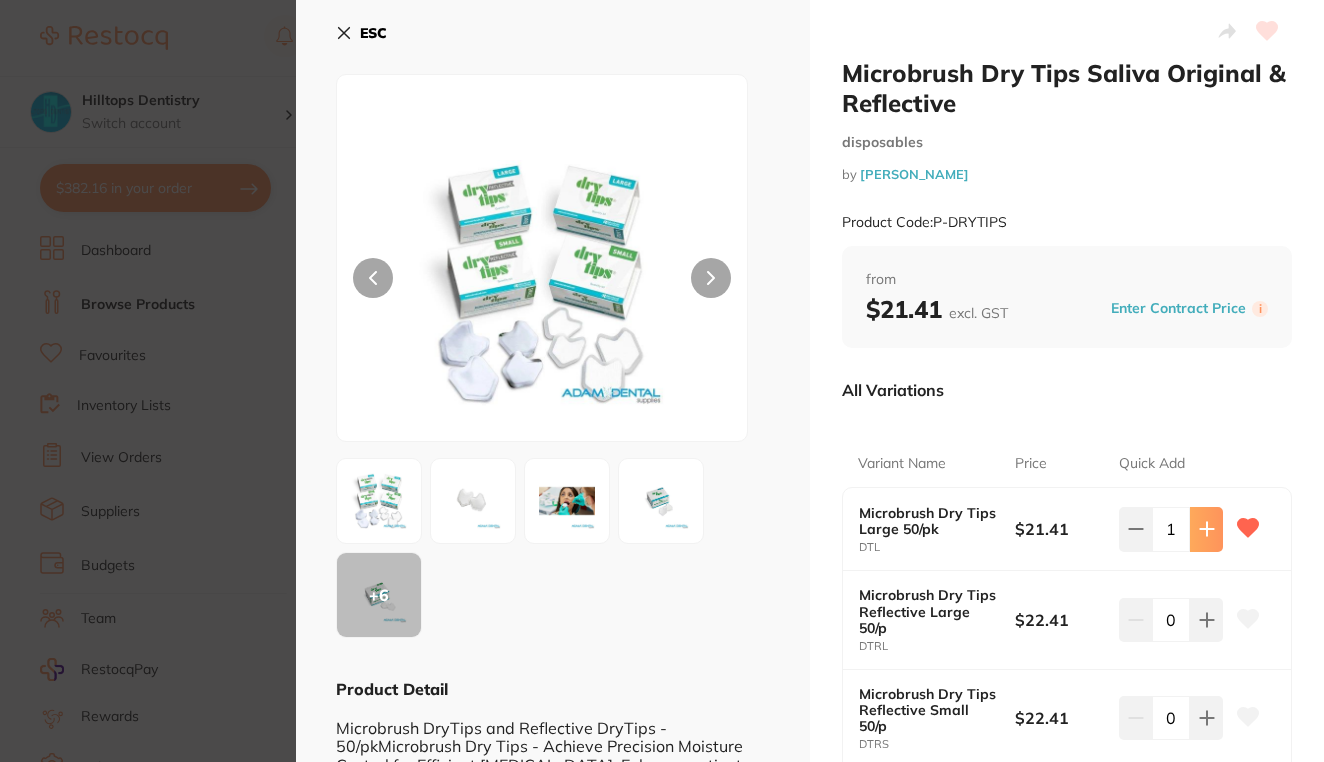 click 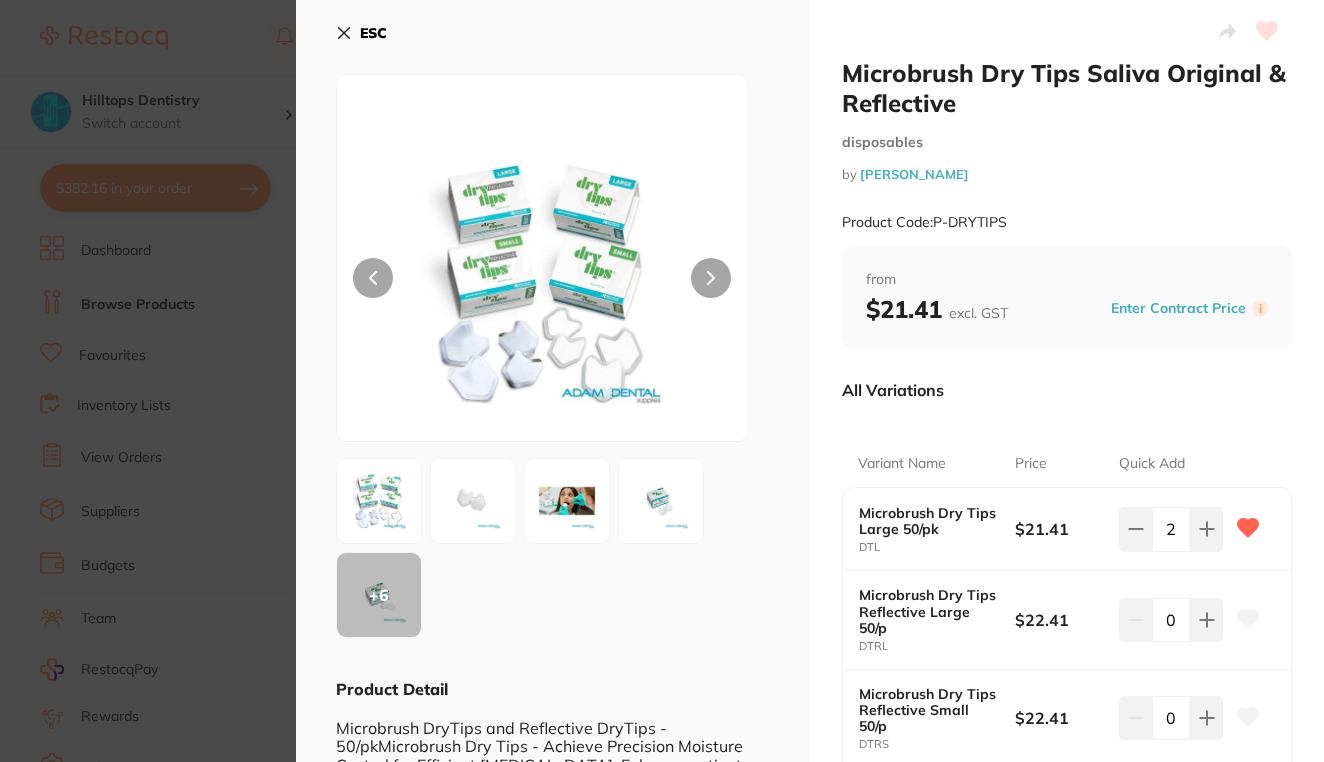 scroll, scrollTop: 0, scrollLeft: 0, axis: both 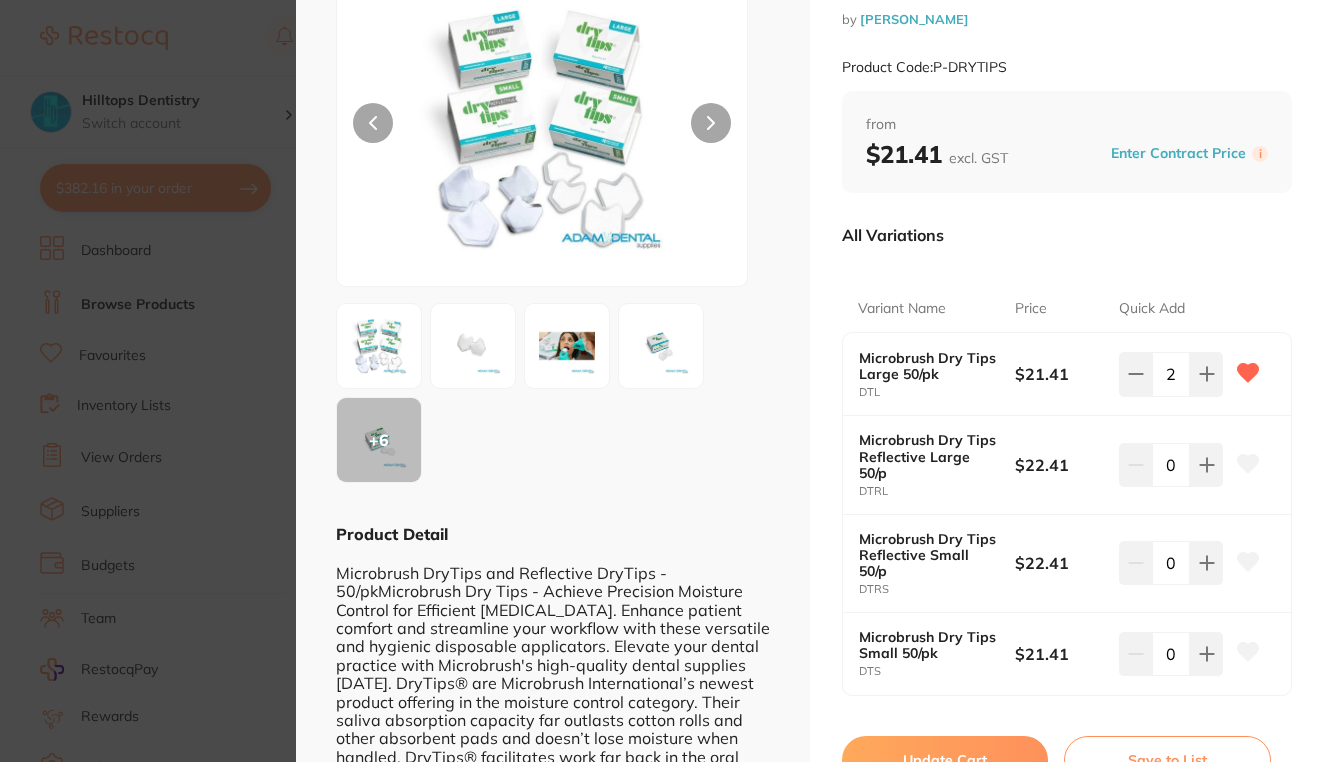 click on "Update Cart" at bounding box center (945, 760) 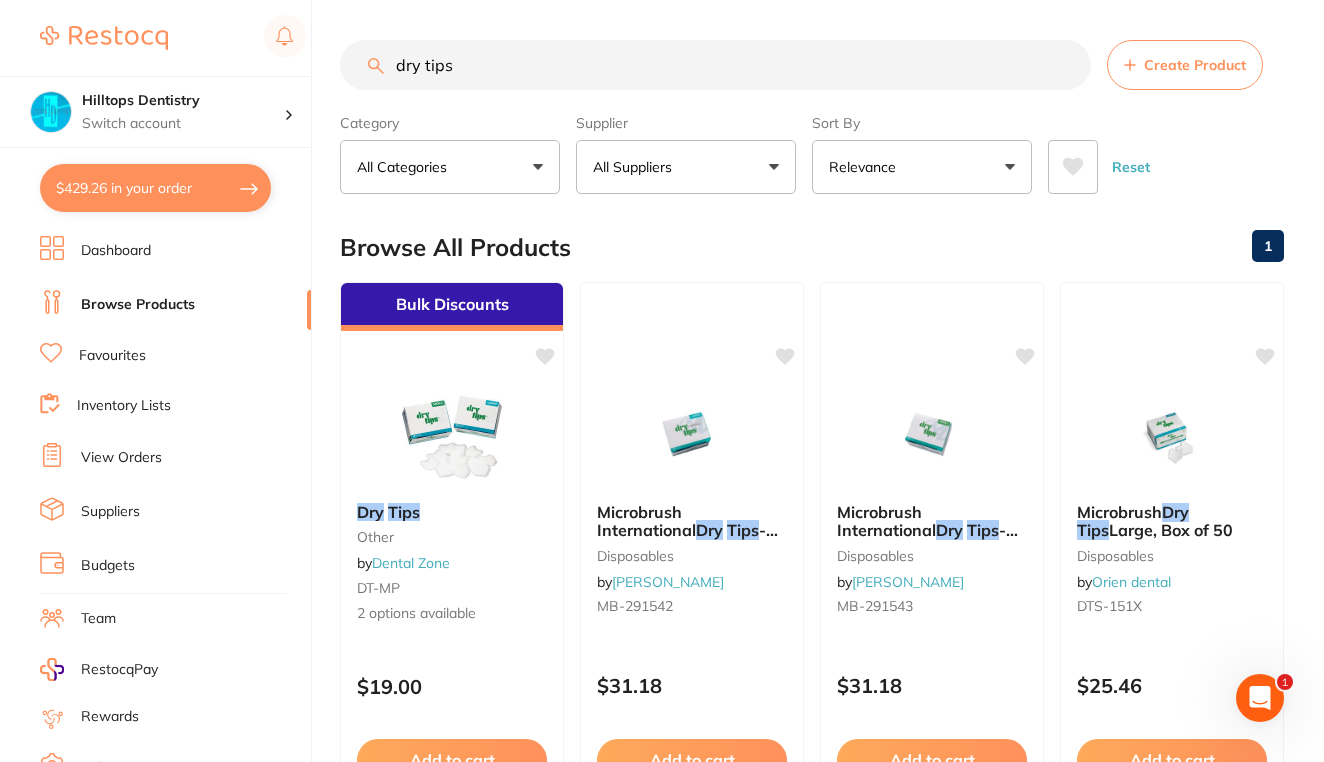 checkbox on "false" 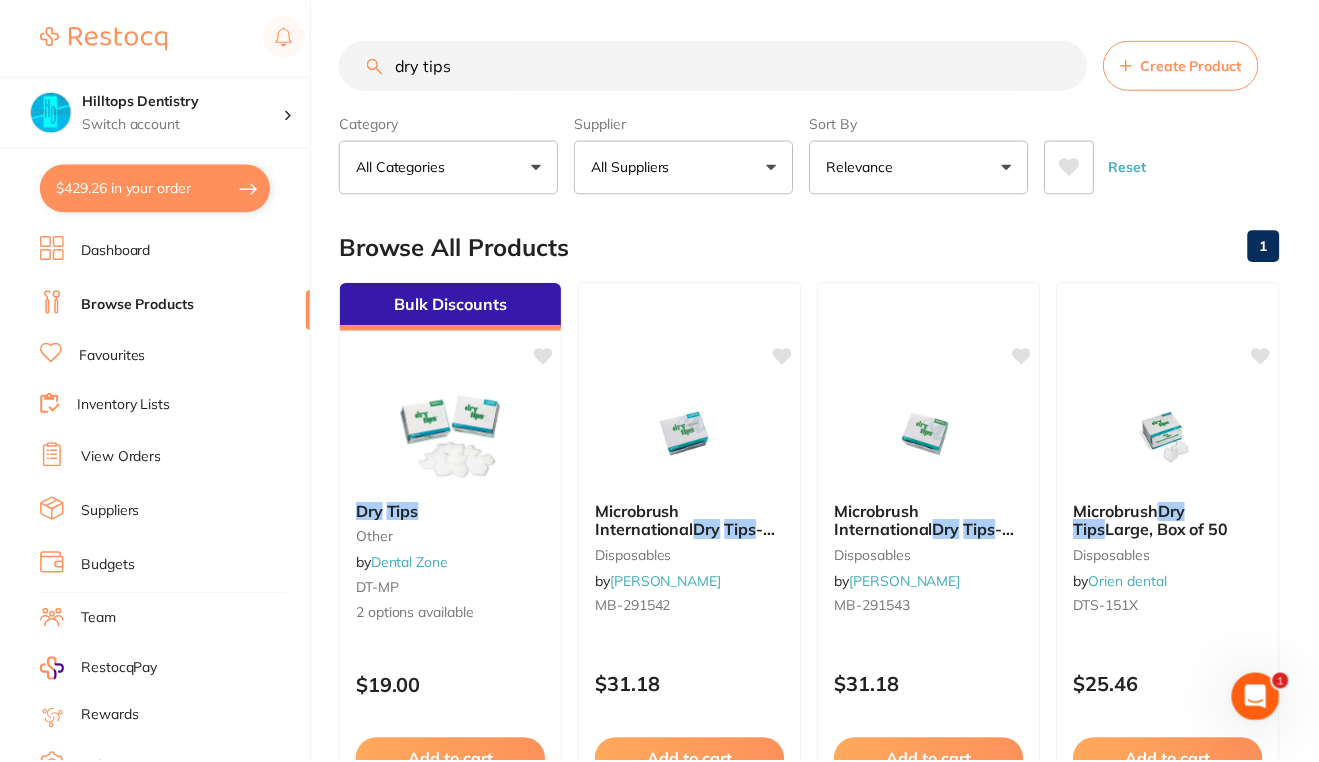 scroll, scrollTop: 1990, scrollLeft: 0, axis: vertical 